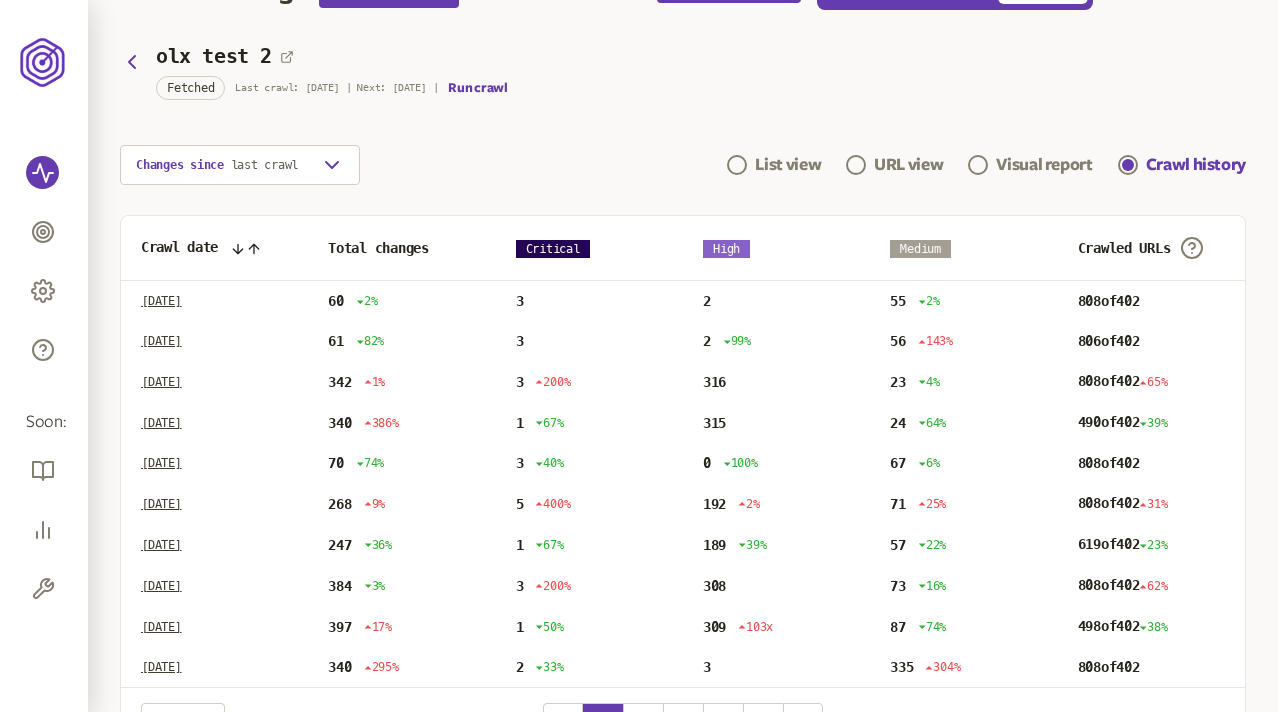 scroll, scrollTop: 0, scrollLeft: 0, axis: both 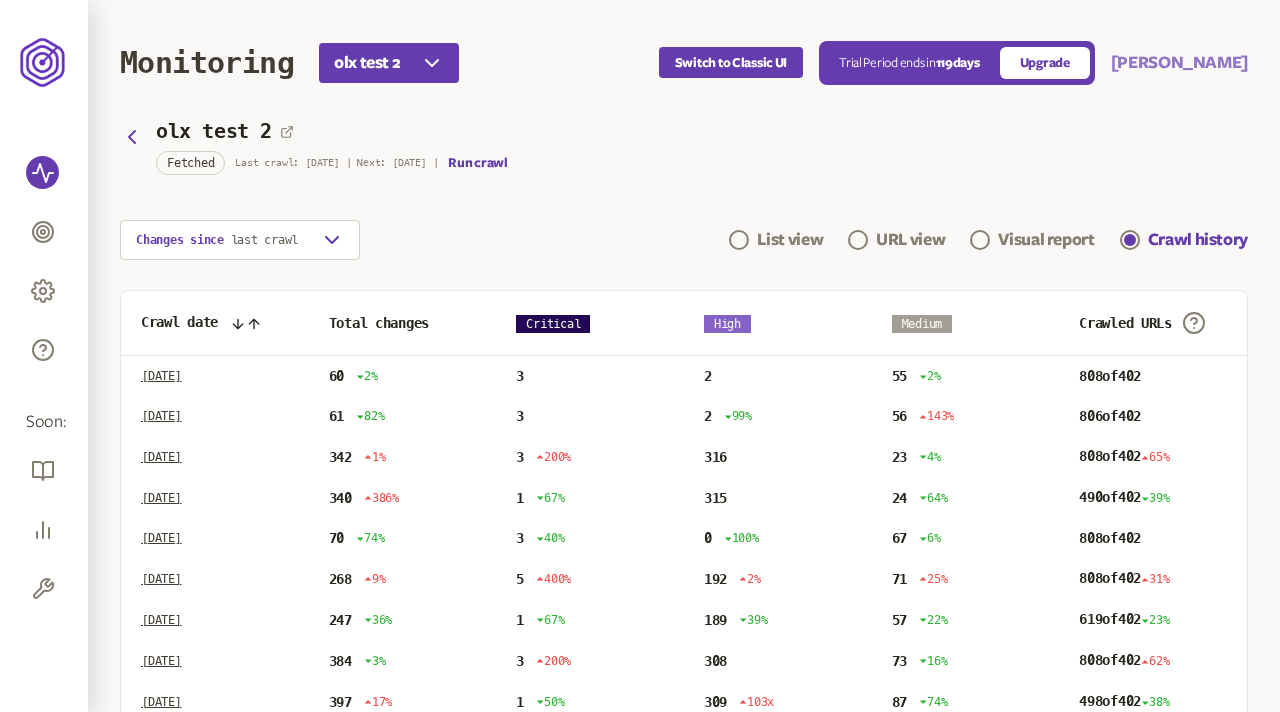 click on "[PERSON_NAME]" at bounding box center [1179, 63] 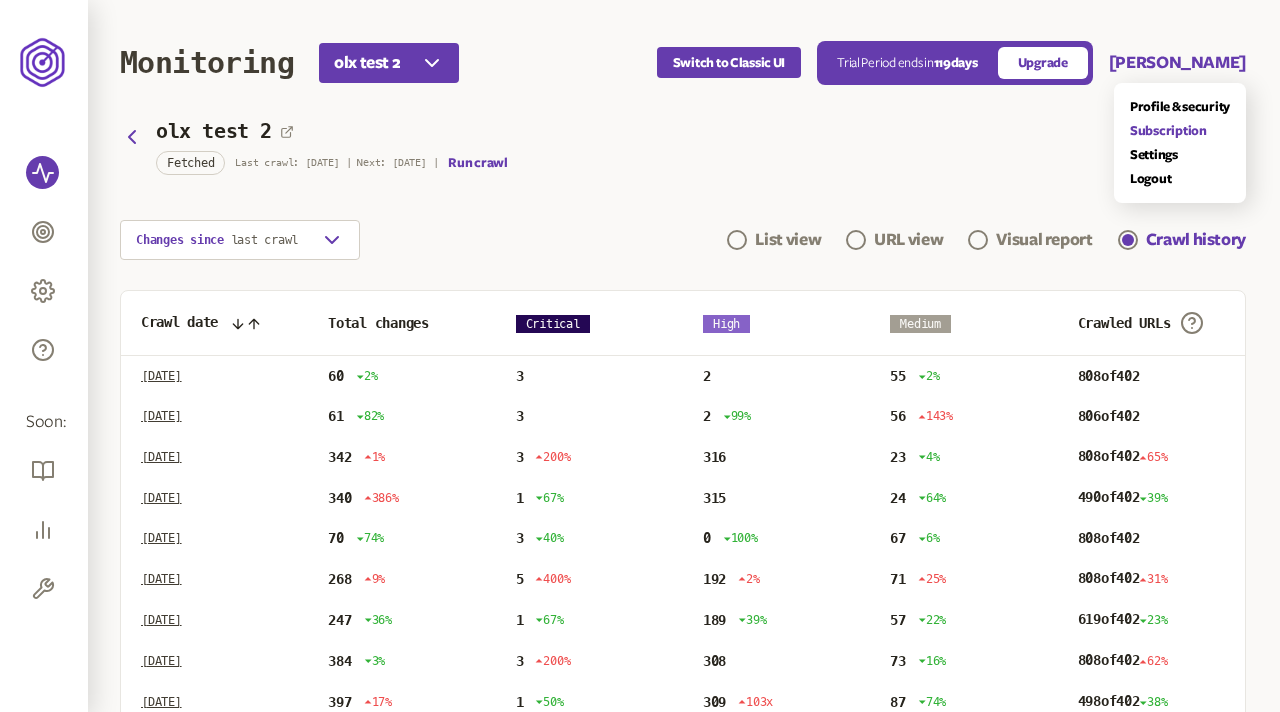click on "Subscription" at bounding box center [1180, 131] 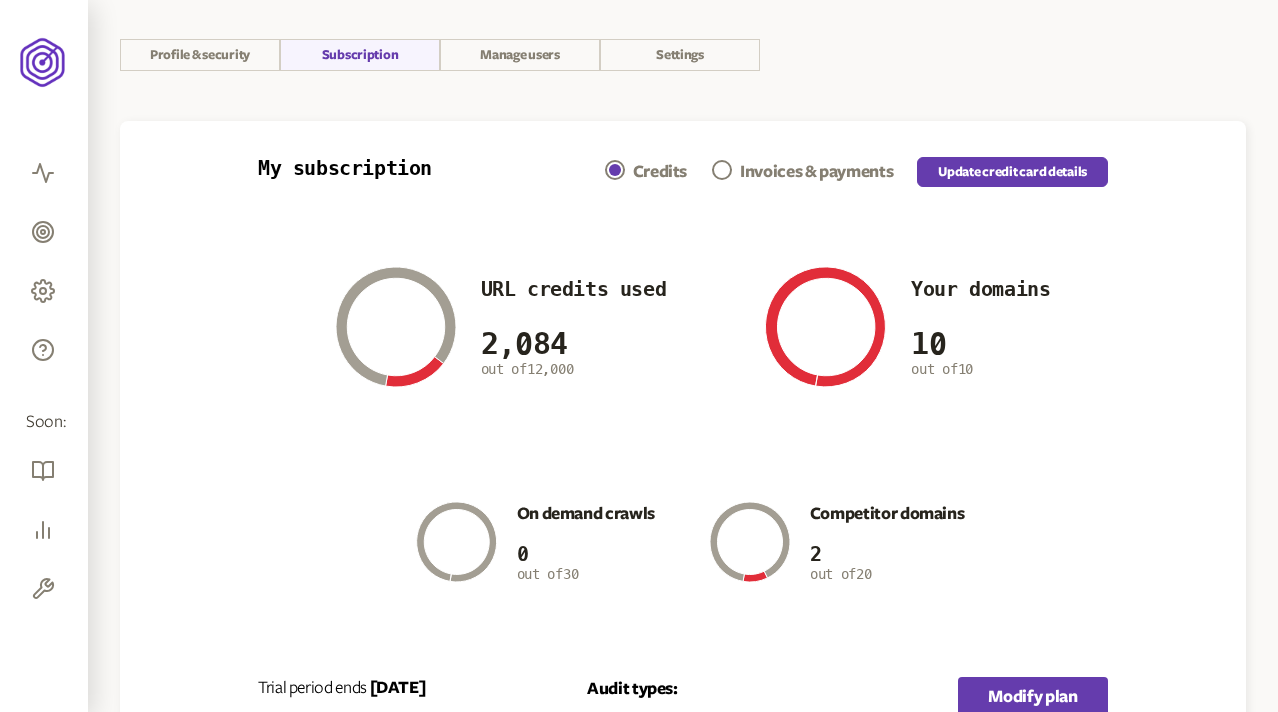scroll, scrollTop: 0, scrollLeft: 0, axis: both 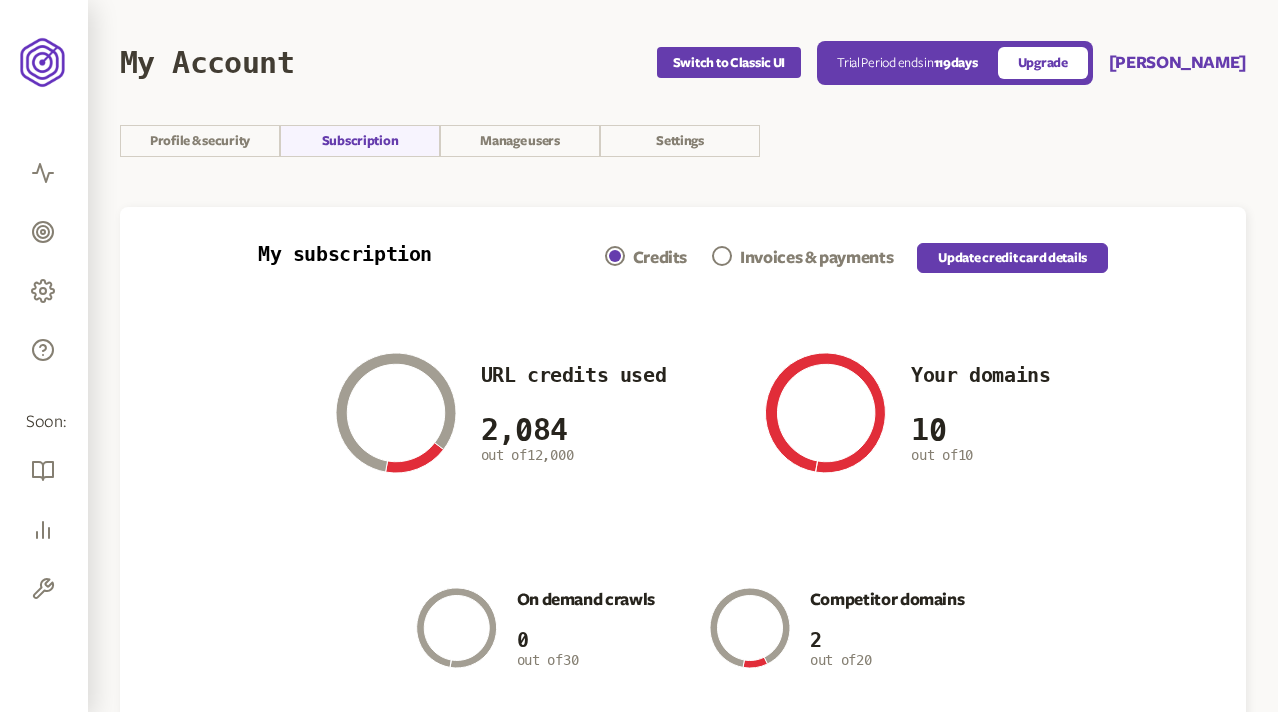 click on "Profile & security Subscription Manage users Settings" at bounding box center [683, 141] 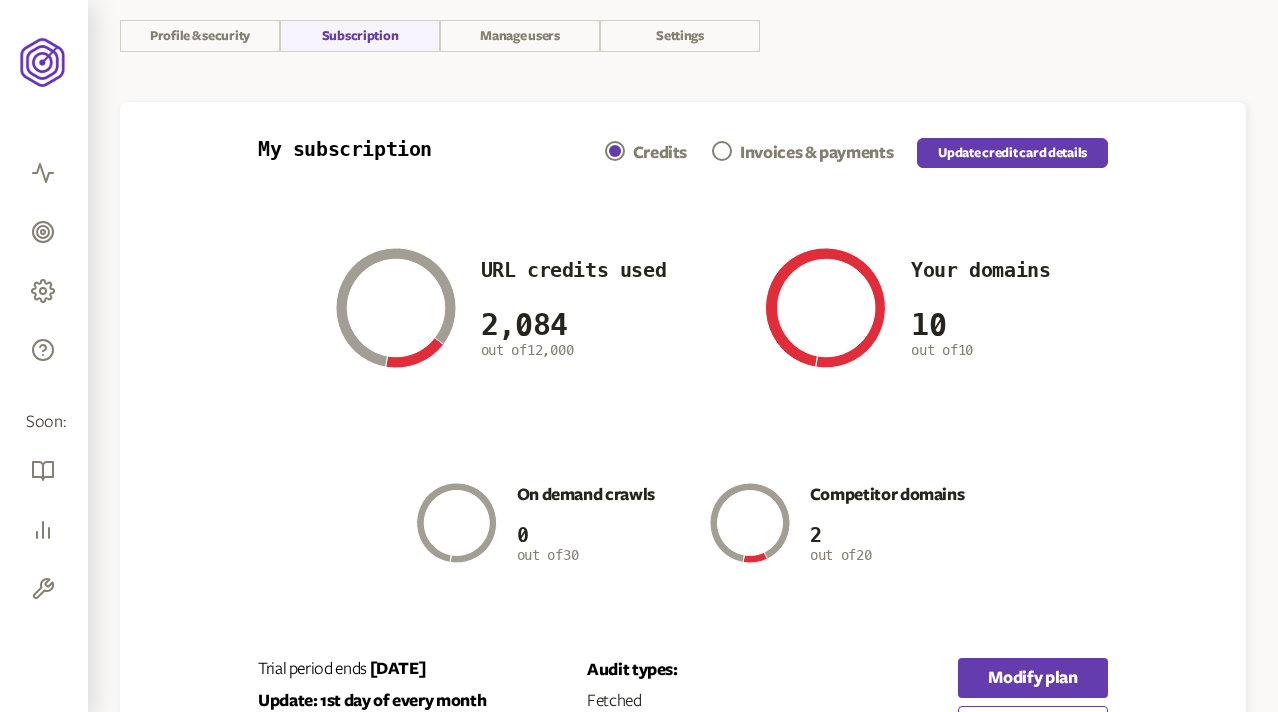 scroll, scrollTop: 93, scrollLeft: 0, axis: vertical 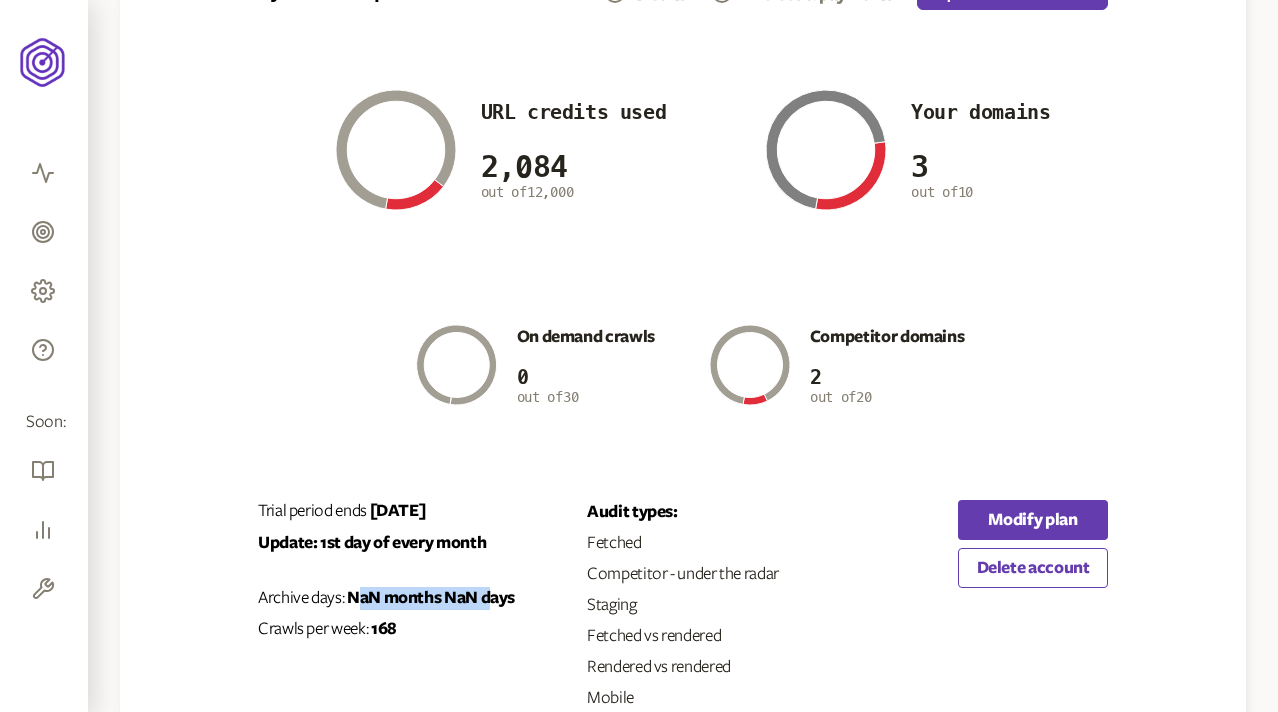 drag, startPoint x: 356, startPoint y: 594, endPoint x: 487, endPoint y: 594, distance: 131 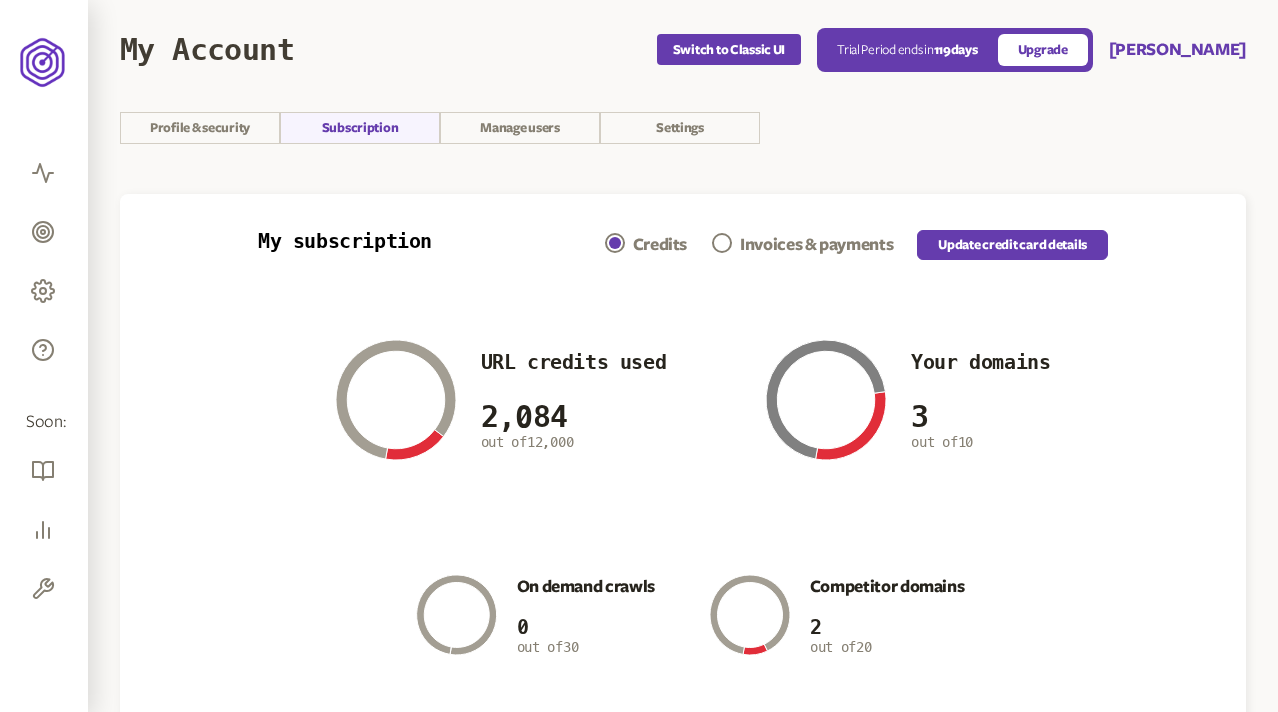scroll, scrollTop: 0, scrollLeft: 0, axis: both 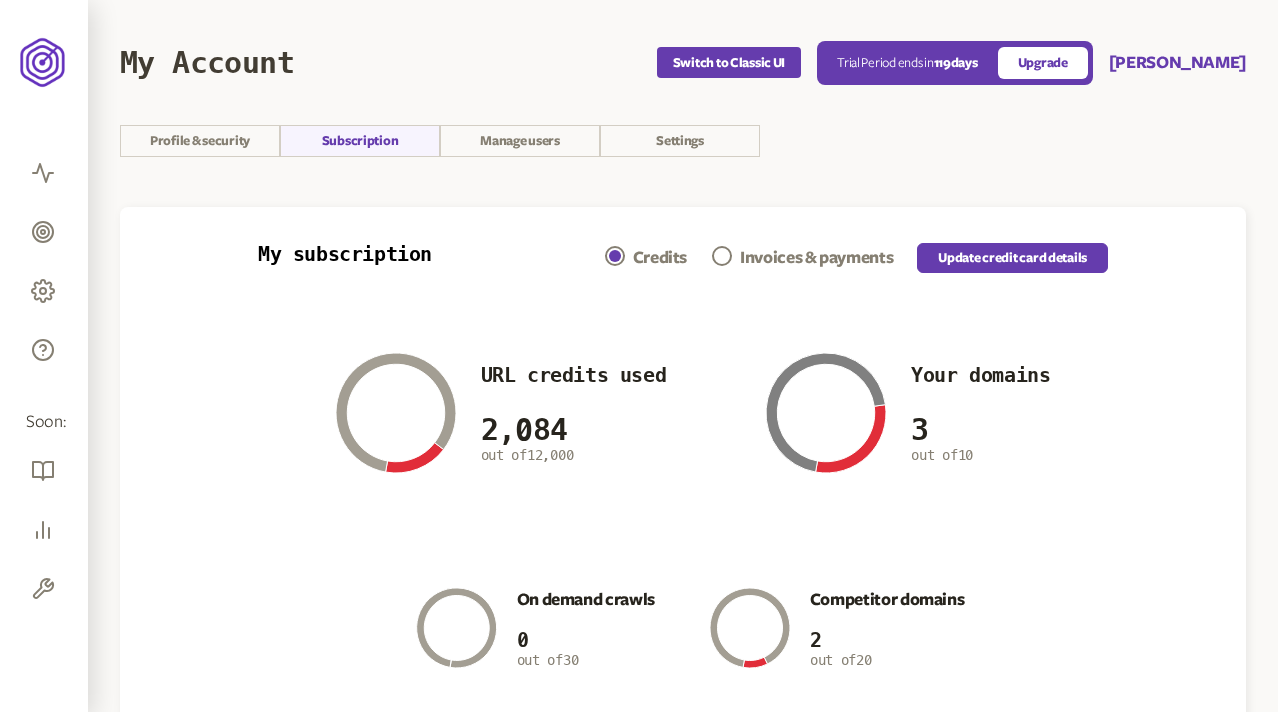 click on "Profile & security Subscription Manage users Settings" at bounding box center [683, 141] 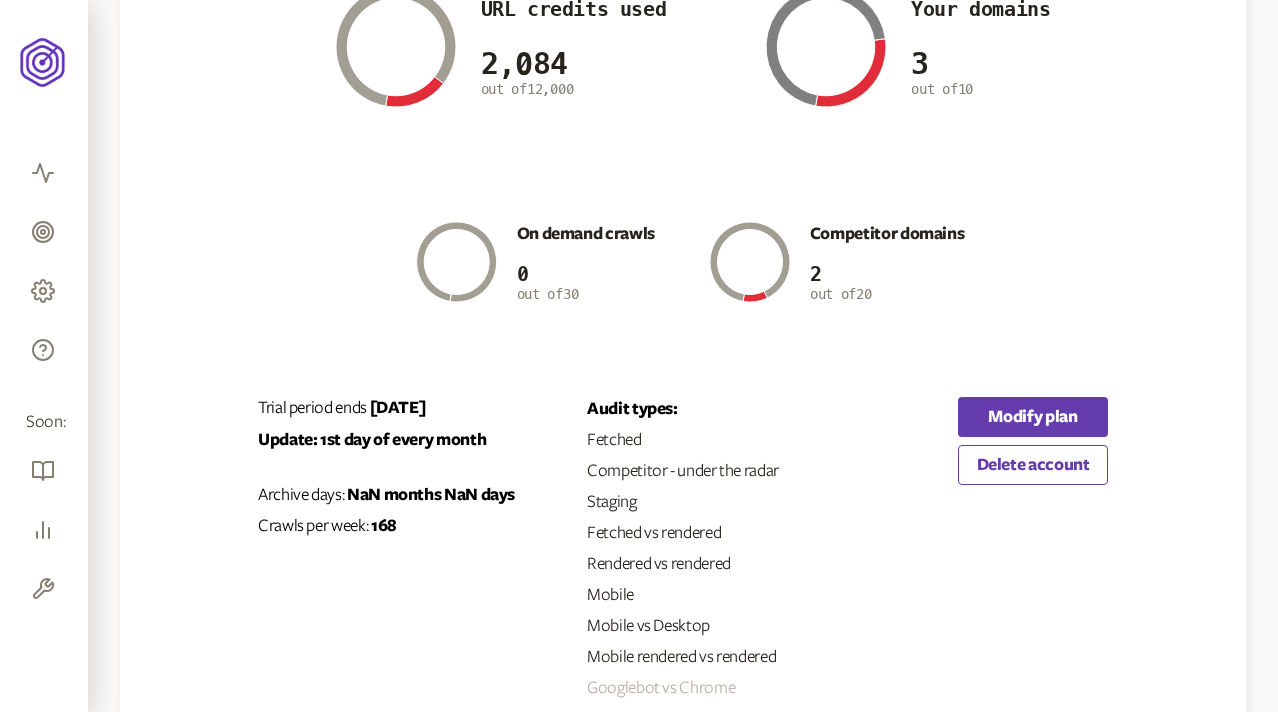 scroll, scrollTop: 398, scrollLeft: 0, axis: vertical 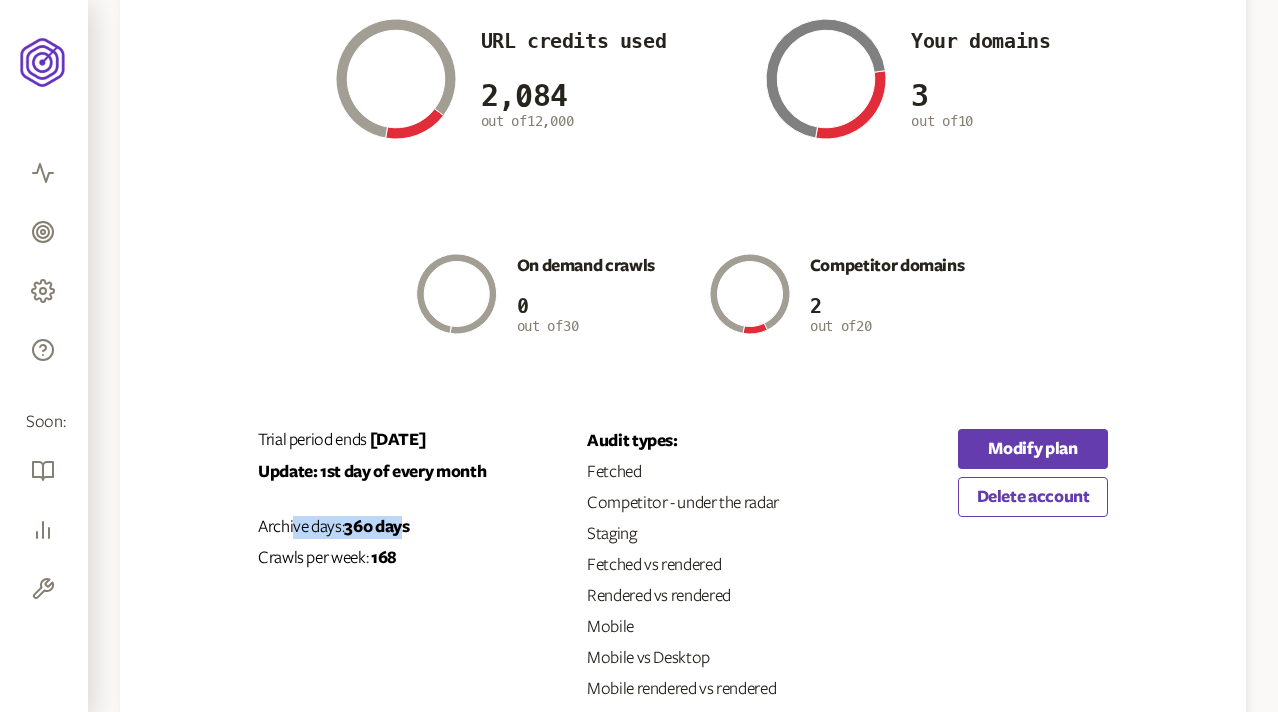 drag, startPoint x: 409, startPoint y: 531, endPoint x: 294, endPoint y: 529, distance: 115.01739 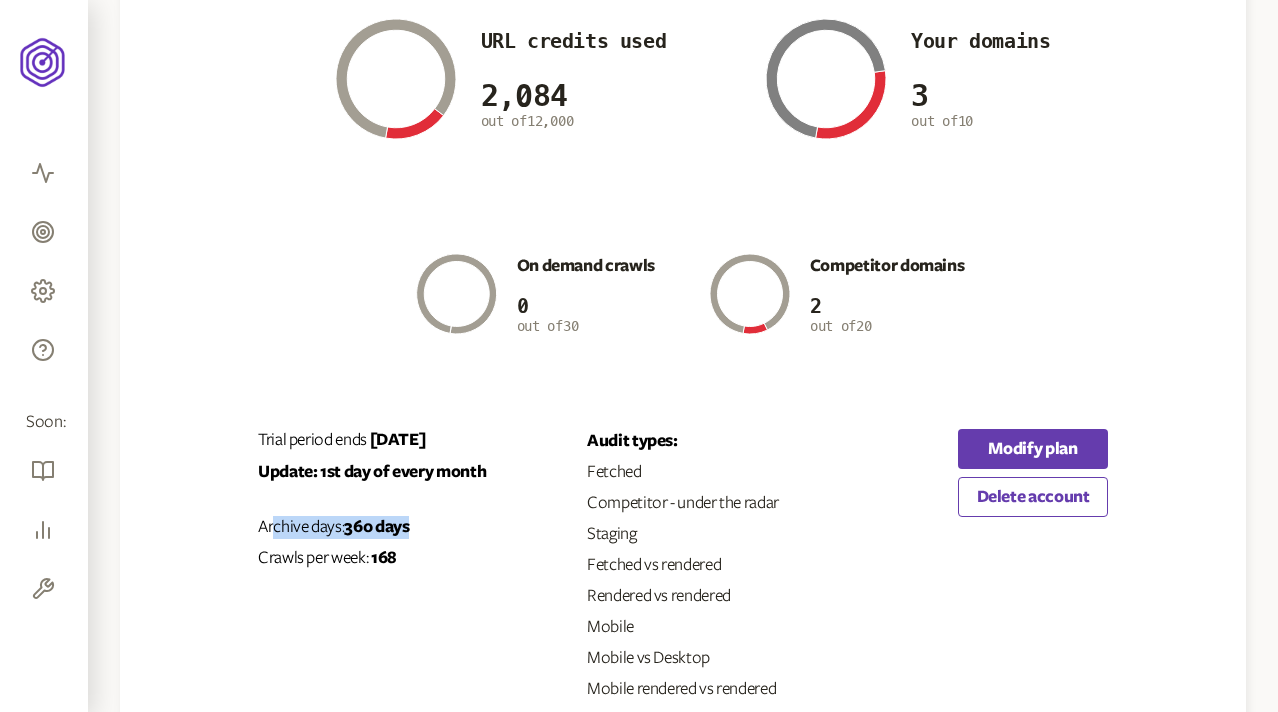 drag, startPoint x: 276, startPoint y: 528, endPoint x: 426, endPoint y: 527, distance: 150.00333 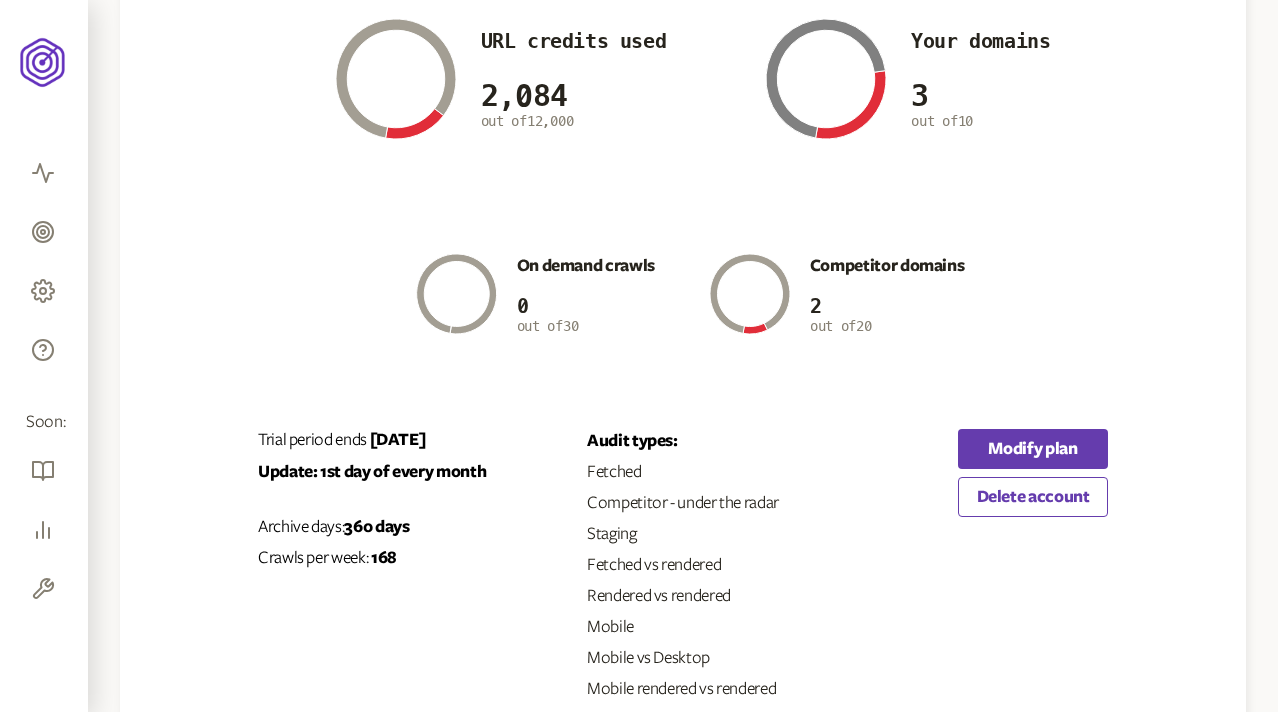 click on "360 days" at bounding box center [376, 527] 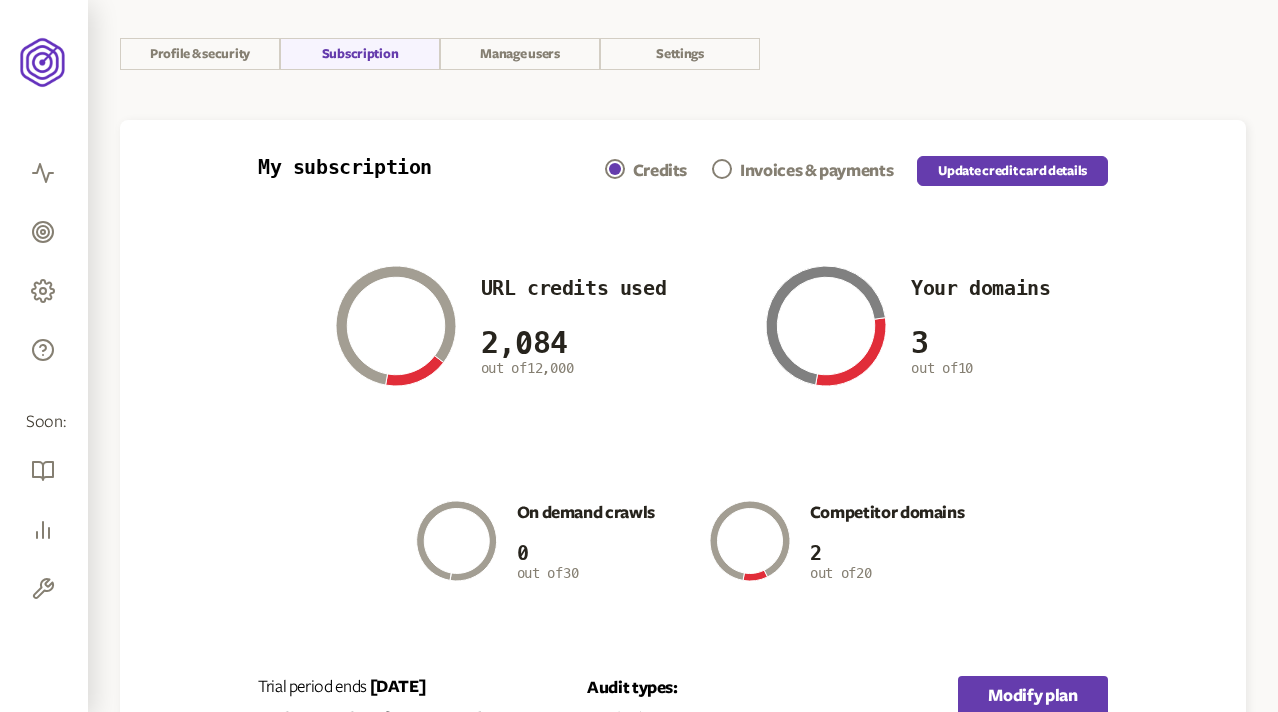 scroll, scrollTop: 82, scrollLeft: 0, axis: vertical 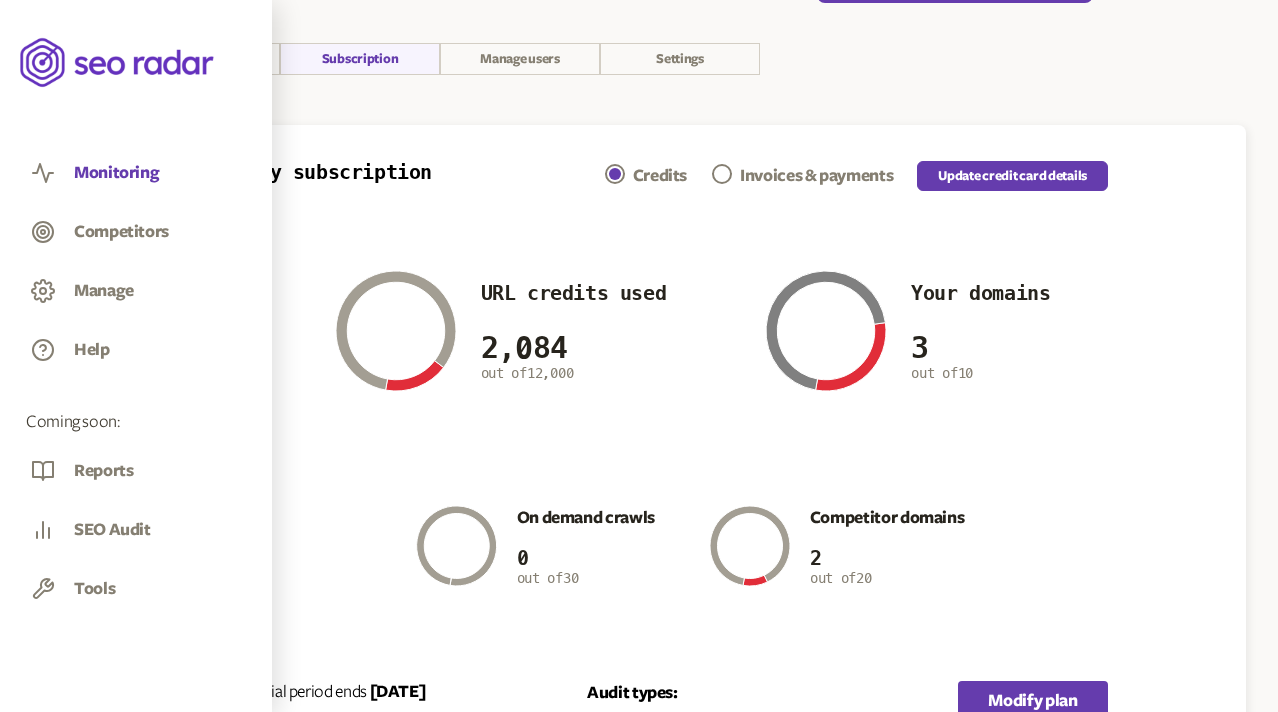 click on "Monitoring" at bounding box center [116, 173] 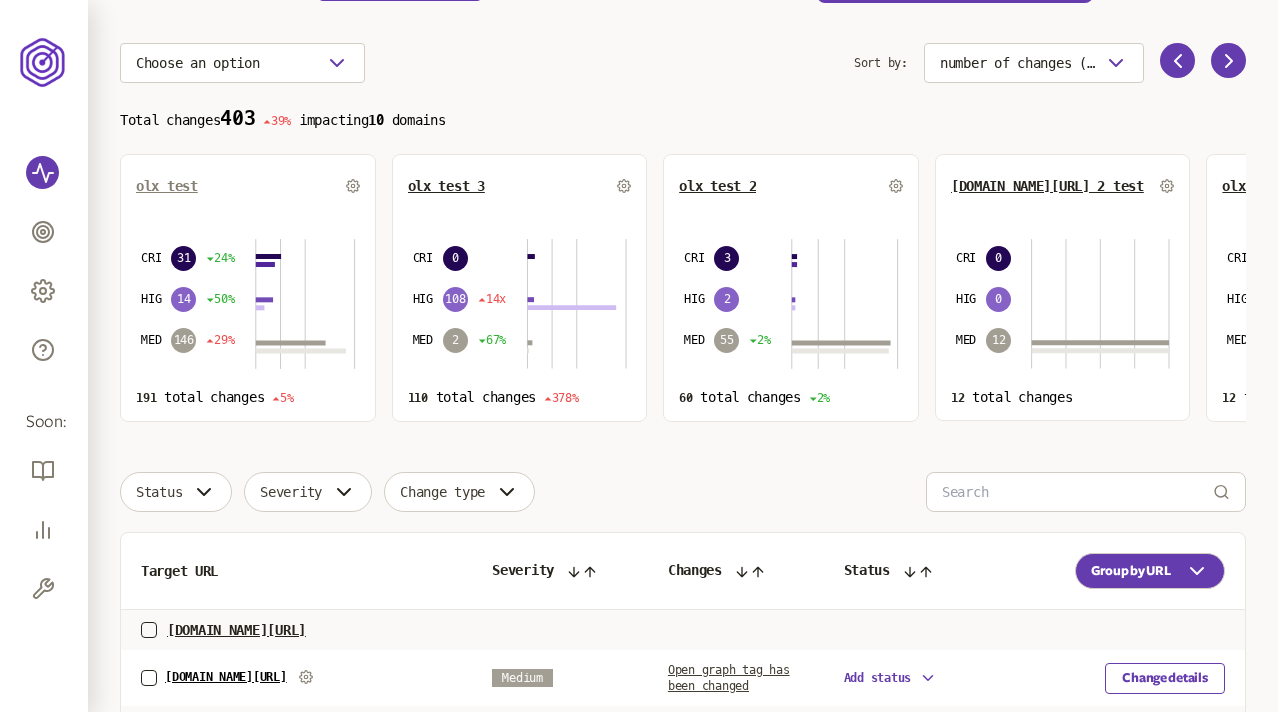 click on "olx test" at bounding box center (167, 186) 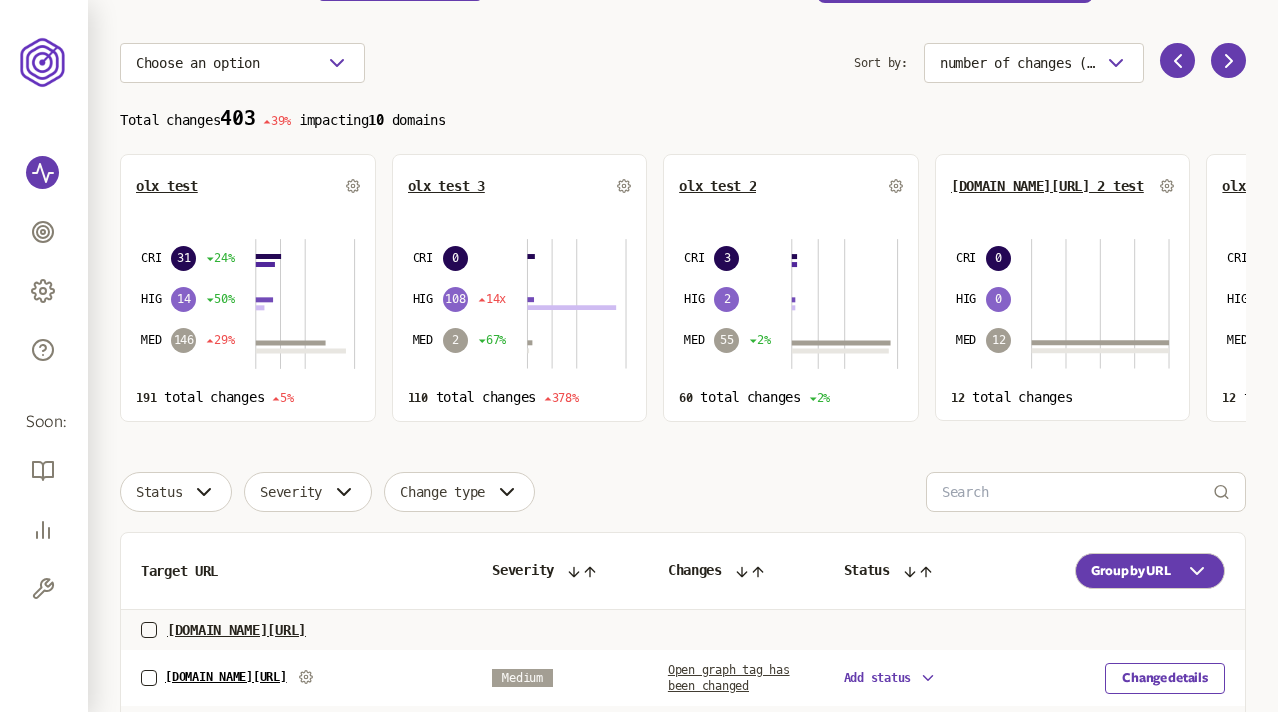 scroll, scrollTop: 0, scrollLeft: 0, axis: both 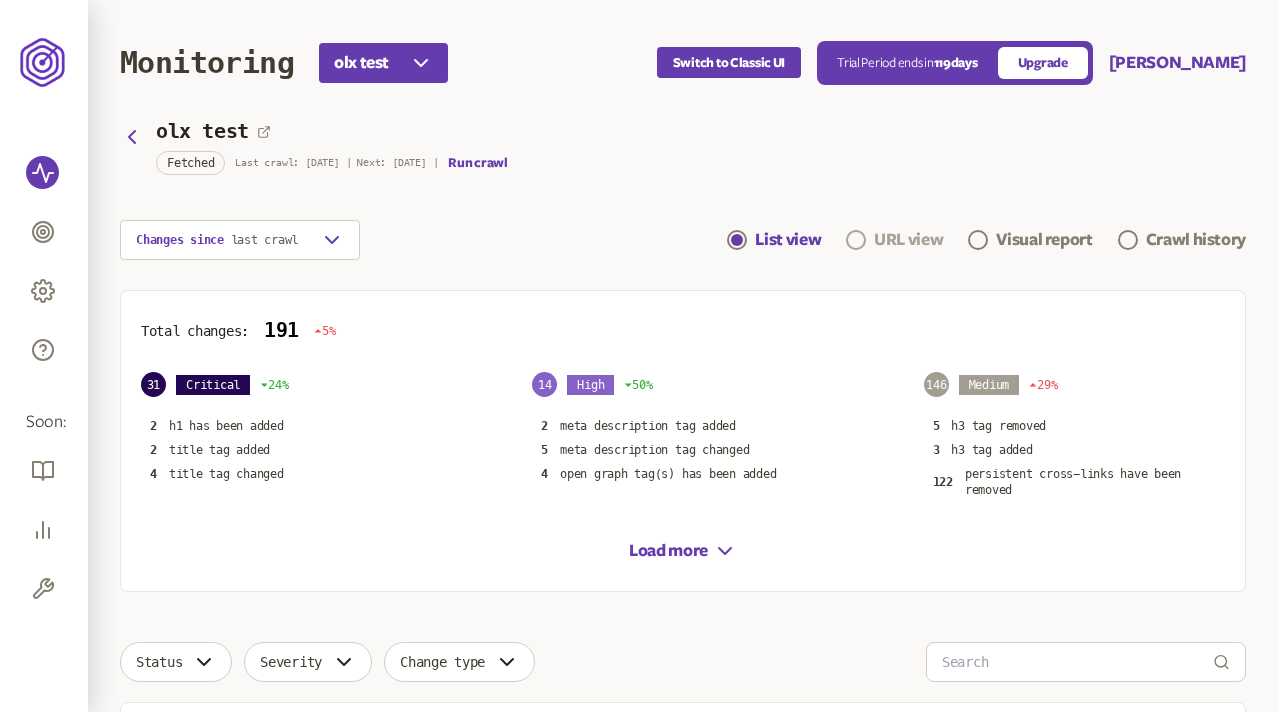 click on "URL view" at bounding box center (908, 240) 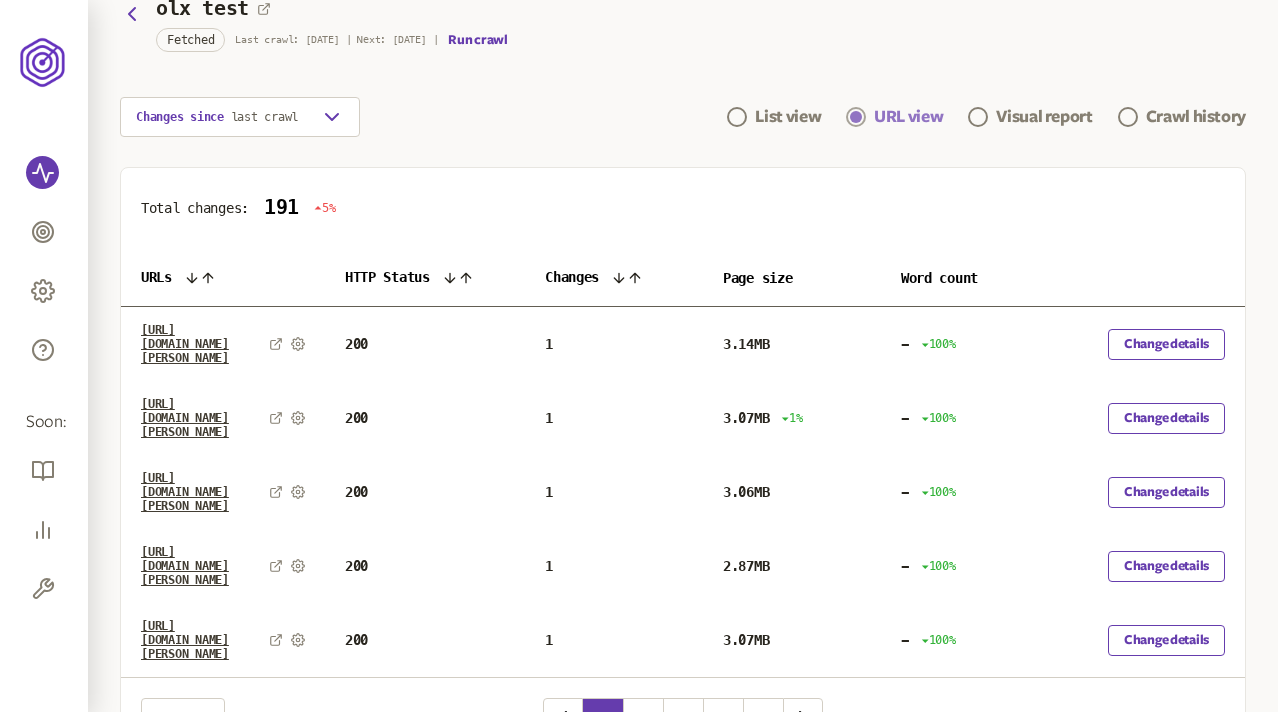 scroll, scrollTop: 161, scrollLeft: 0, axis: vertical 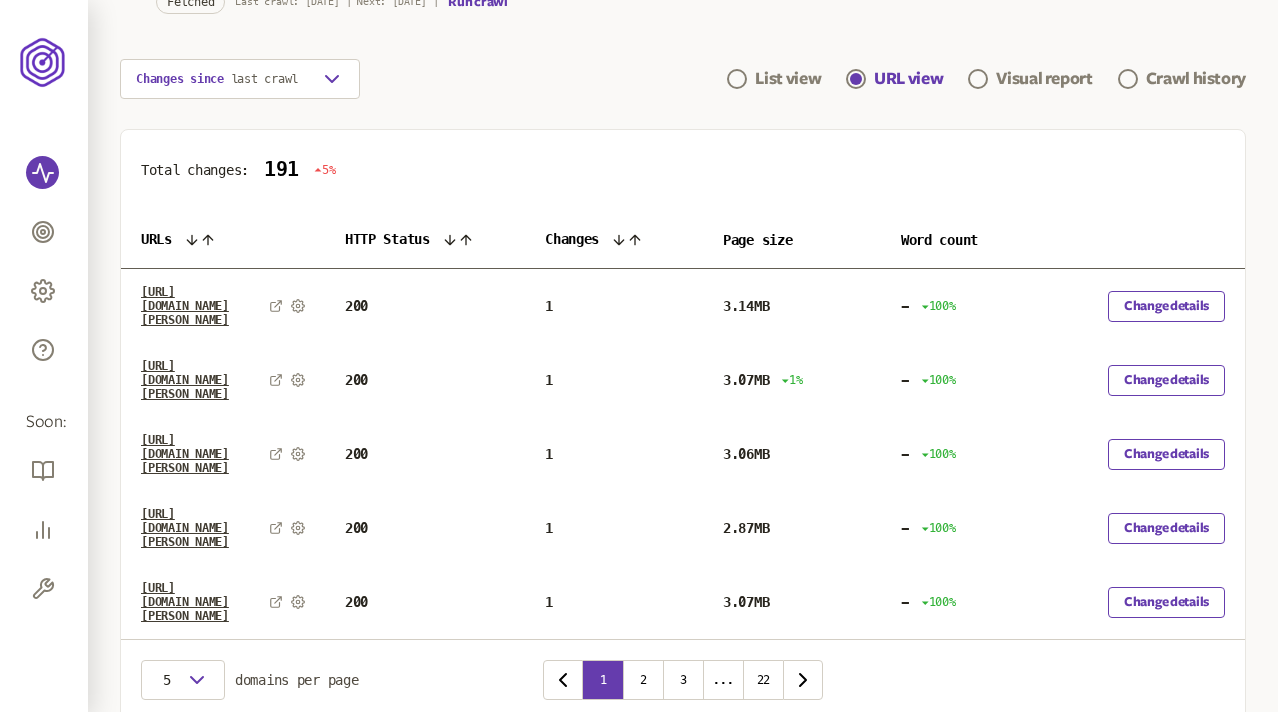 click 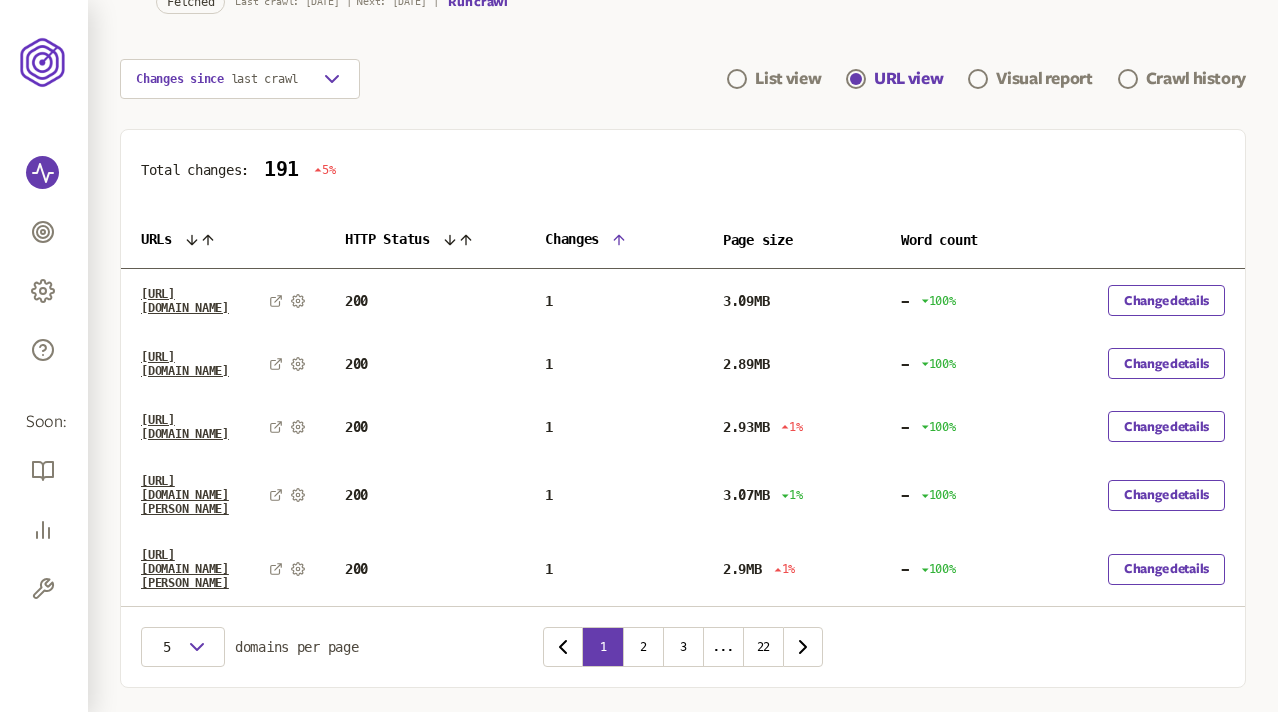click 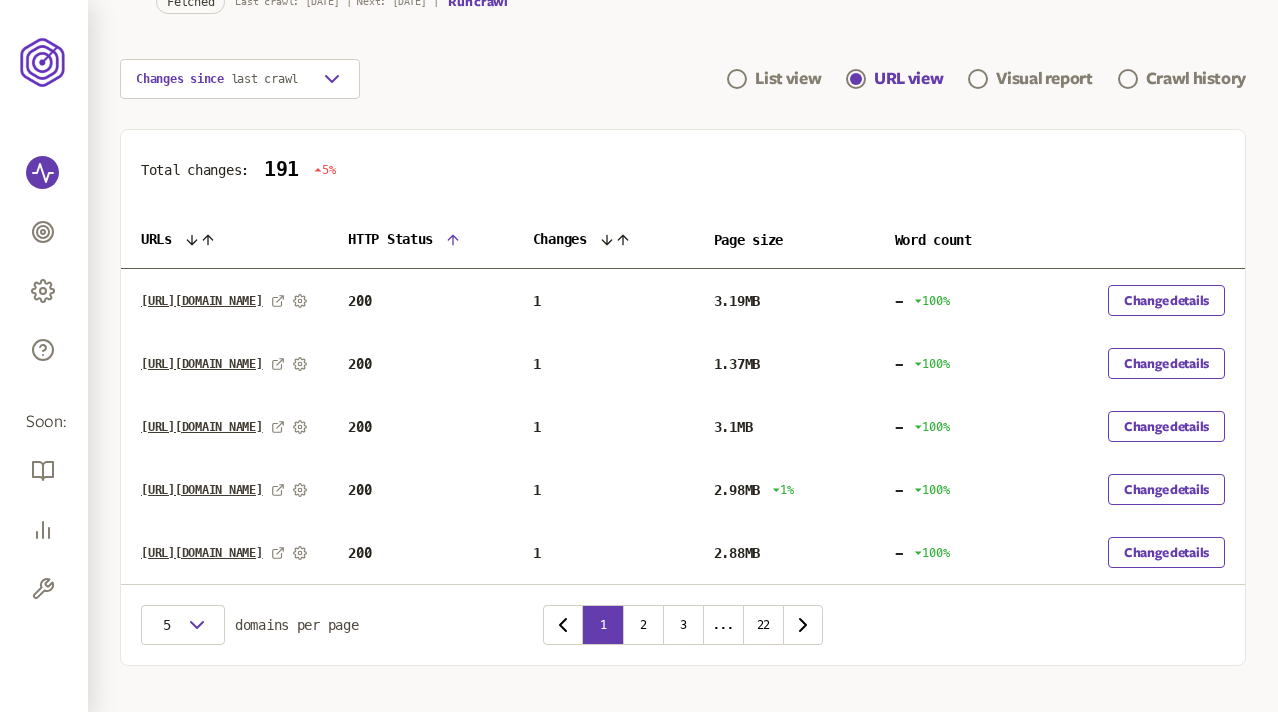 click 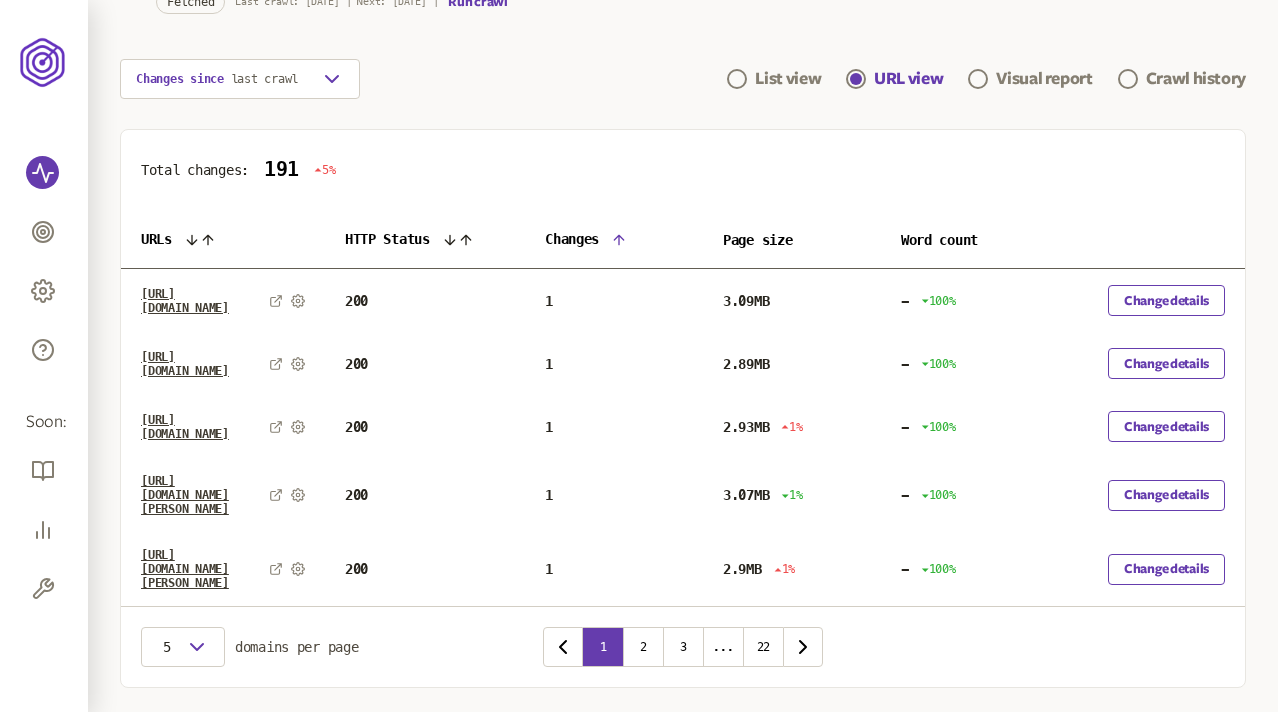 click 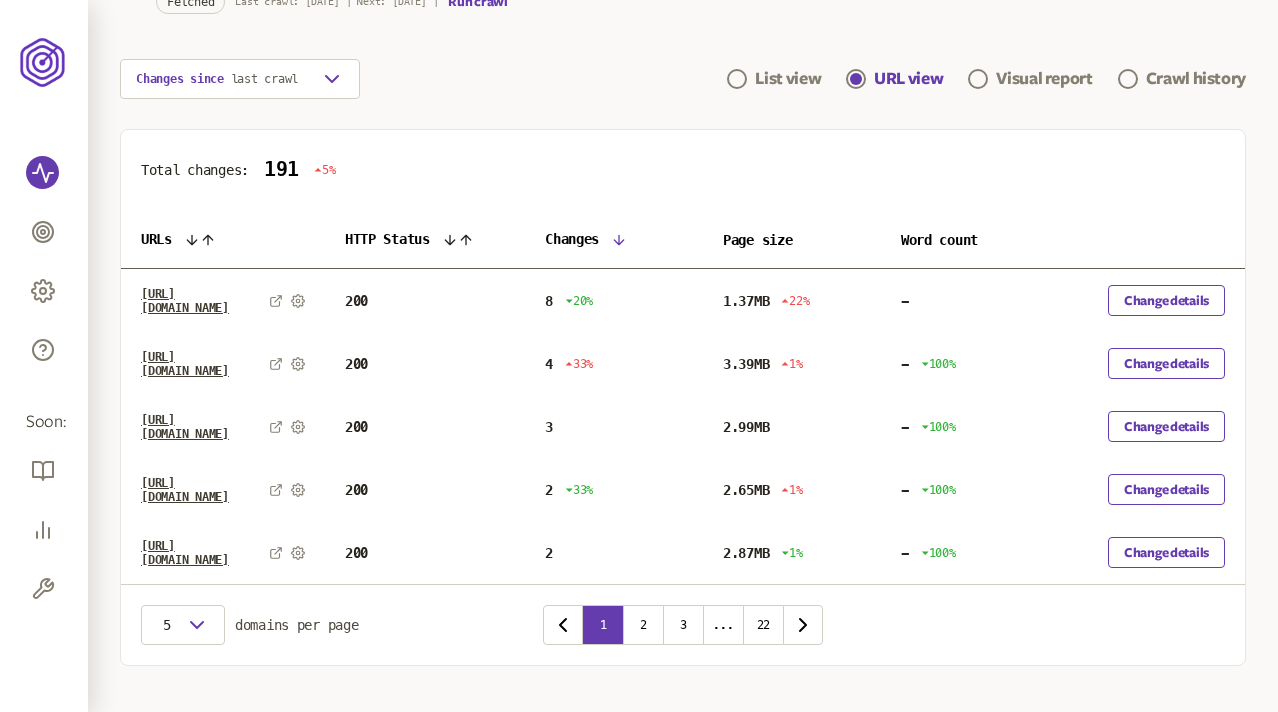 click 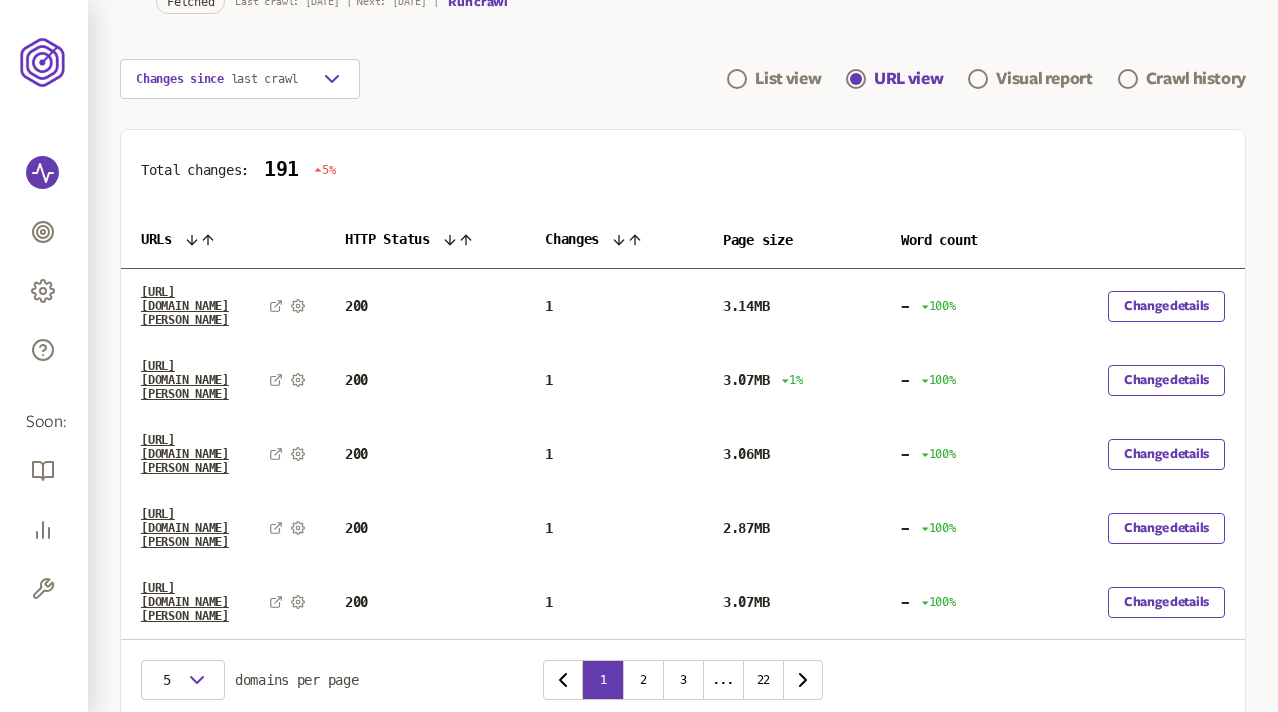 click 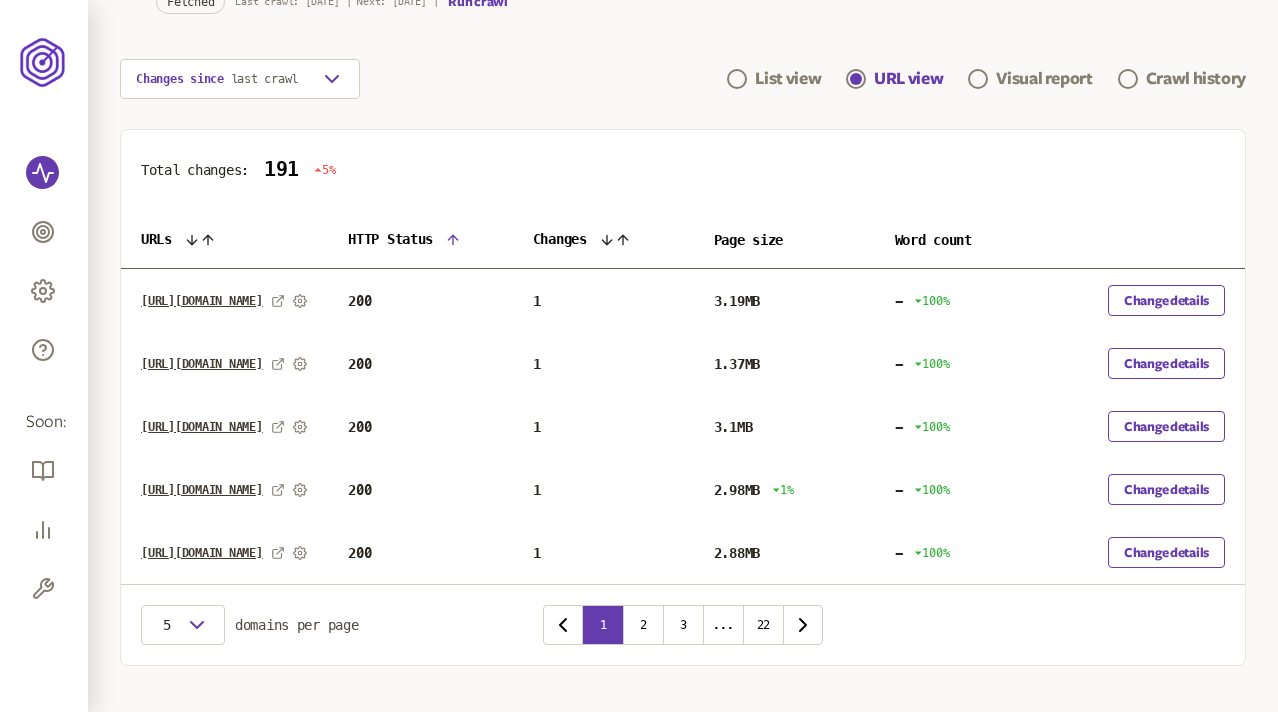 click 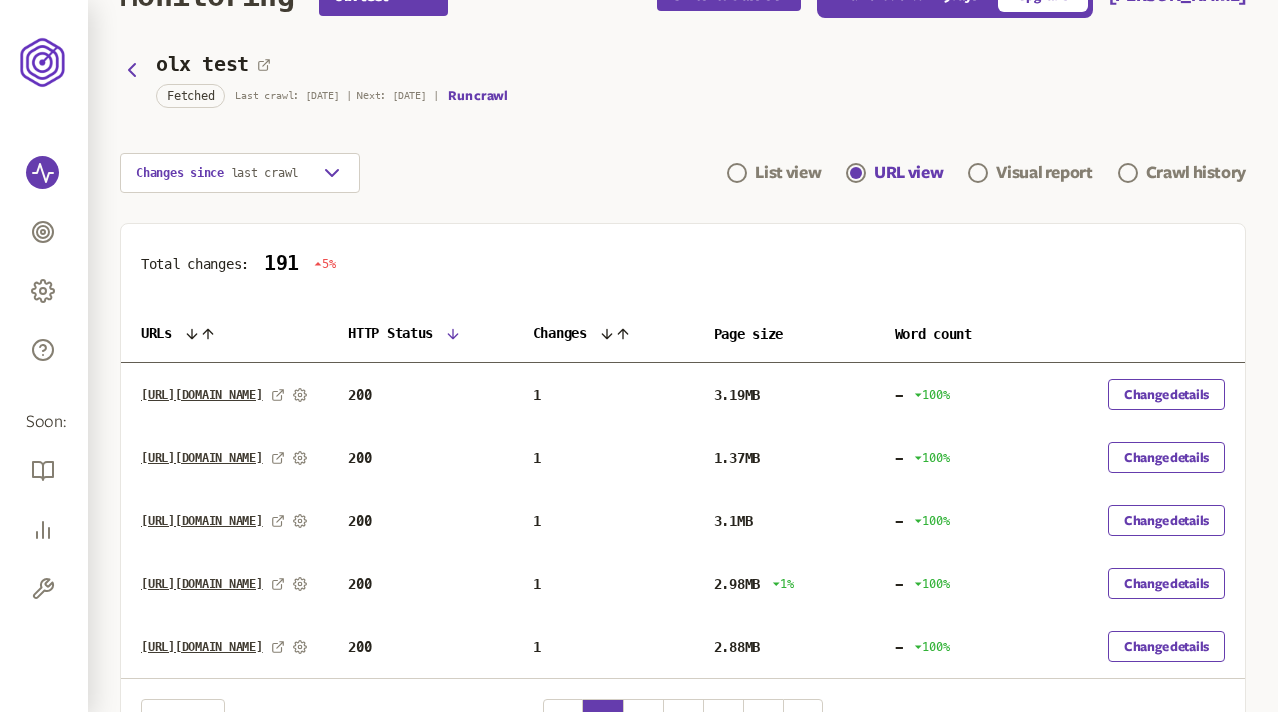 scroll, scrollTop: 0, scrollLeft: 0, axis: both 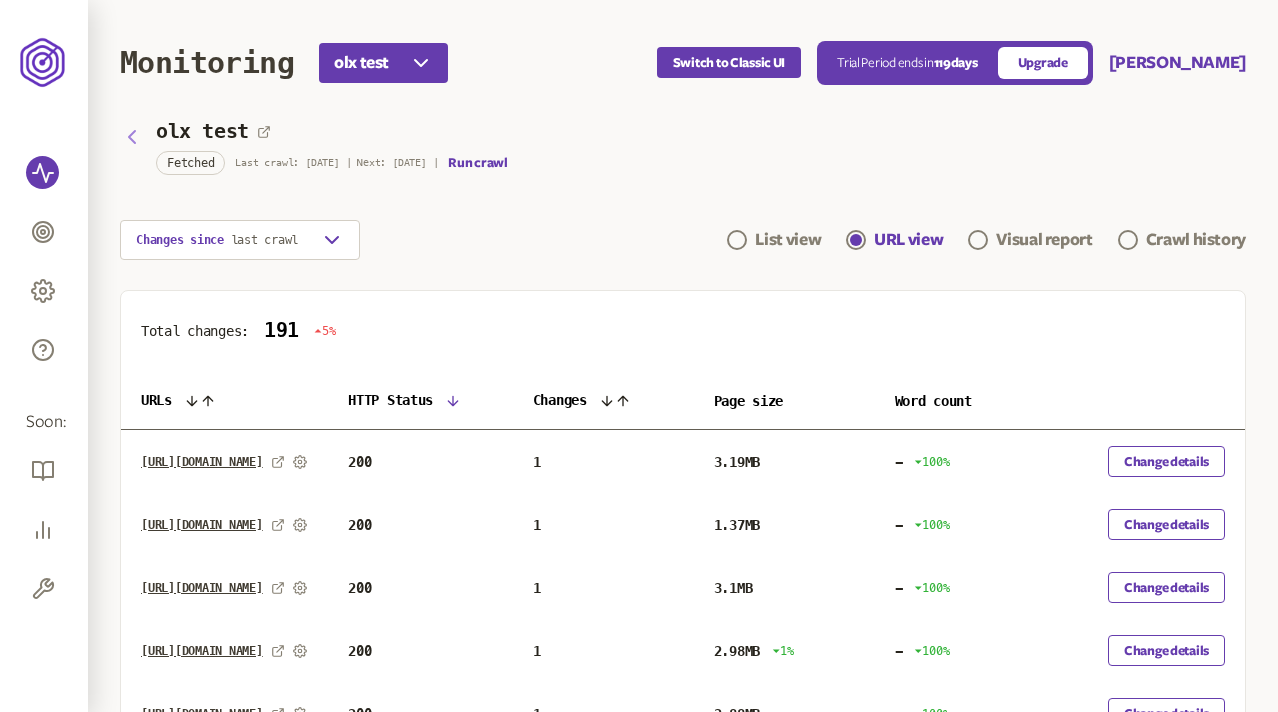 click 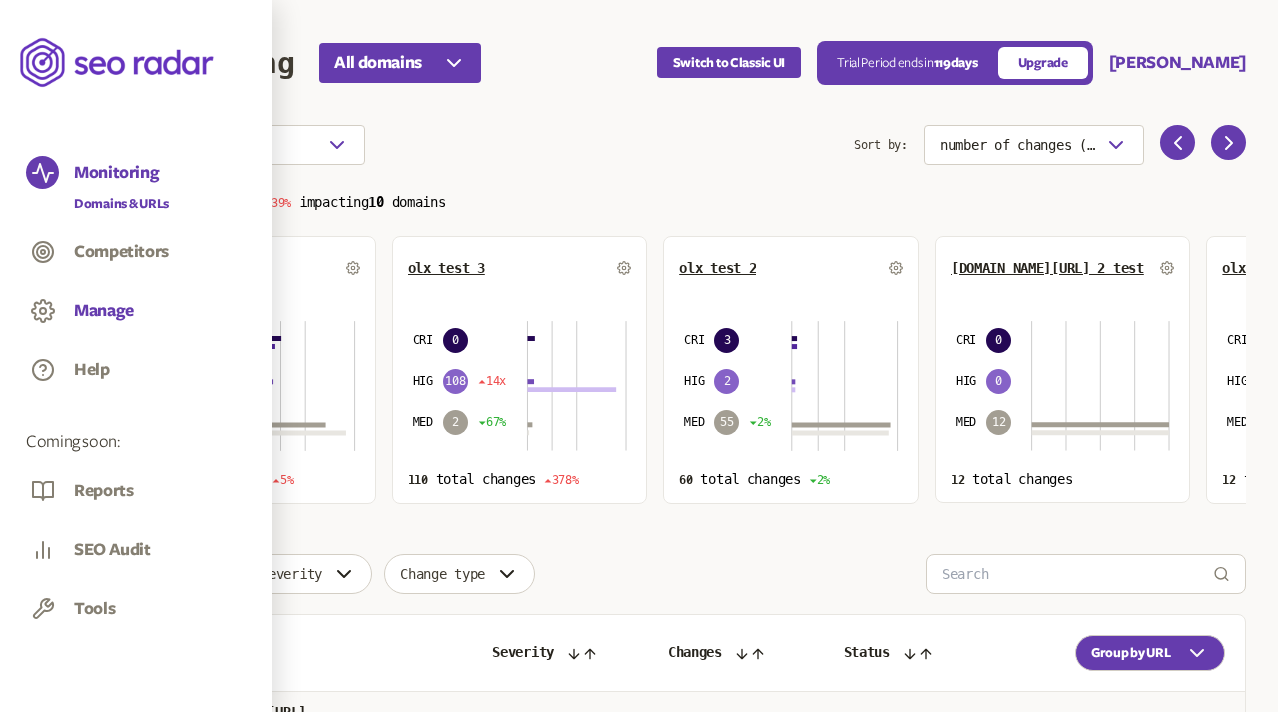 click on "Manage" at bounding box center [104, 311] 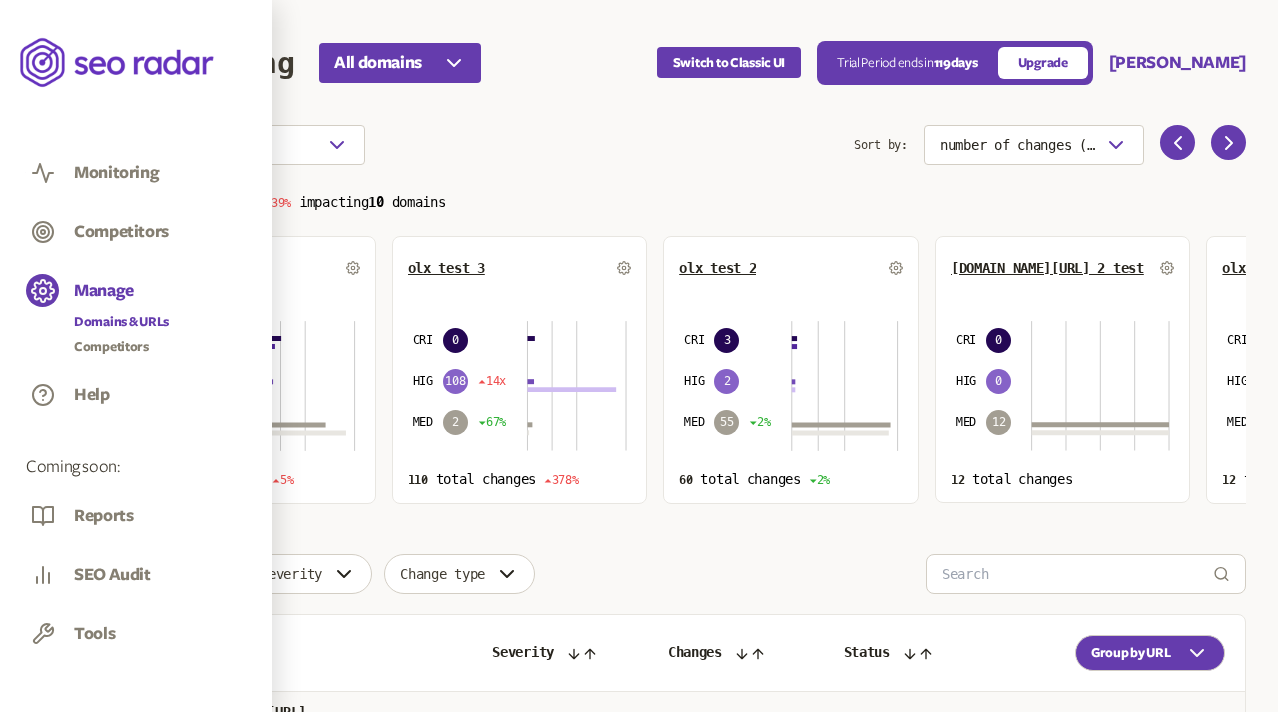 click on "Domains & URLs" at bounding box center (121, 322) 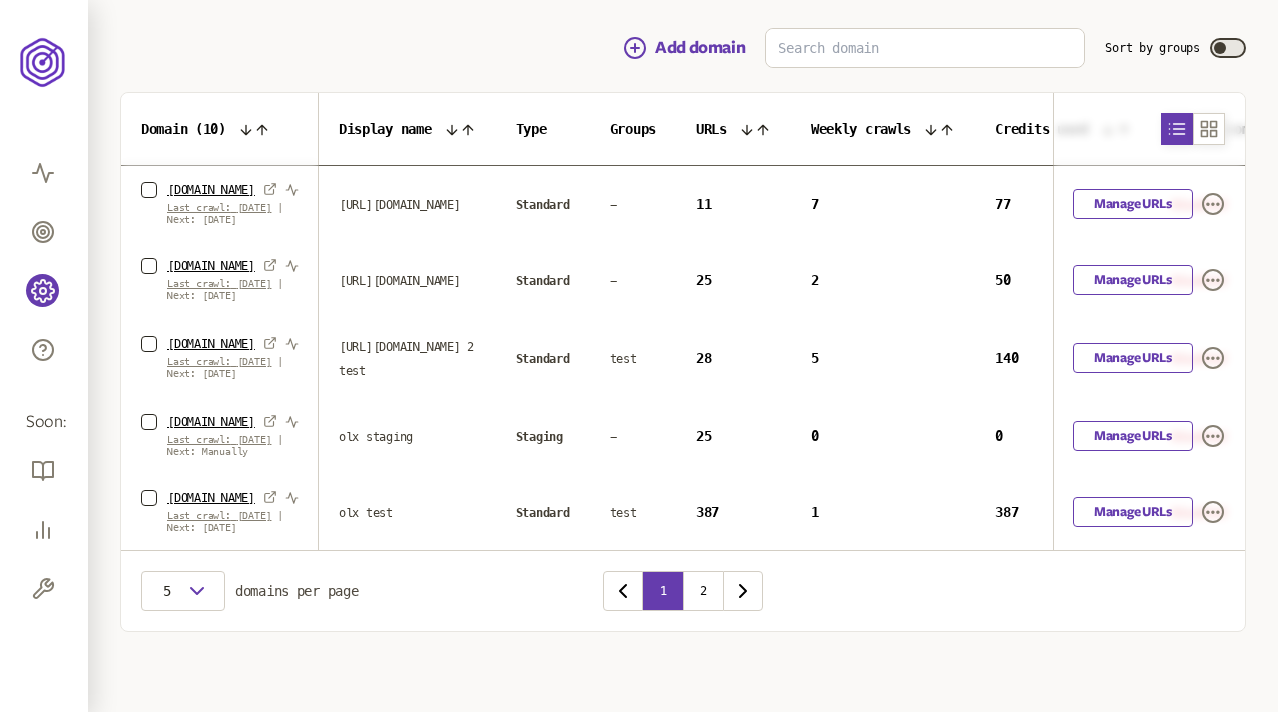 scroll, scrollTop: 232, scrollLeft: 0, axis: vertical 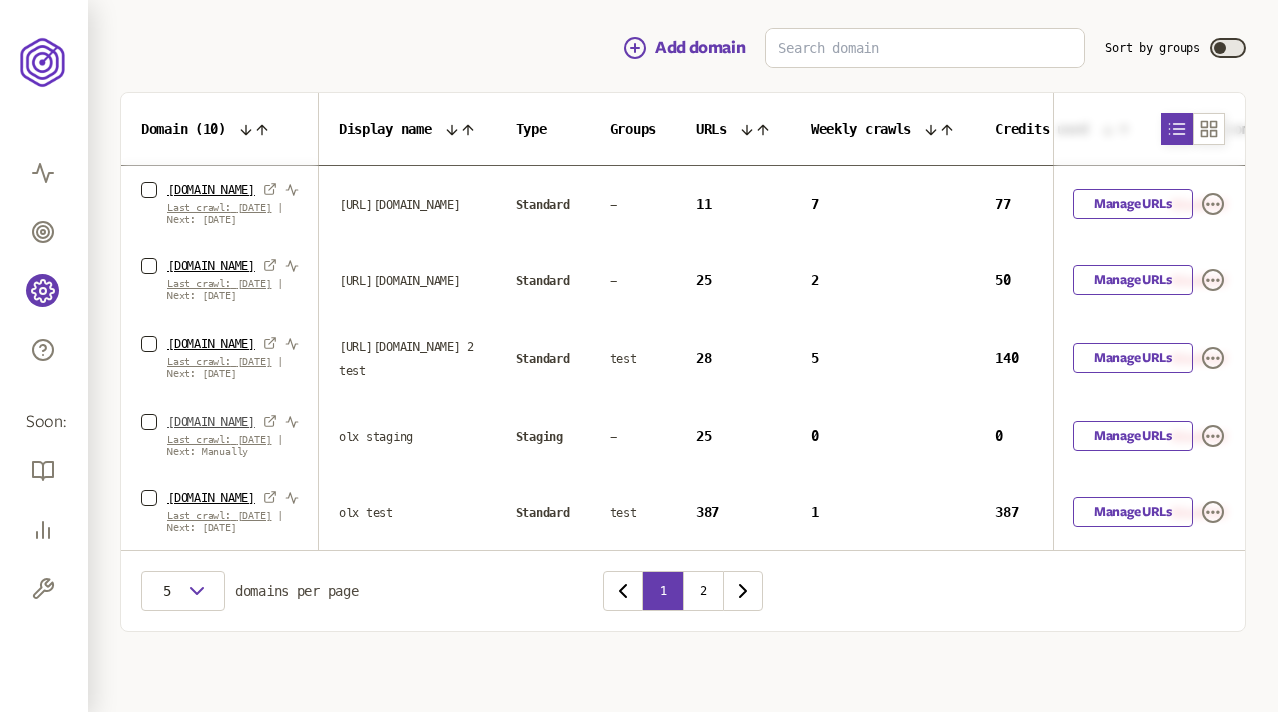 click on "olx.ua" at bounding box center (211, 422) 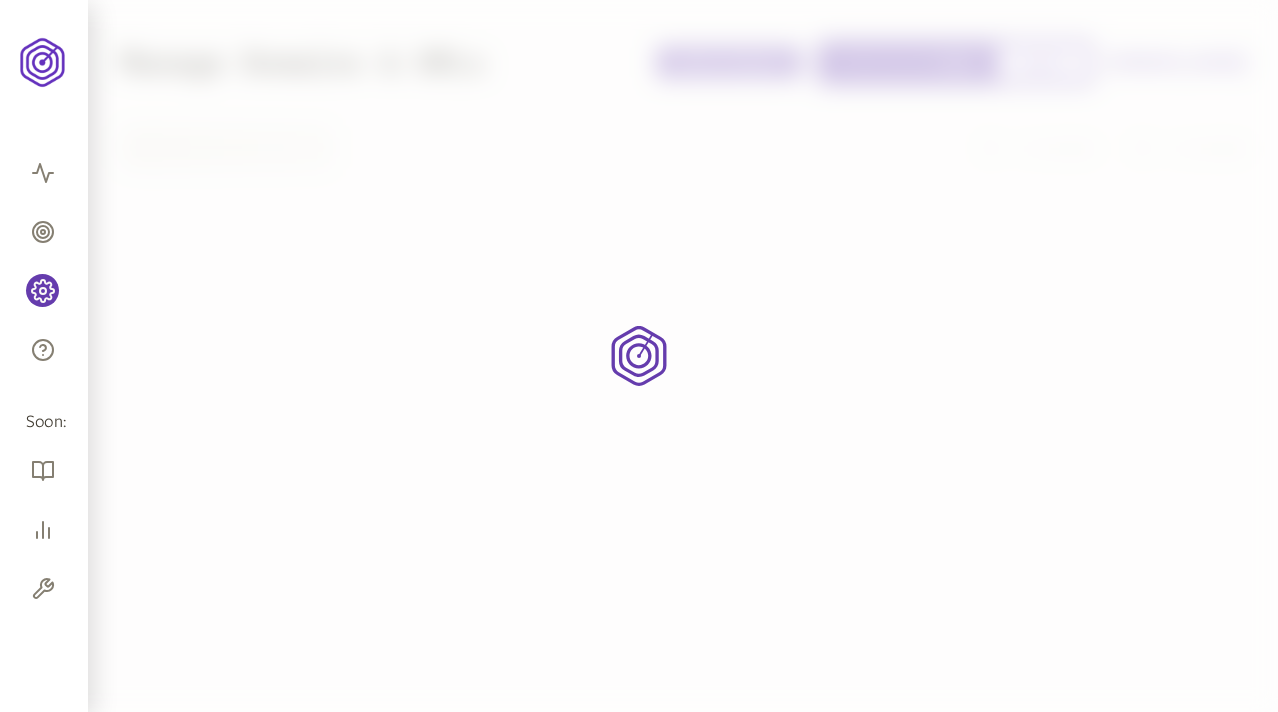 scroll, scrollTop: 0, scrollLeft: 0, axis: both 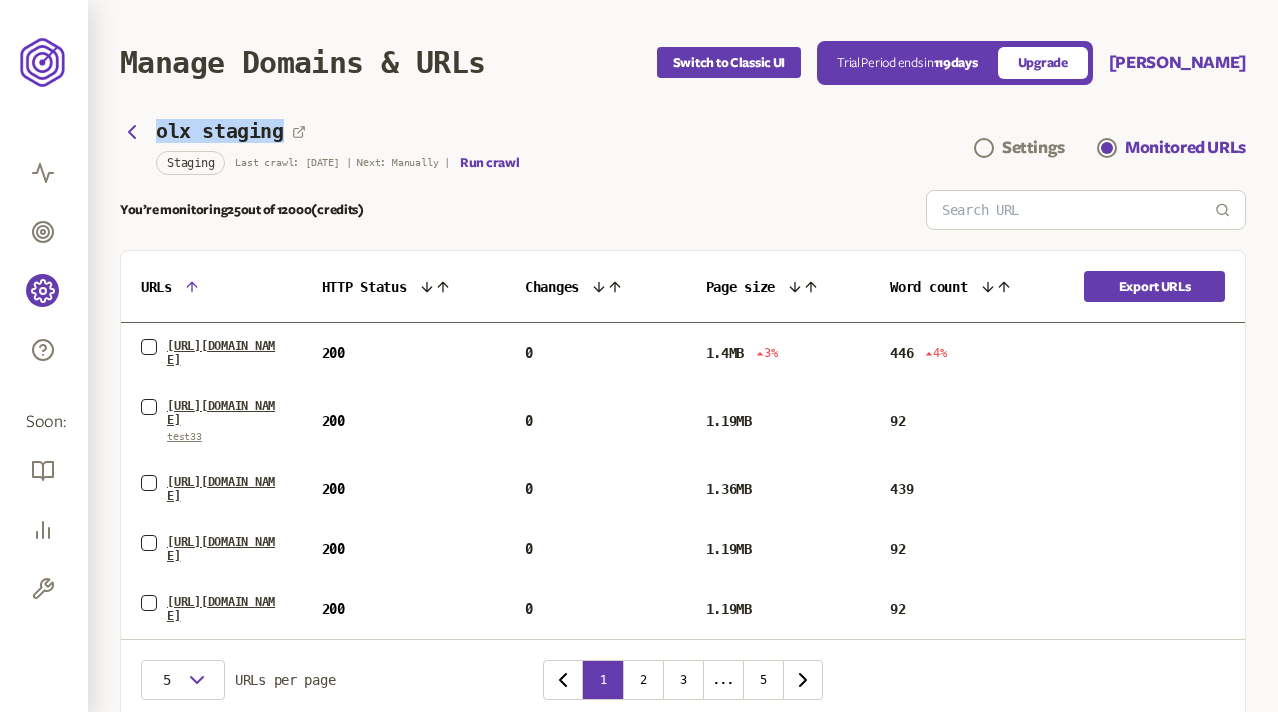 drag, startPoint x: 159, startPoint y: 129, endPoint x: 283, endPoint y: 127, distance: 124.01613 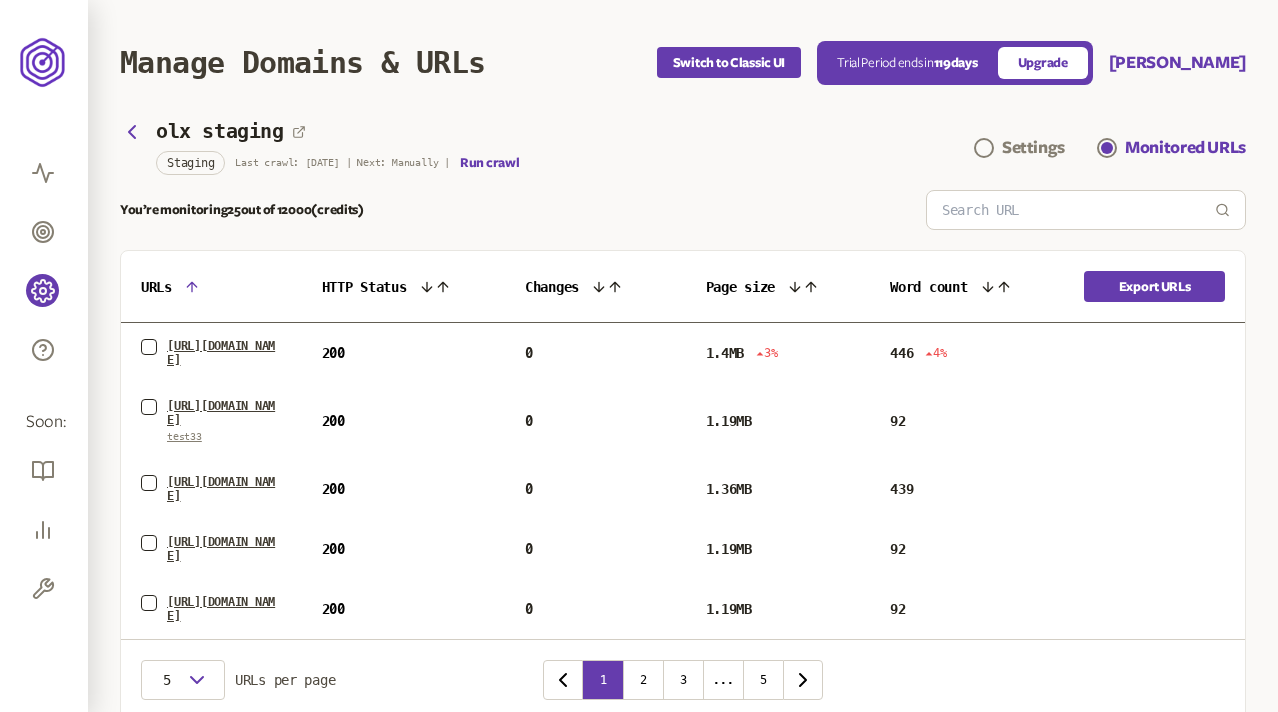 click on "Last crawl:   13 May   | Next:   Manually   |" at bounding box center (342, 163) 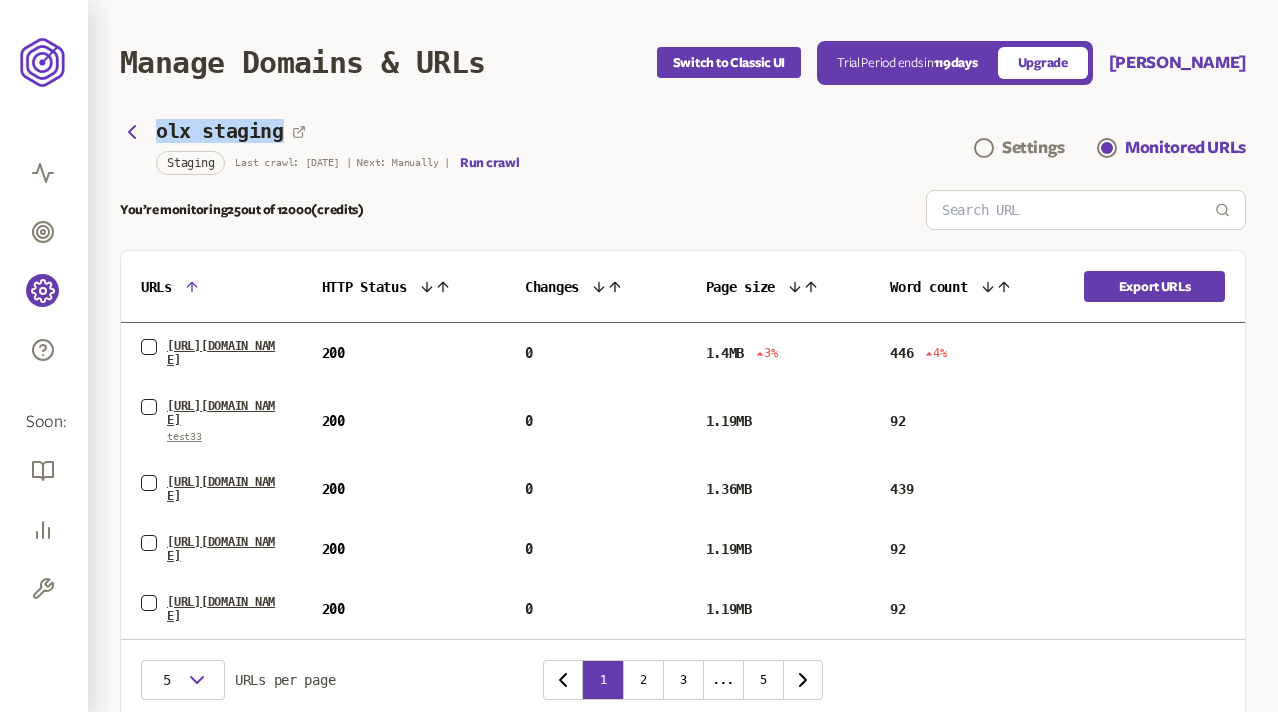 drag, startPoint x: 281, startPoint y: 134, endPoint x: 160, endPoint y: 131, distance: 121.037186 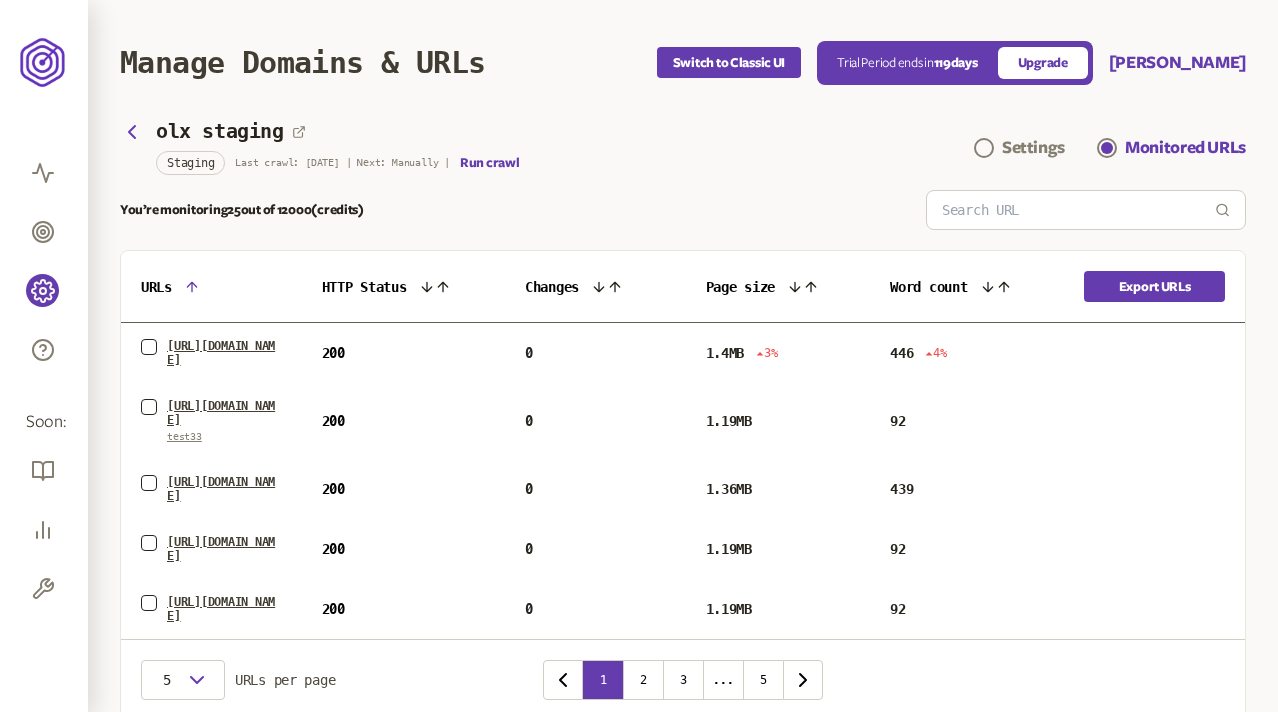 click on "You’re monitoring  25  out of   12000  (credits)" at bounding box center (683, 210) 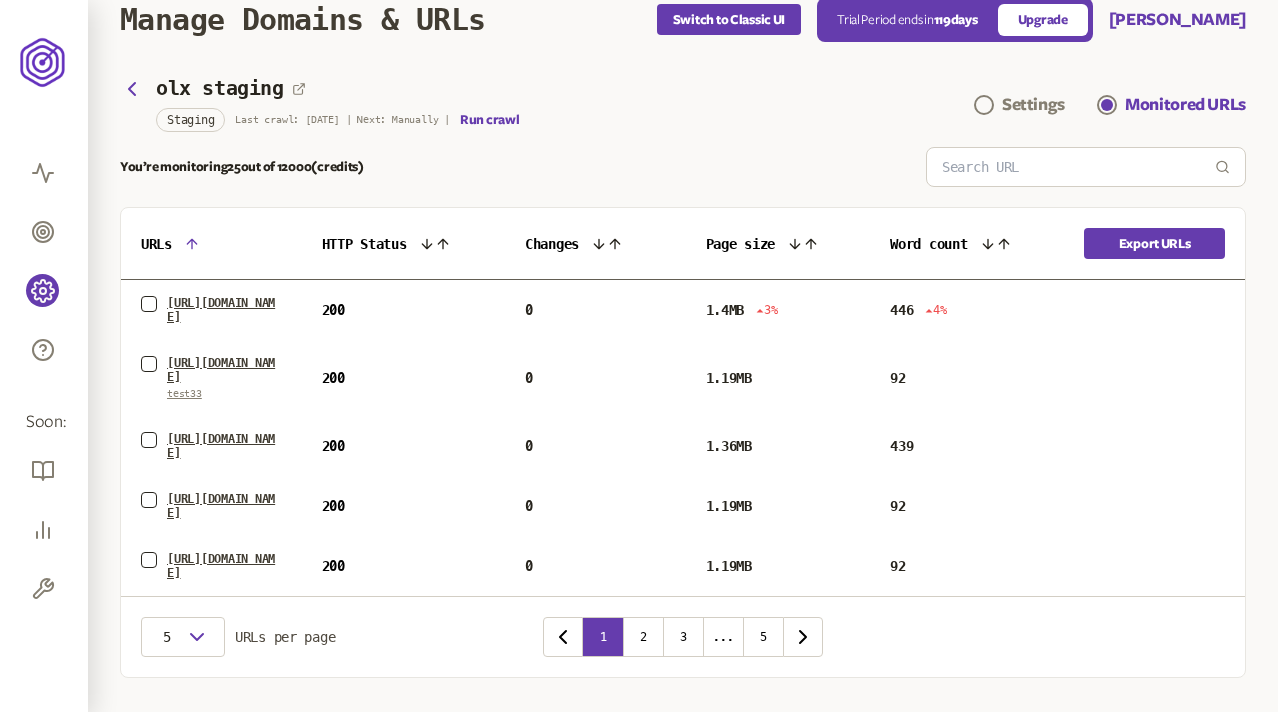 scroll, scrollTop: 0, scrollLeft: 0, axis: both 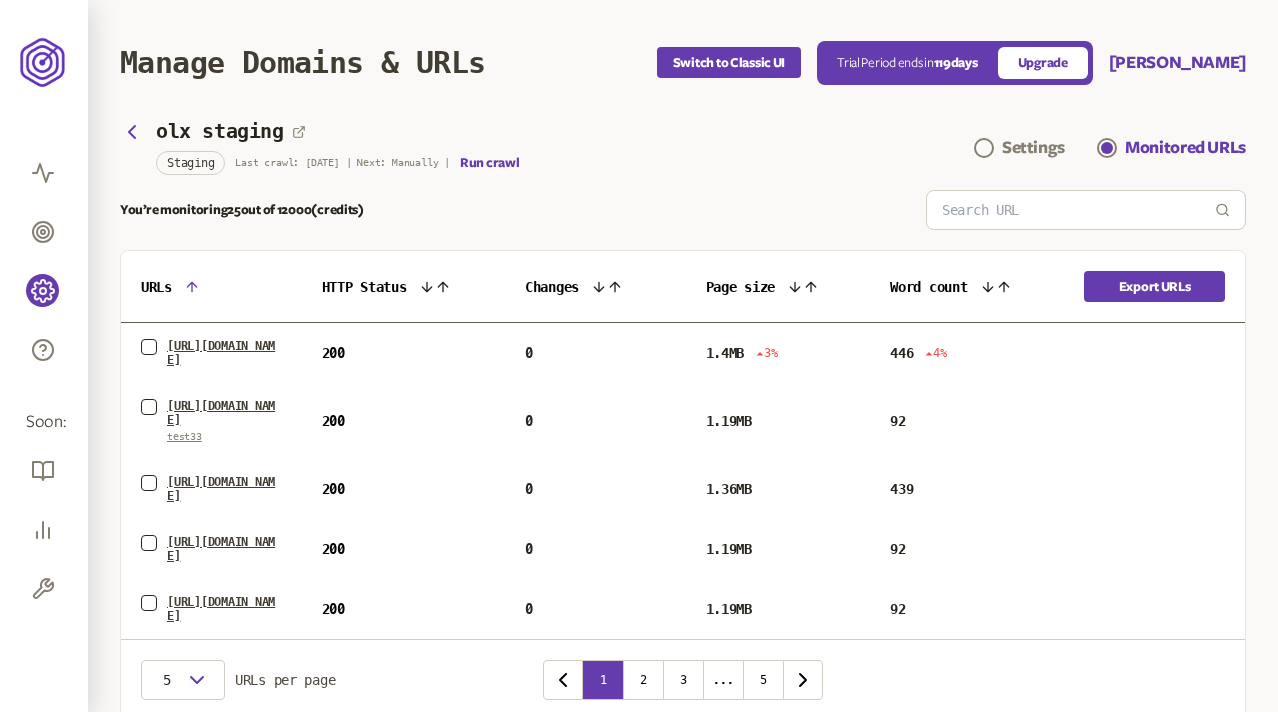 click on "You’re monitoring  25  out of   12000  (credits)" at bounding box center (683, 210) 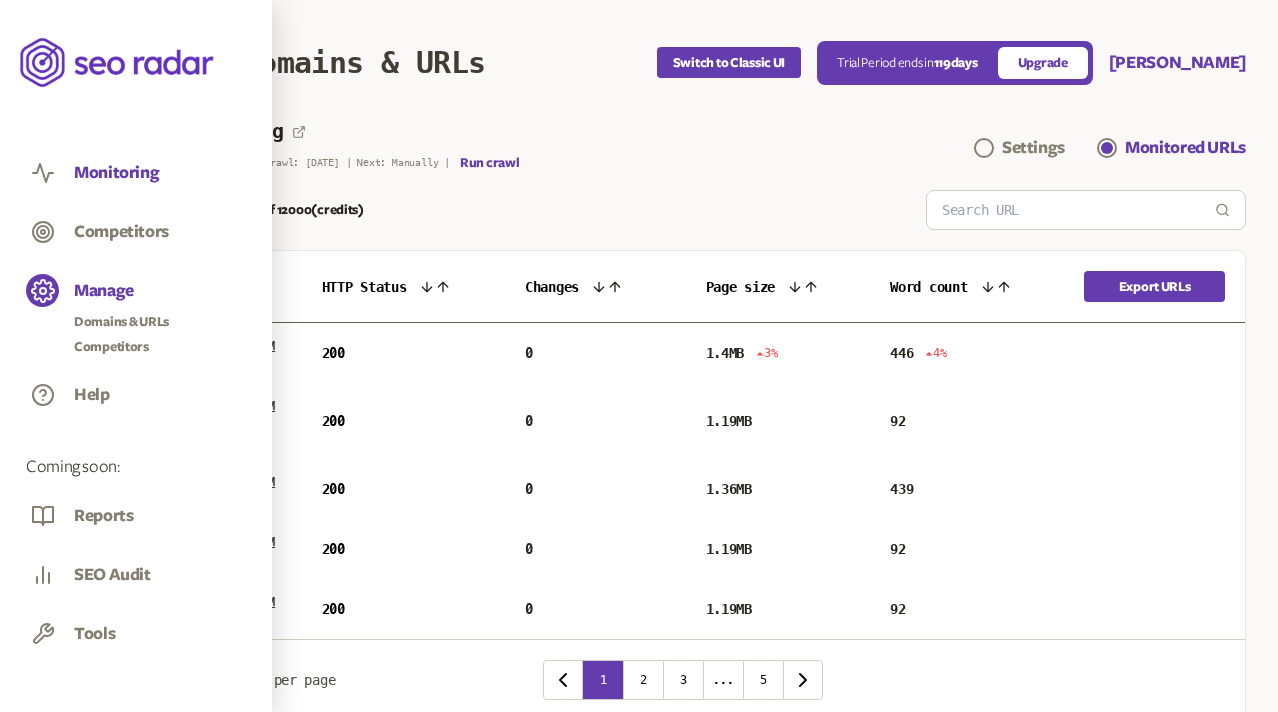 click on "Monitoring" at bounding box center [116, 173] 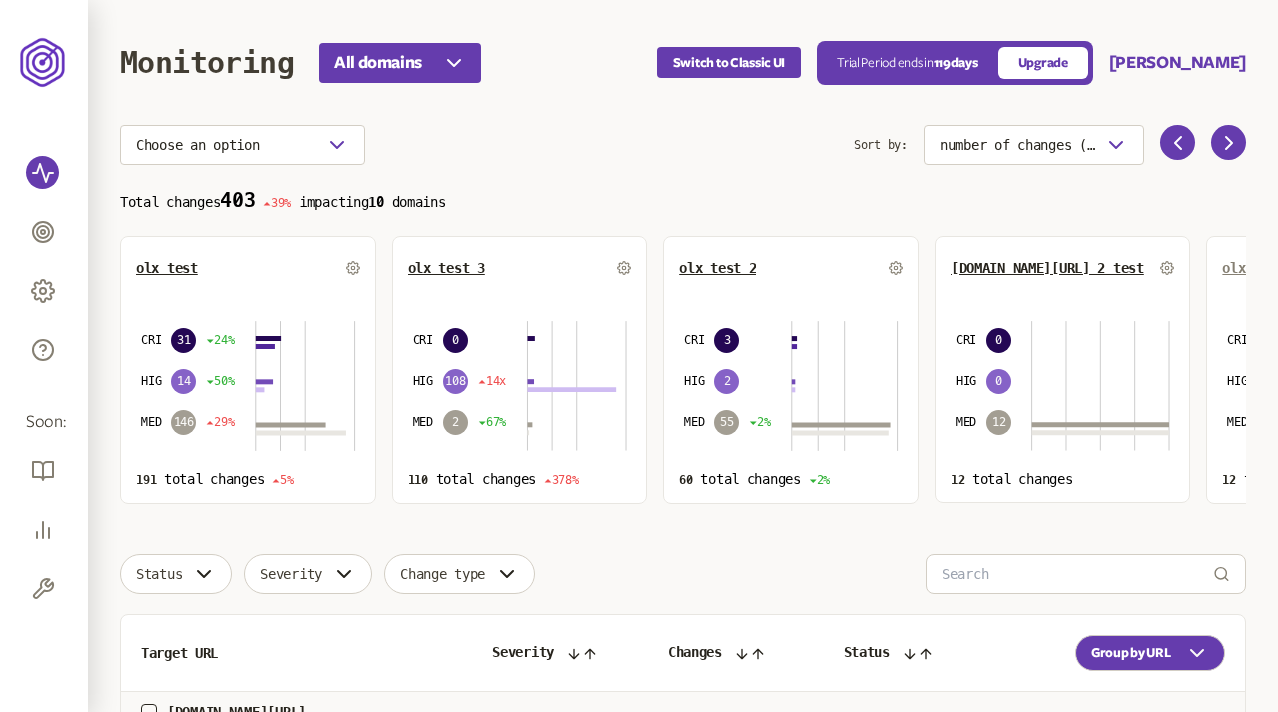 click on "olx staging" at bounding box center [1264, 268] 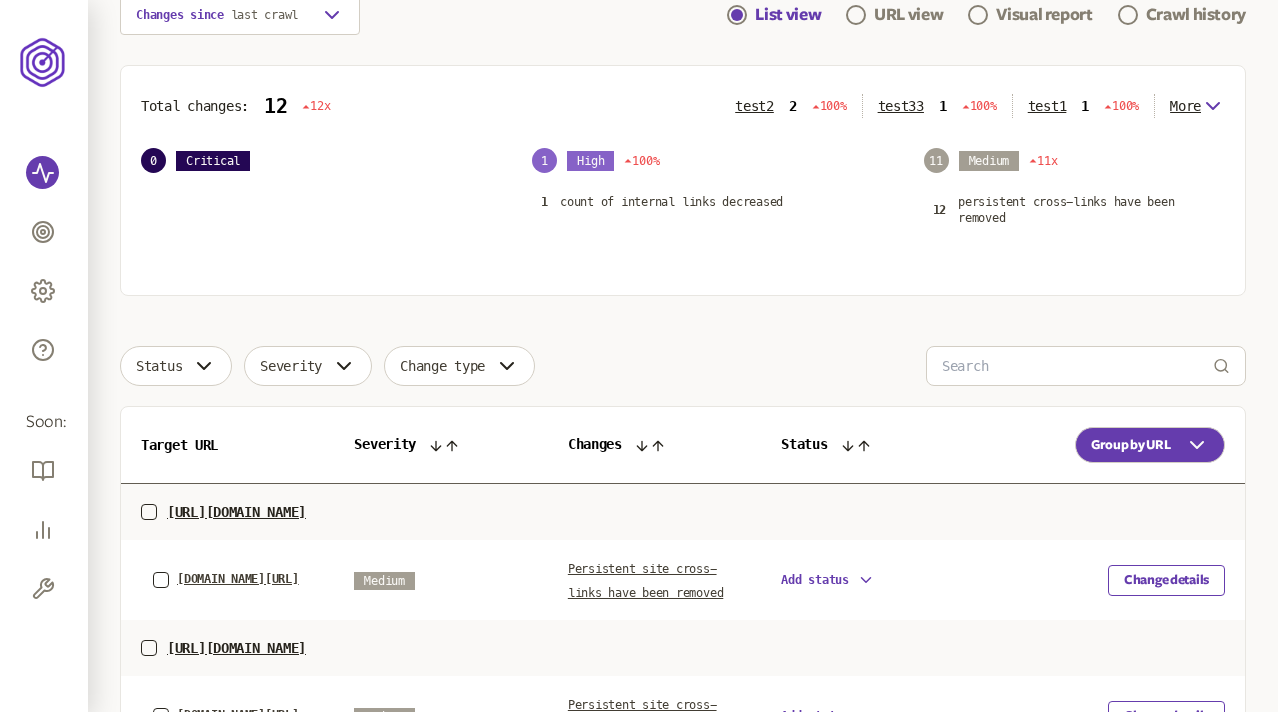 scroll, scrollTop: 0, scrollLeft: 0, axis: both 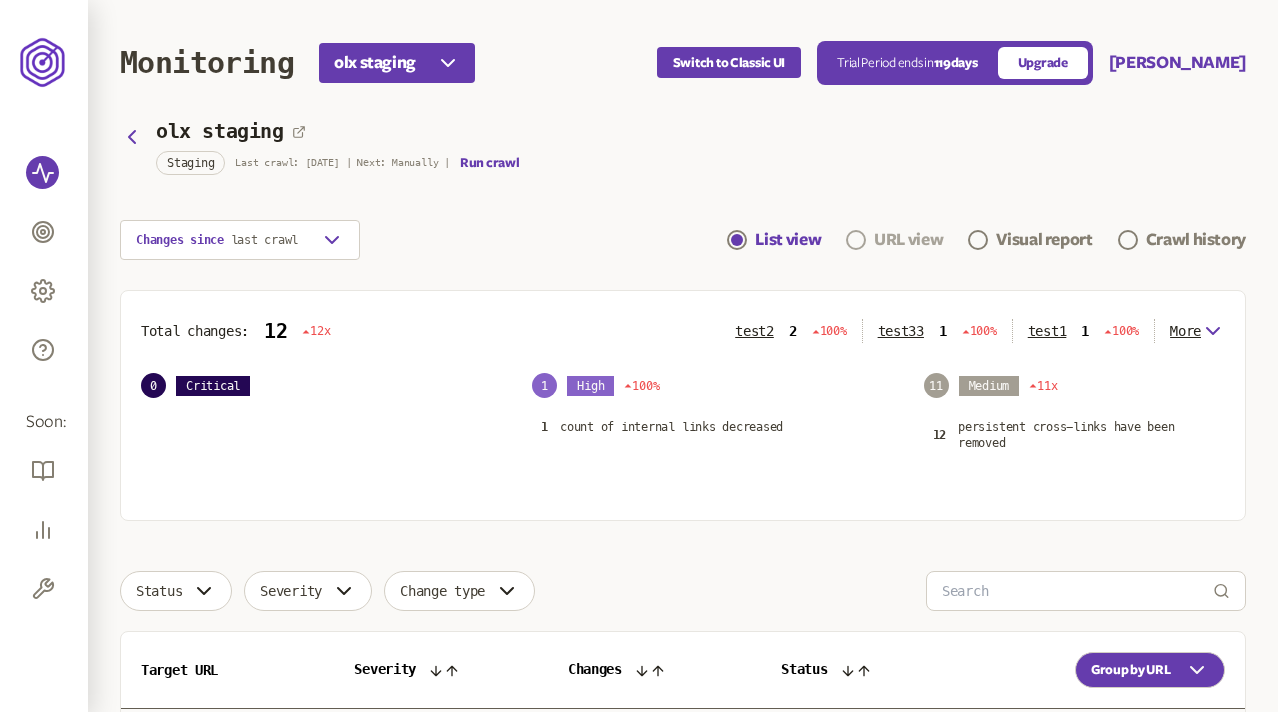 click on "URL view" at bounding box center [908, 240] 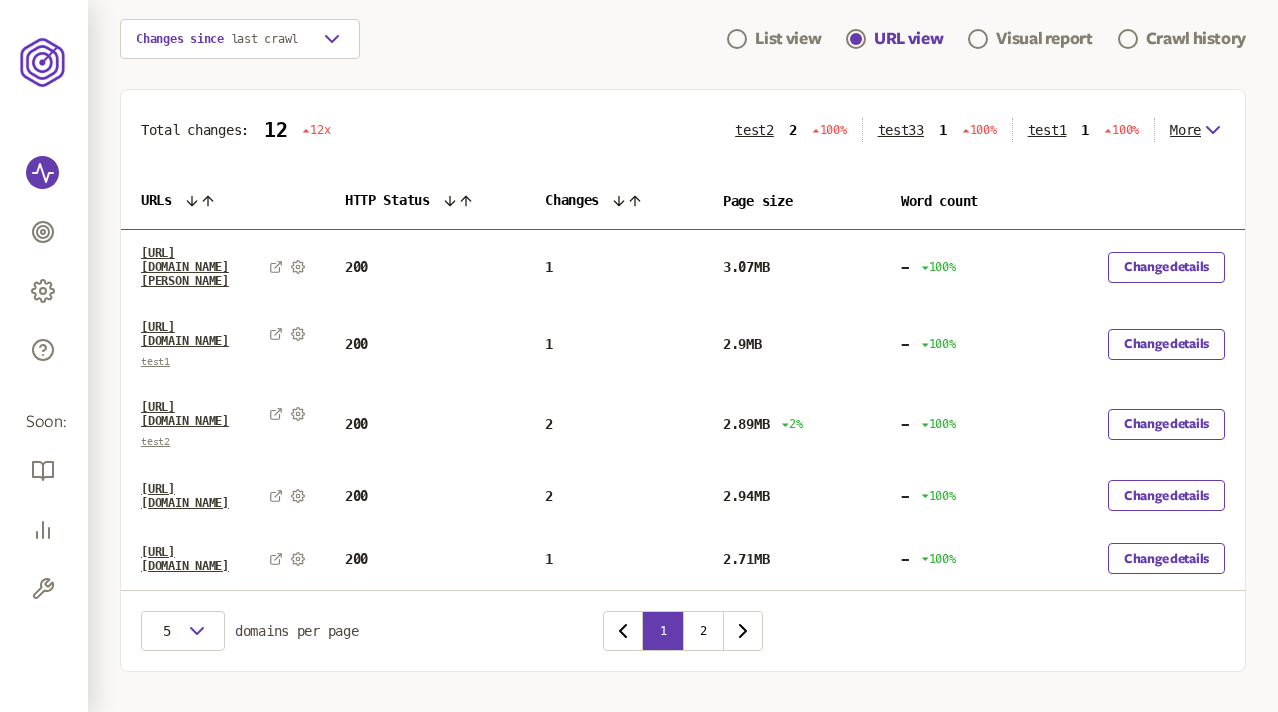 scroll, scrollTop: 205, scrollLeft: 0, axis: vertical 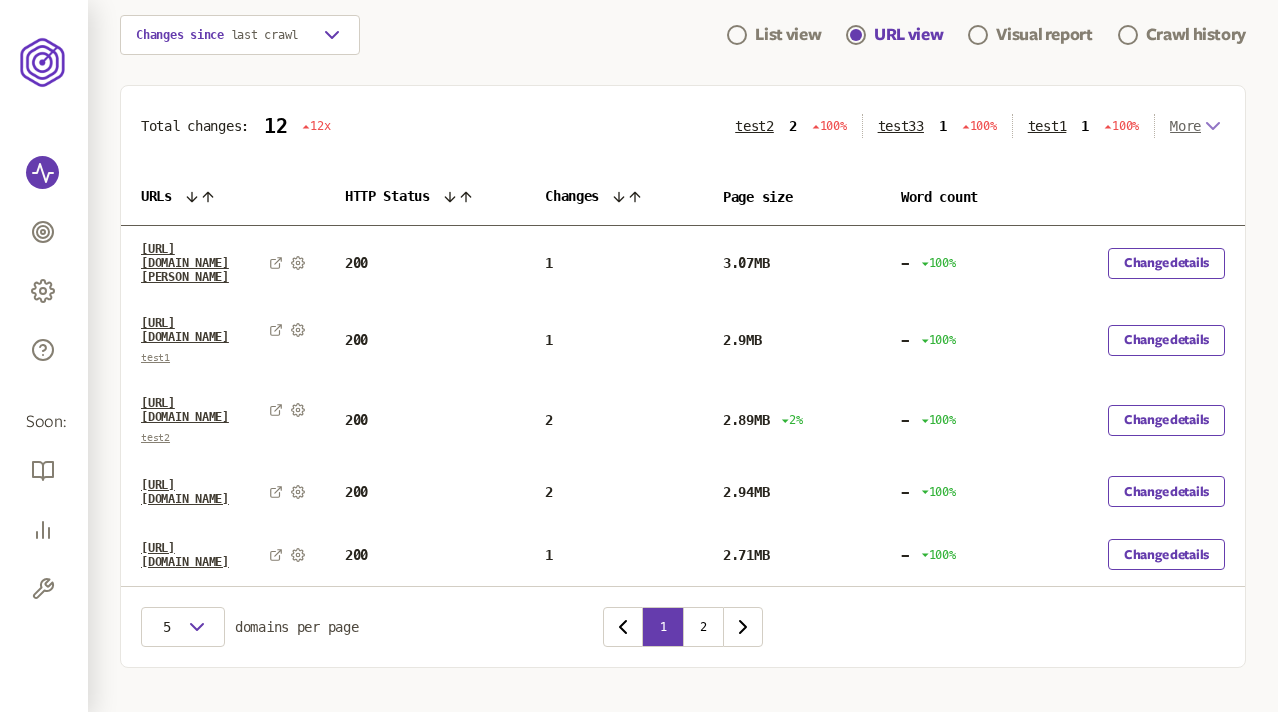 click 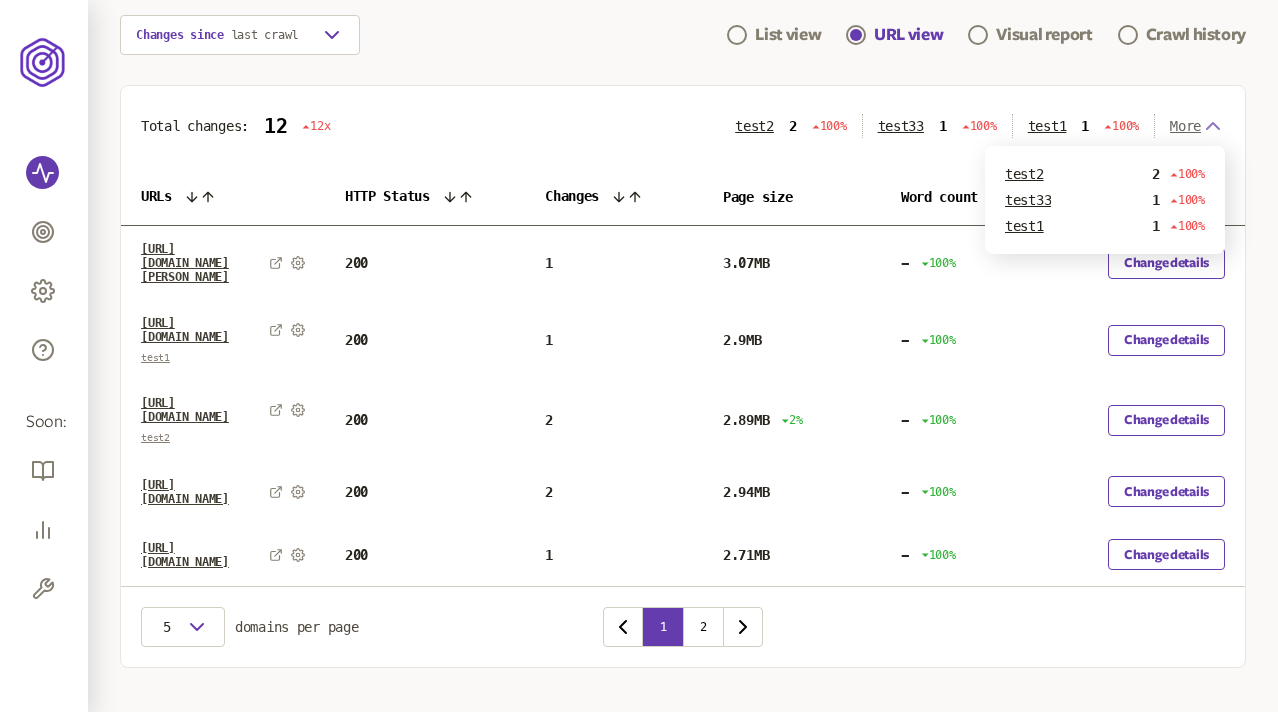 click 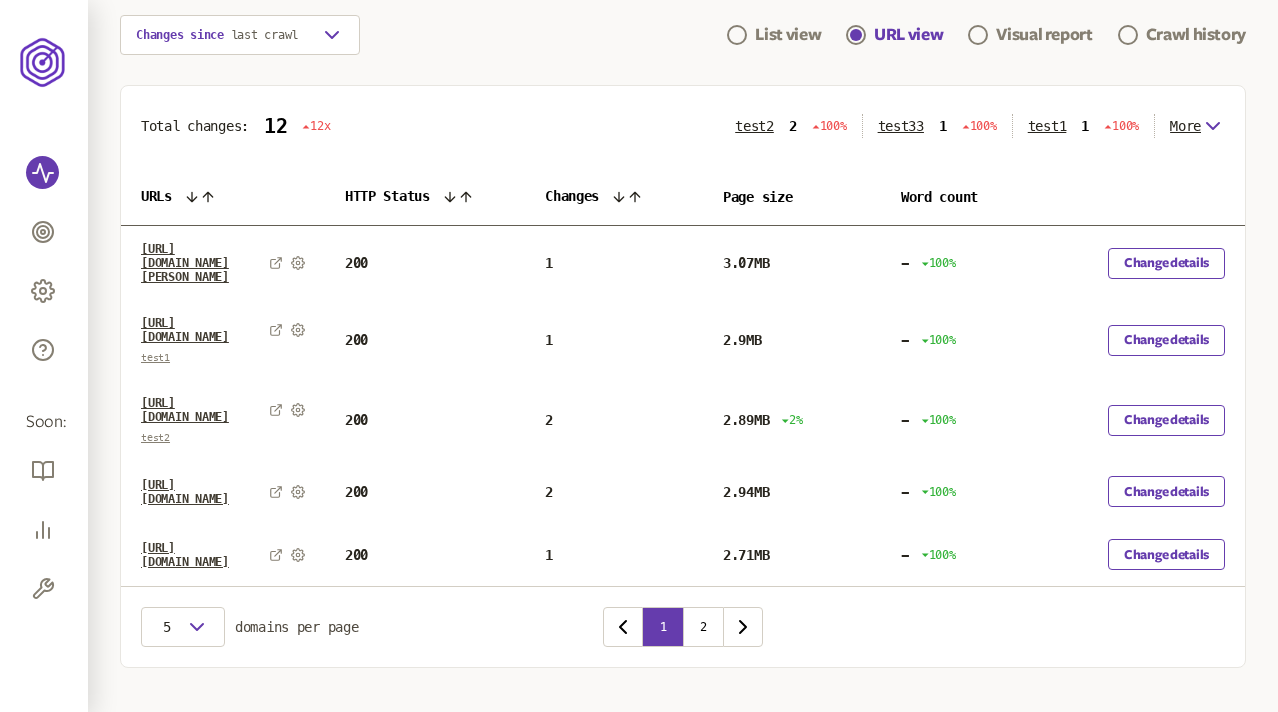 click 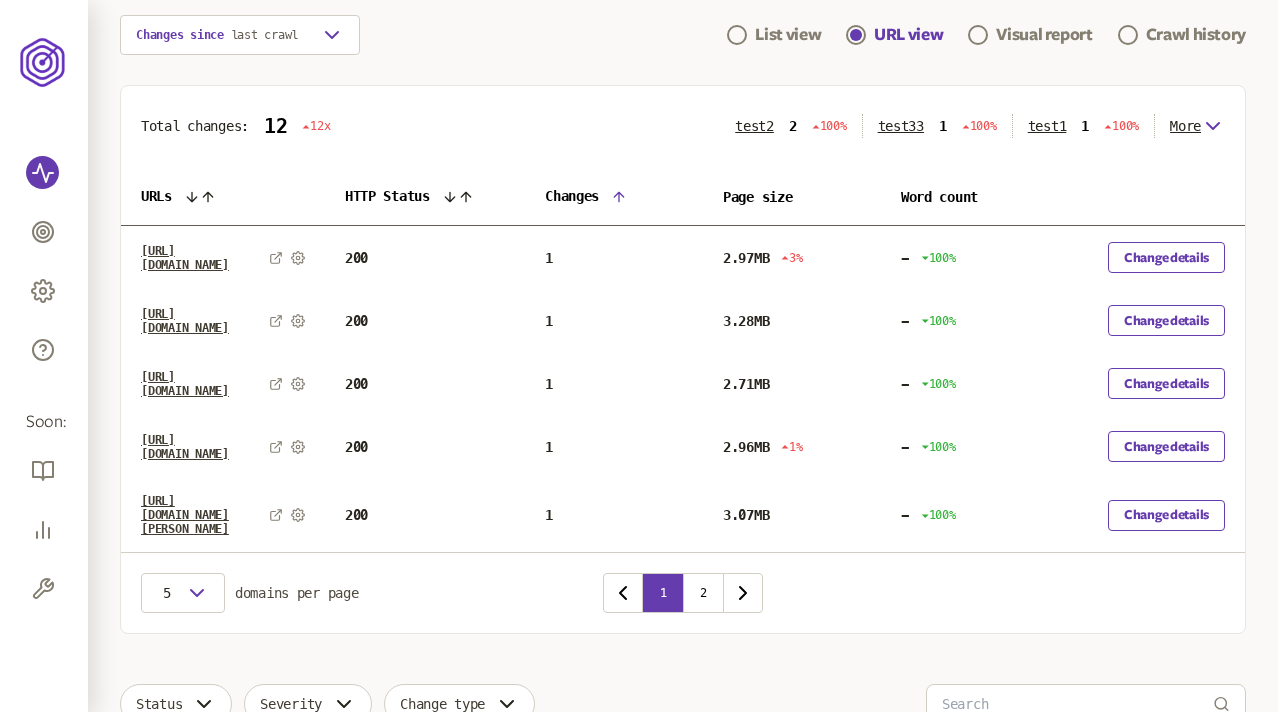 click on "Changes" at bounding box center (614, 197) 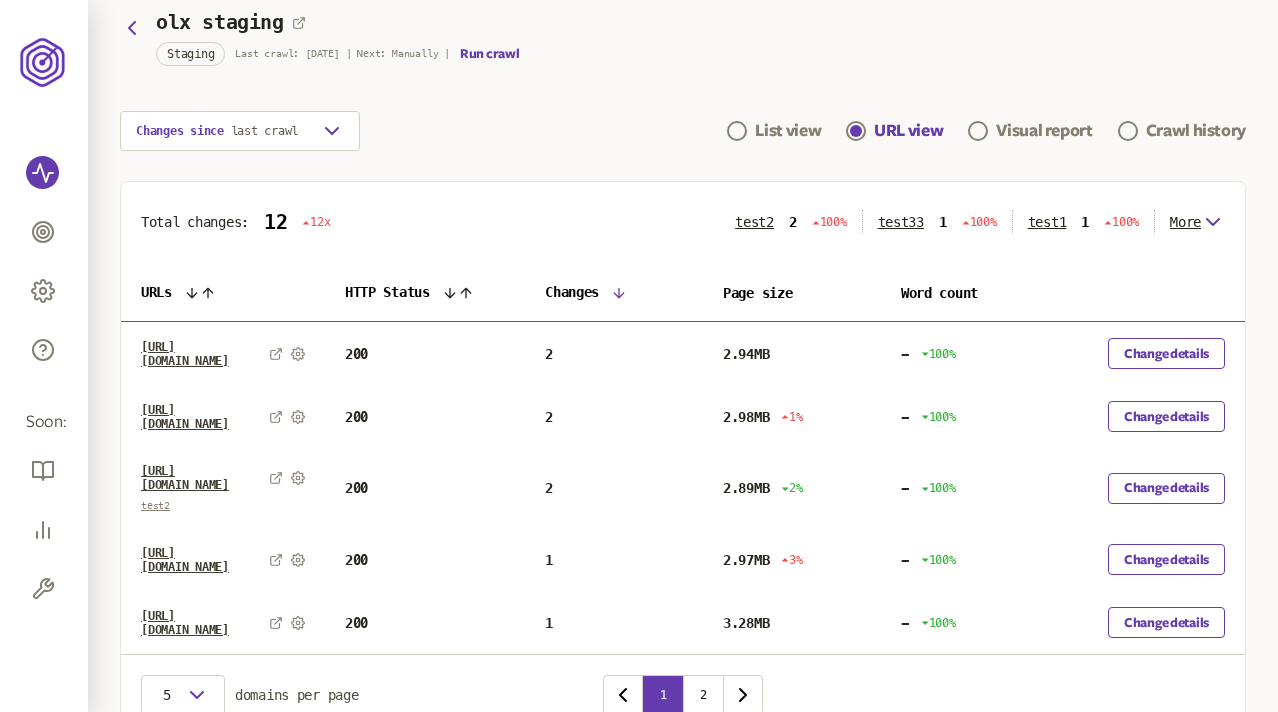 scroll, scrollTop: 110, scrollLeft: 0, axis: vertical 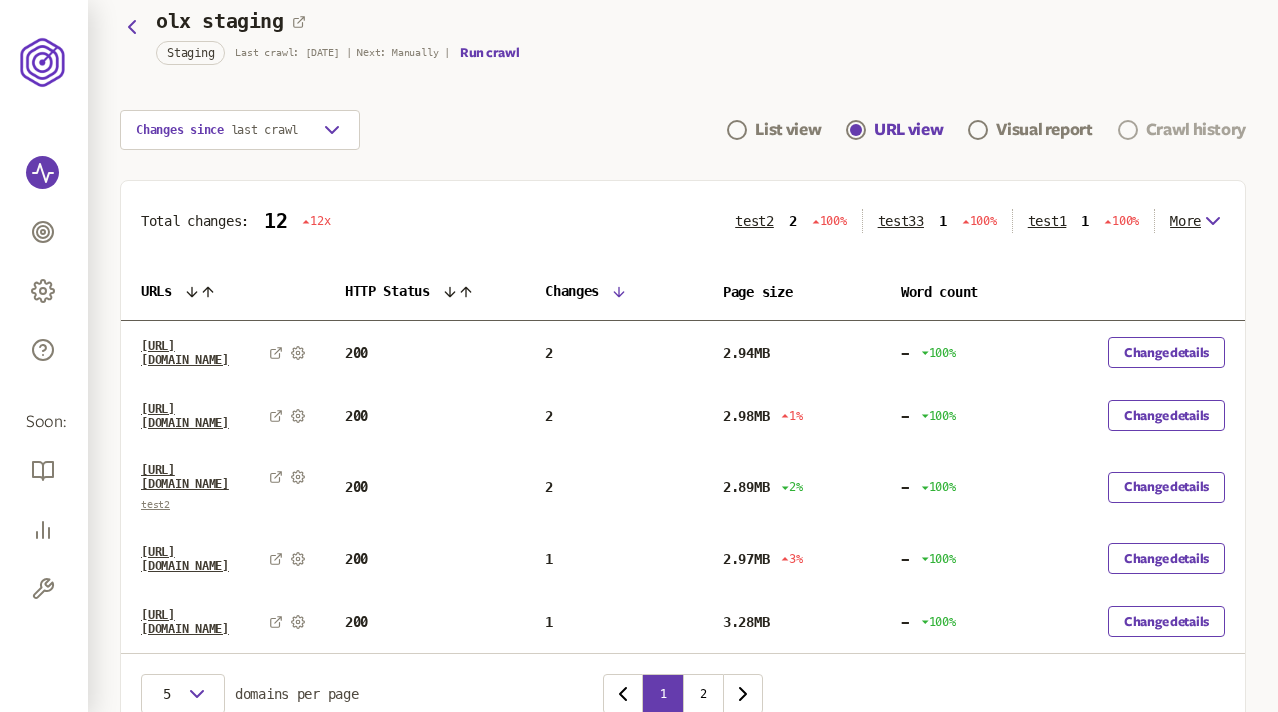 click on "Crawl history" at bounding box center [1196, 130] 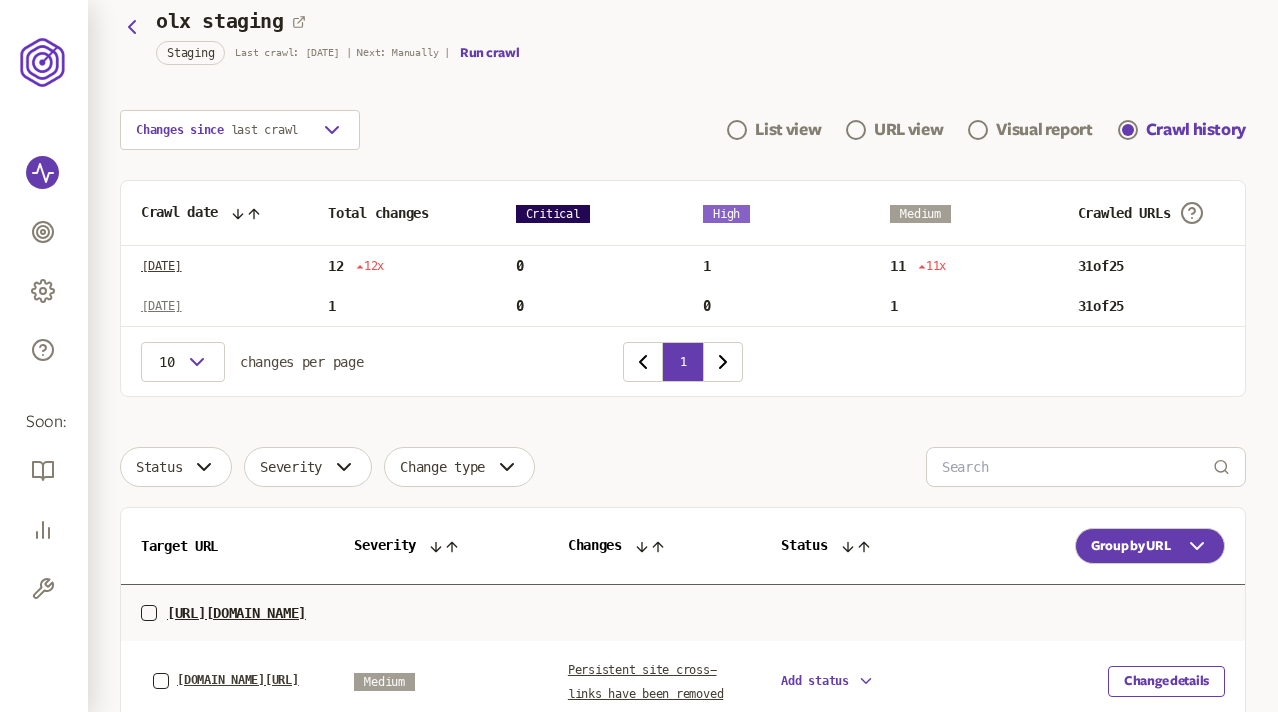 click on "Tue May 13 2025" at bounding box center [161, 306] 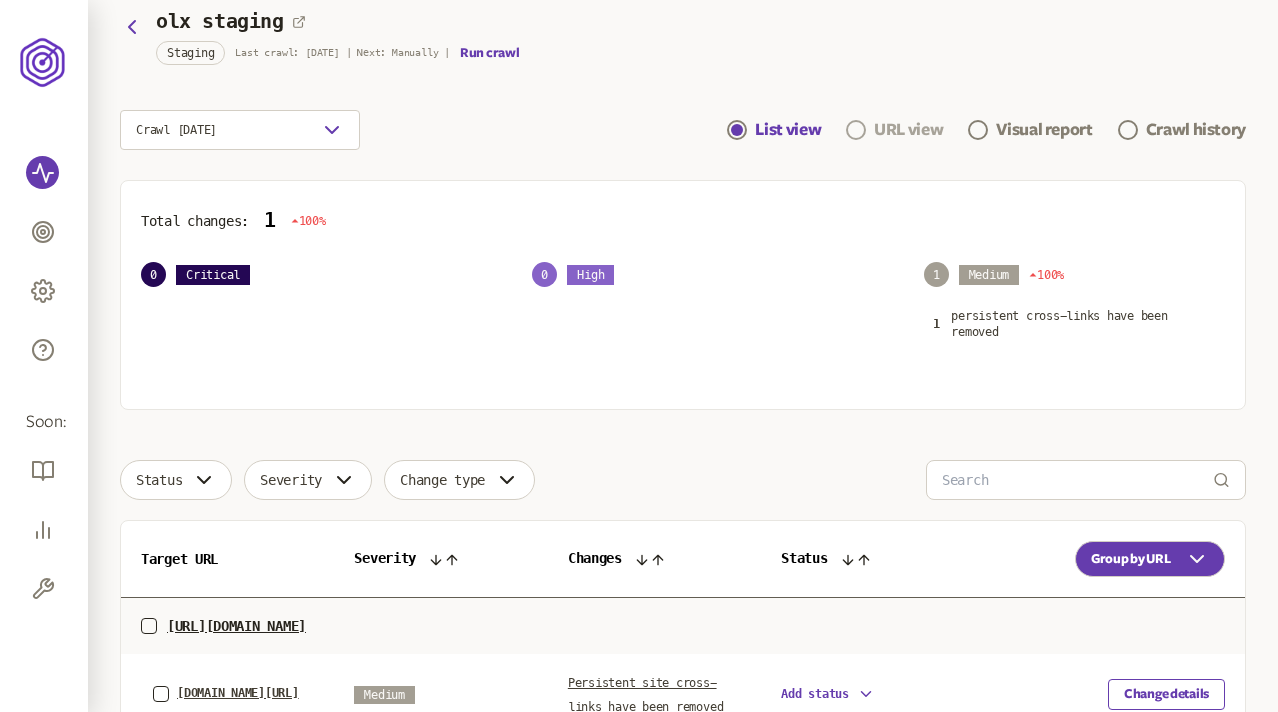 click on "URL view" at bounding box center [908, 130] 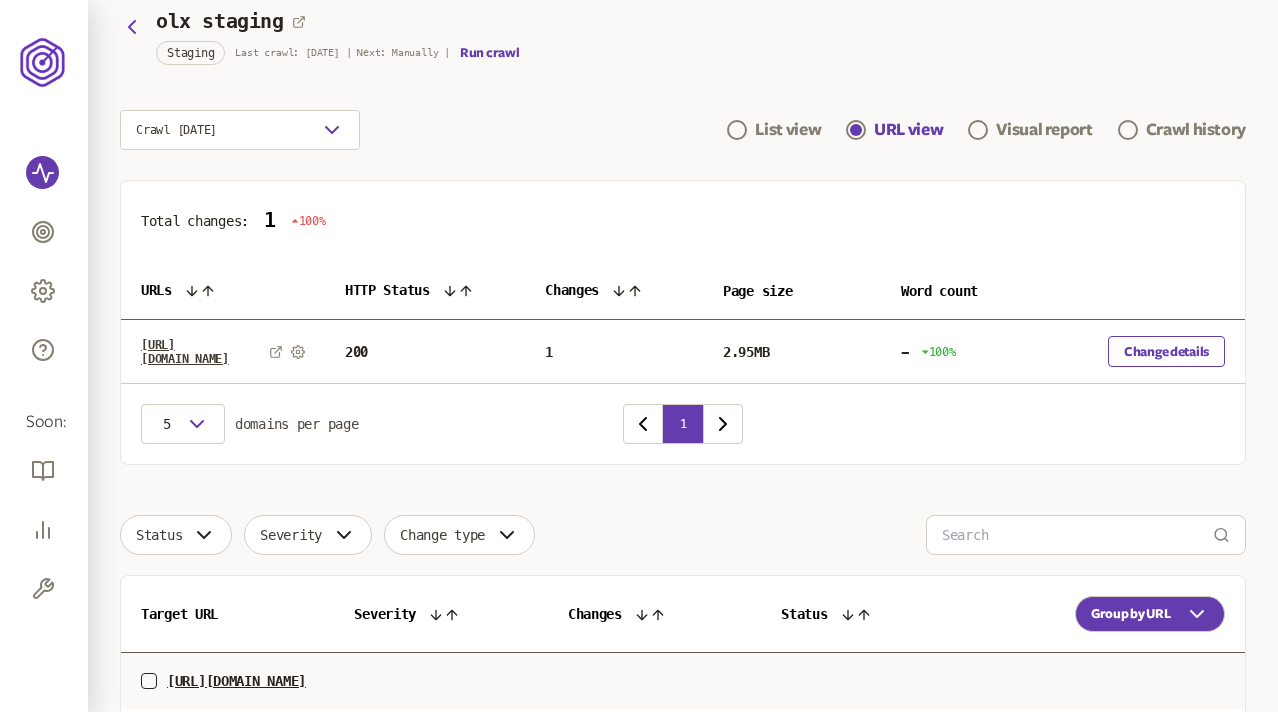 click 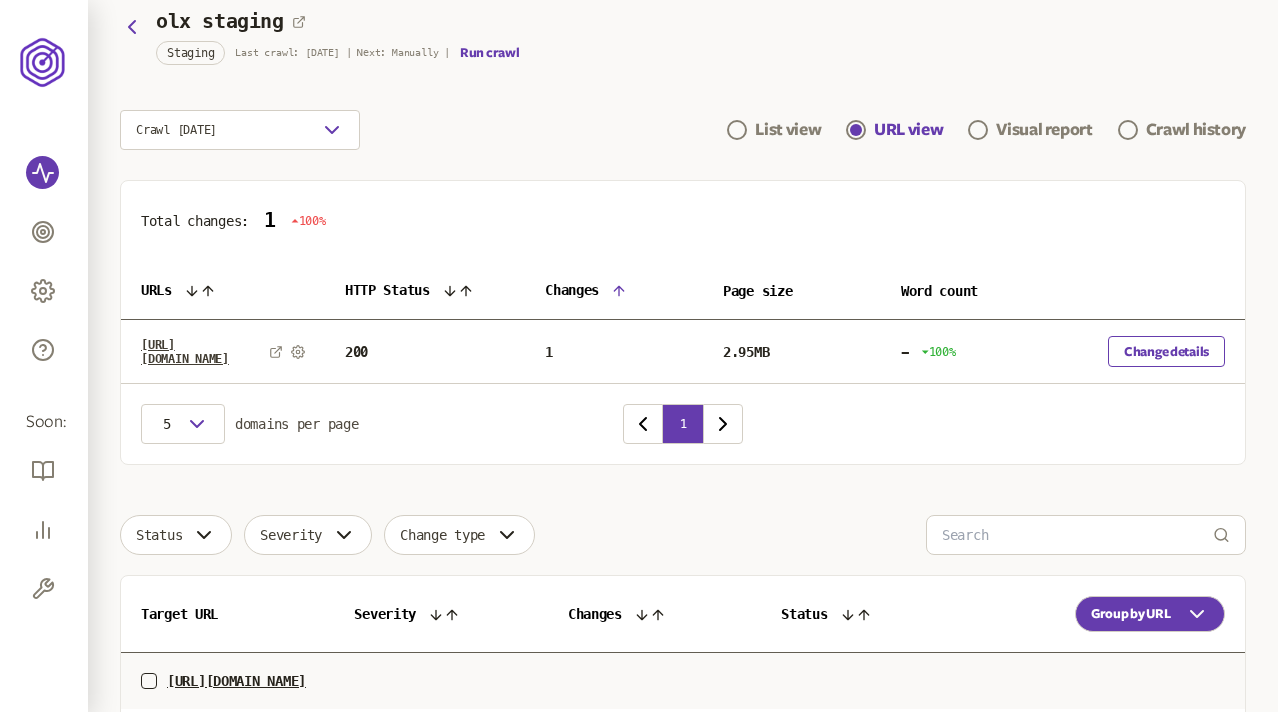 click 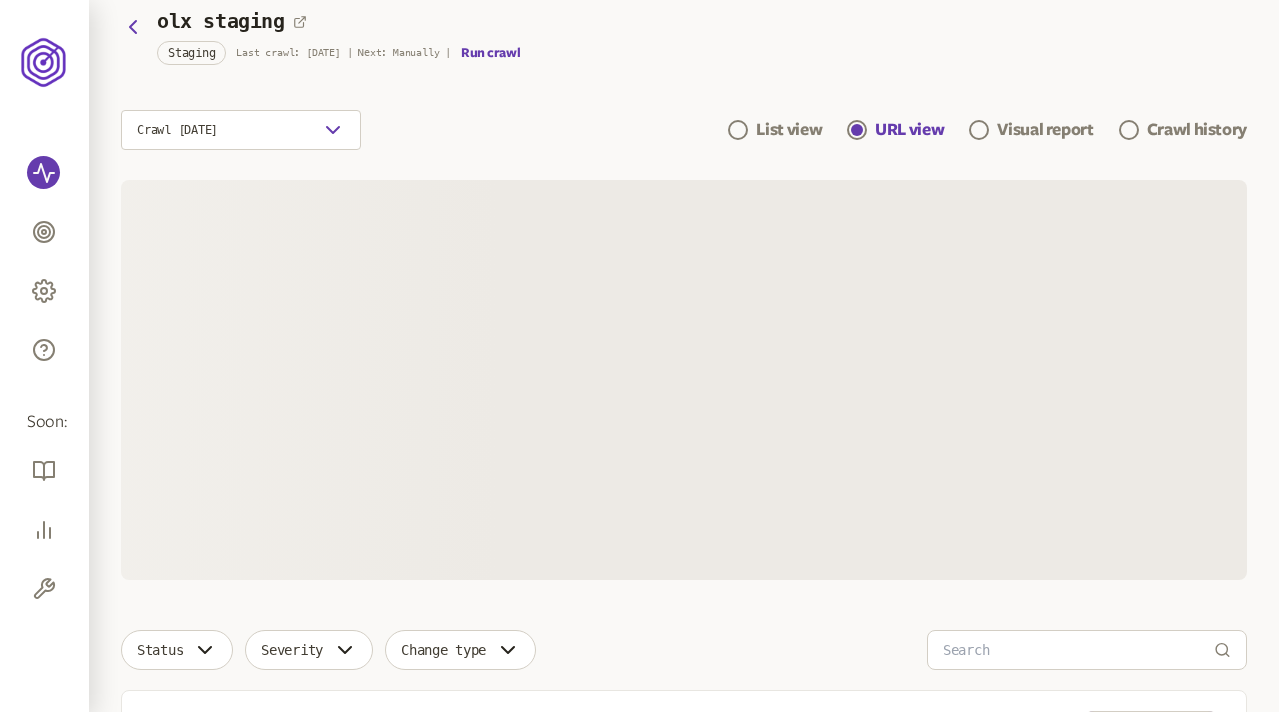 scroll, scrollTop: 0, scrollLeft: 0, axis: both 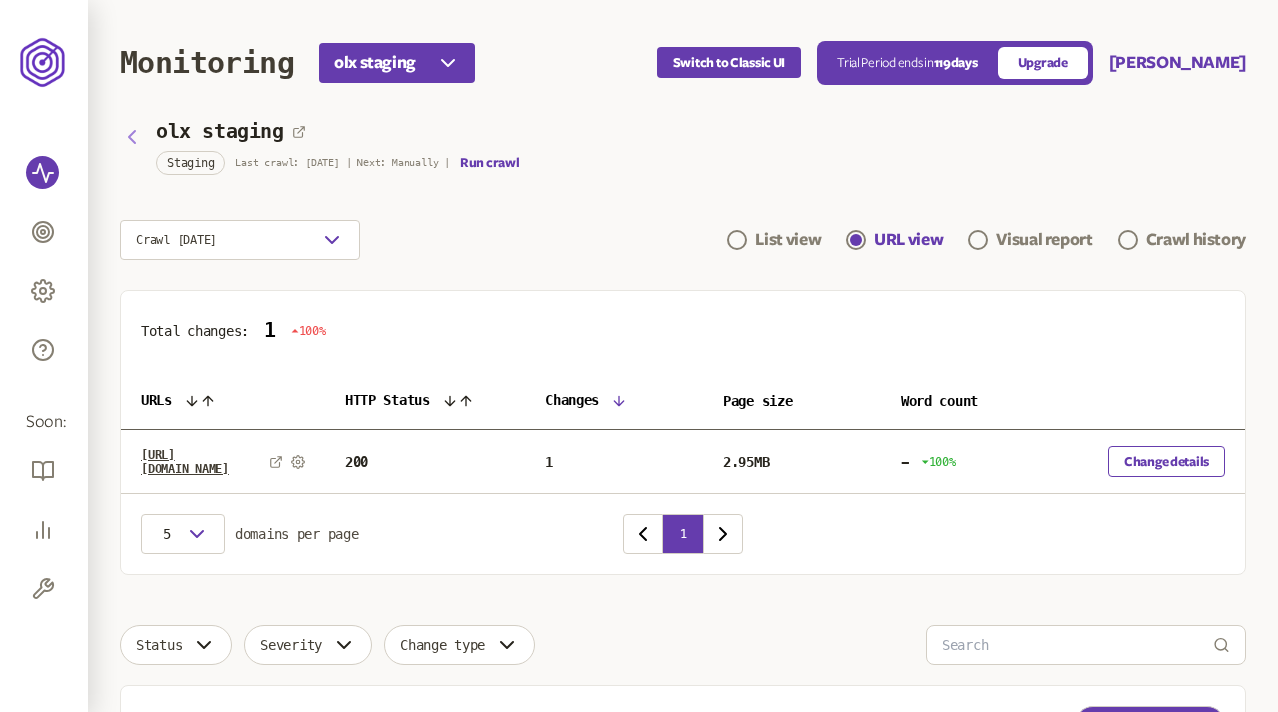 click 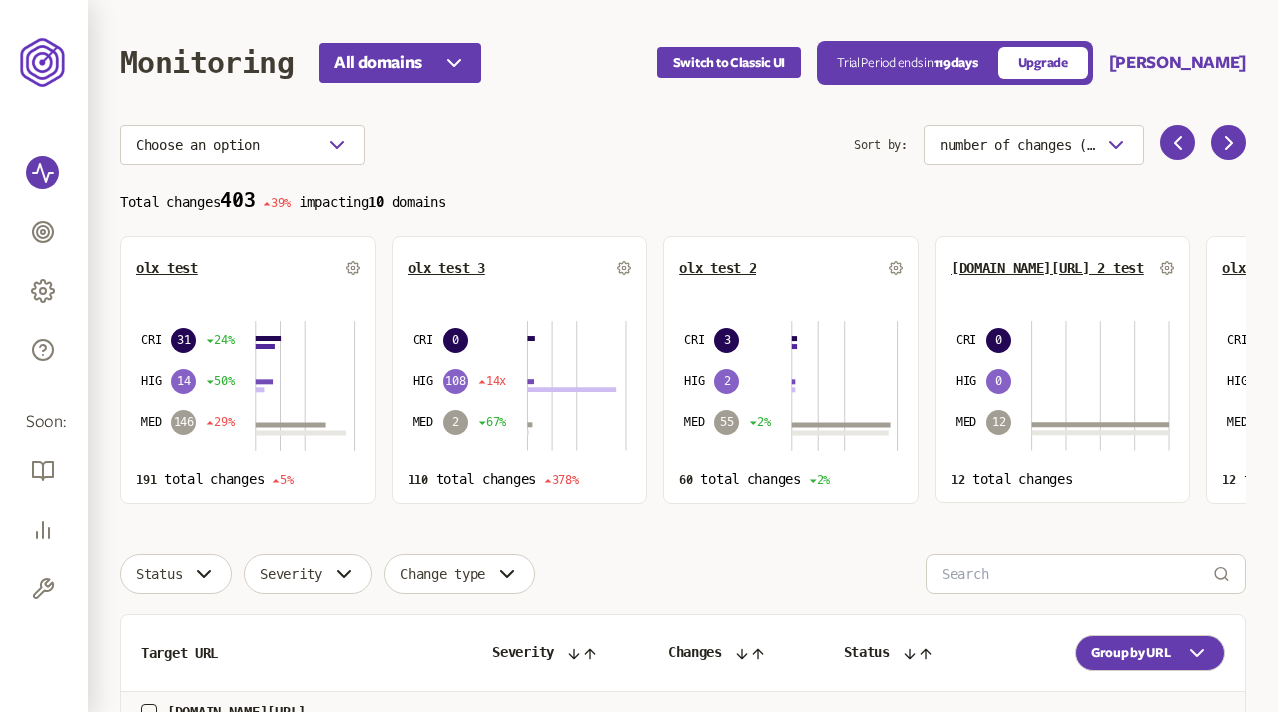 click on "Choose an option" at bounding box center (487, 145) 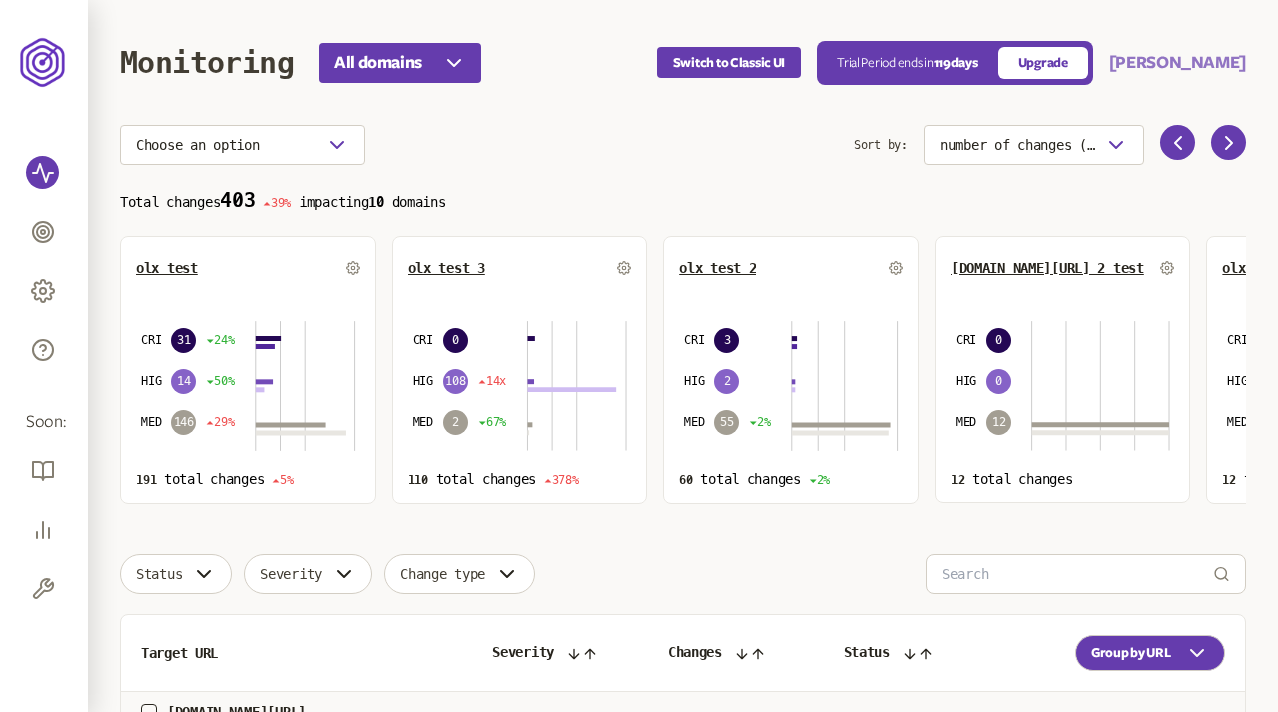 click on "Olena Niemova" at bounding box center [1177, 63] 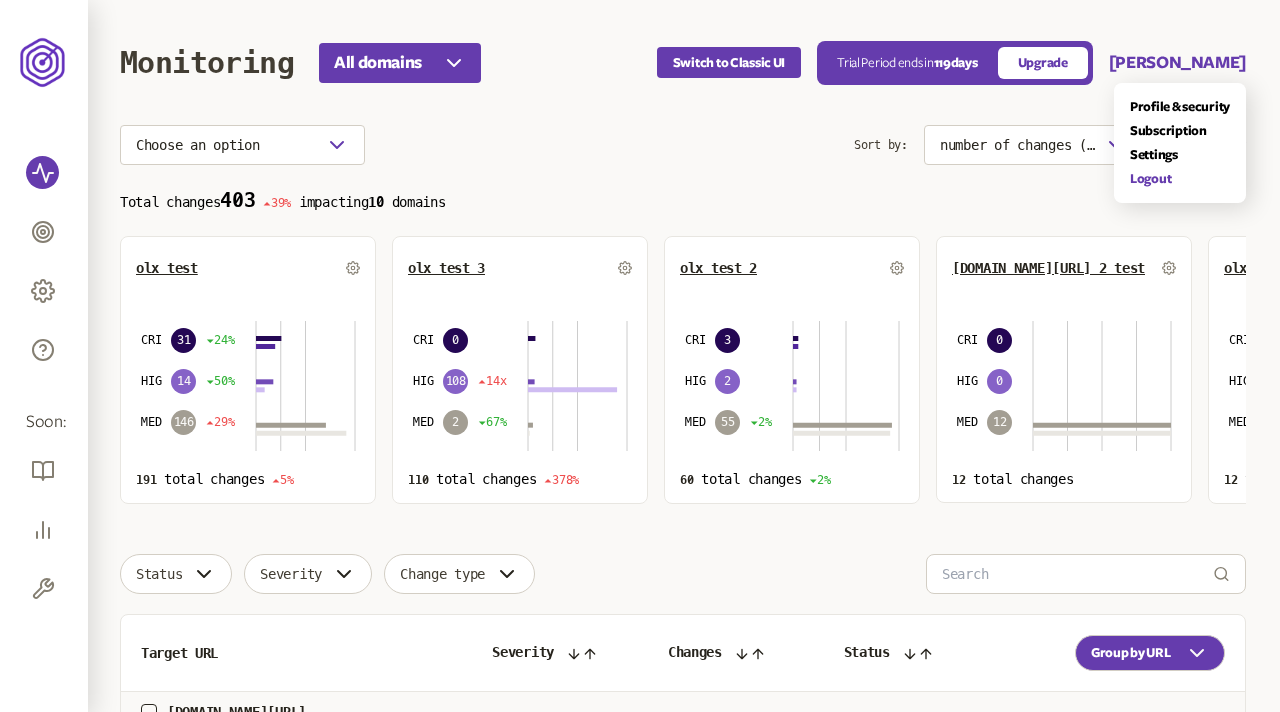 click on "Logout" at bounding box center [1180, 179] 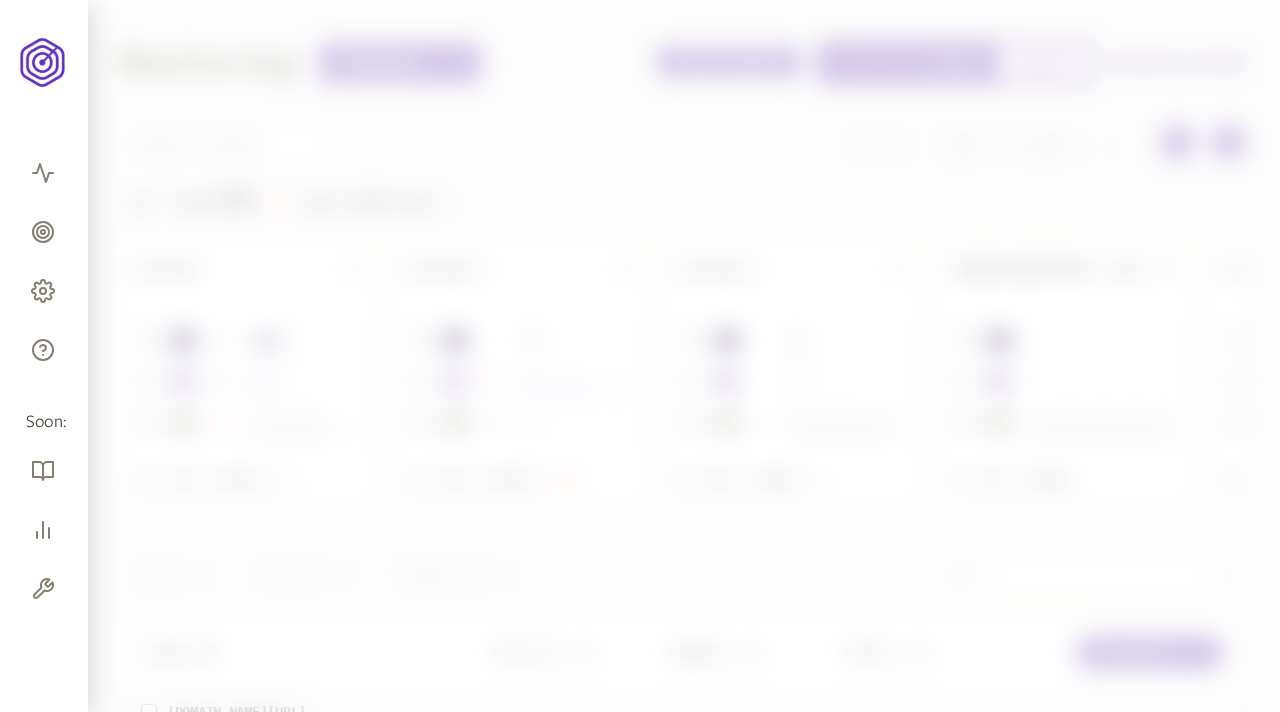 scroll, scrollTop: 1235, scrollLeft: 0, axis: vertical 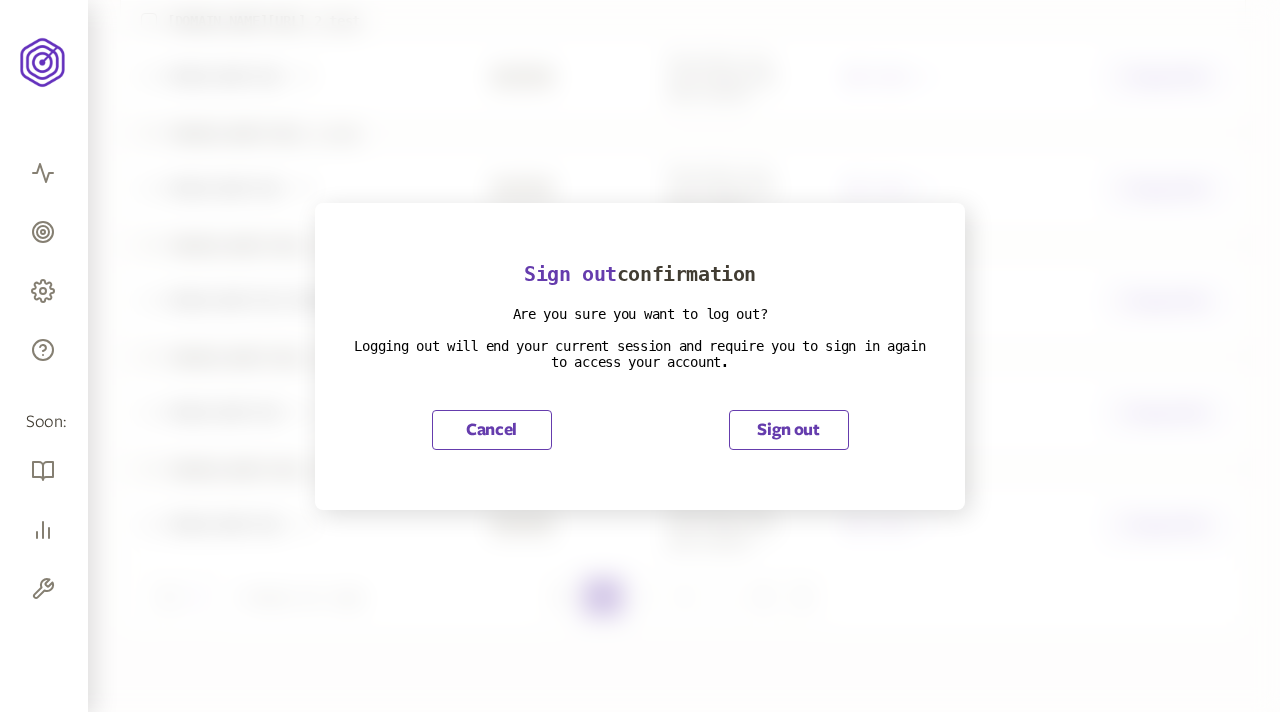 click on "Sign out" at bounding box center [789, 430] 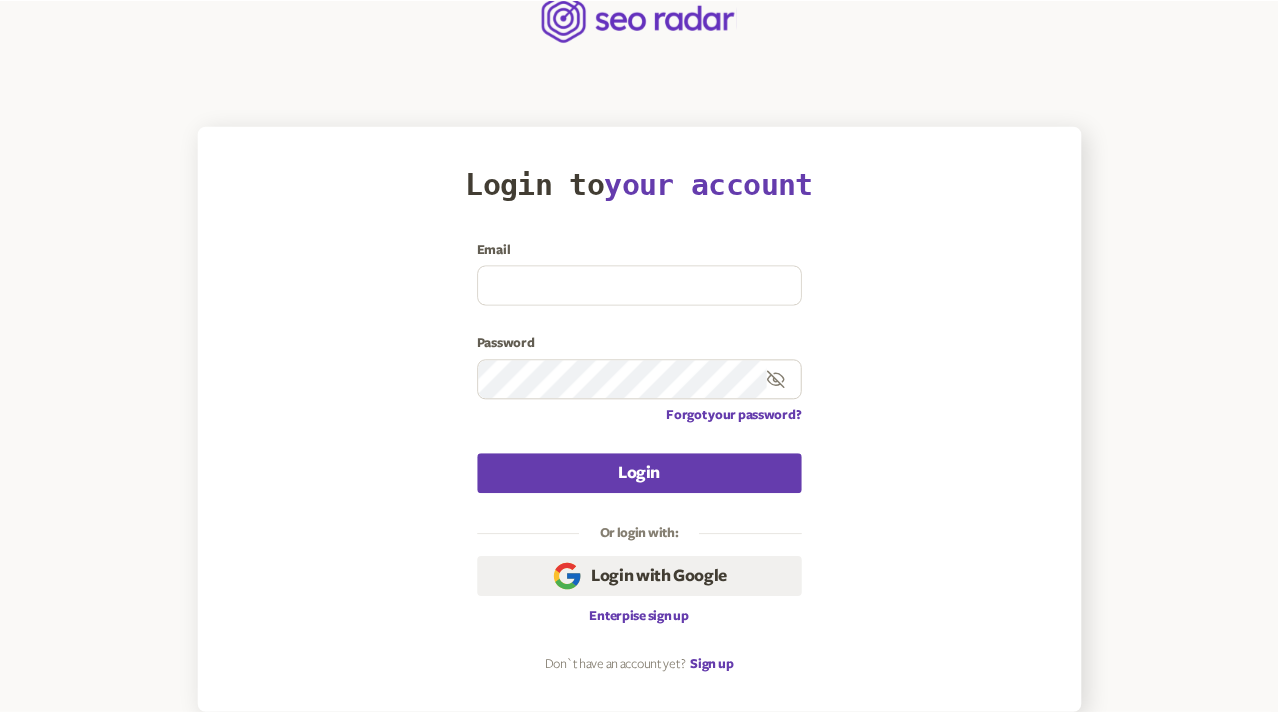scroll, scrollTop: 43, scrollLeft: 0, axis: vertical 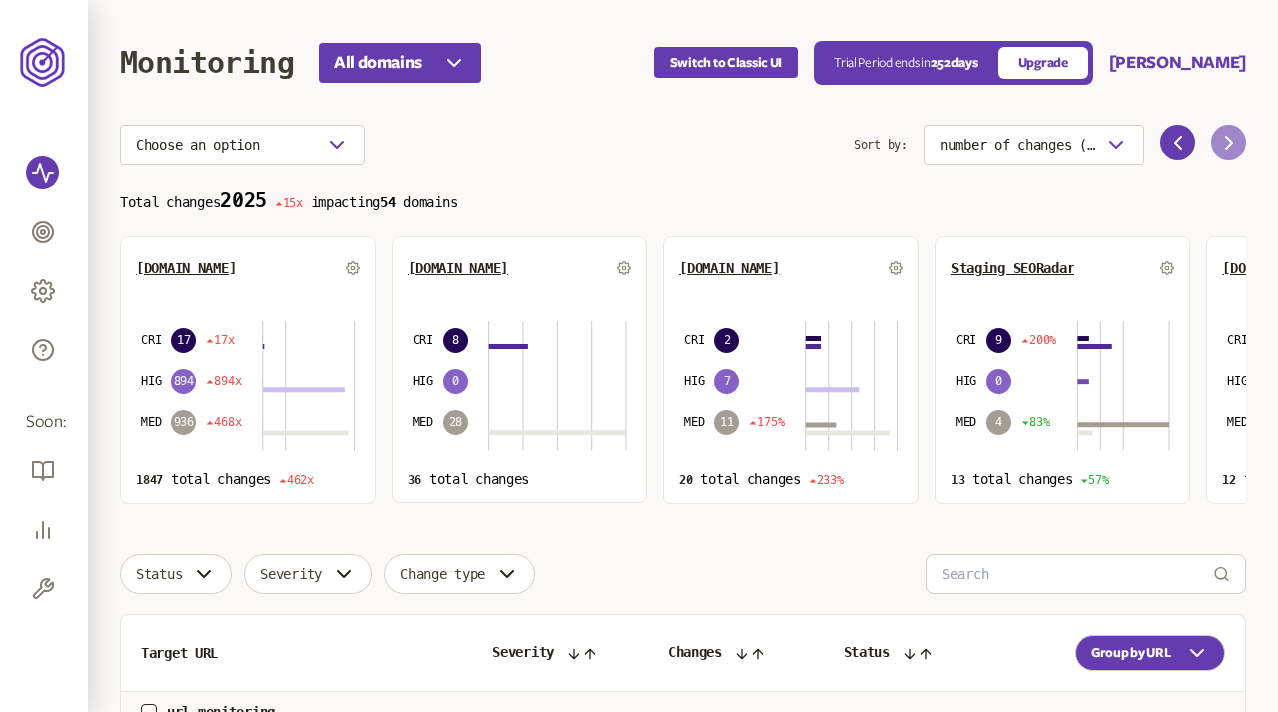 click 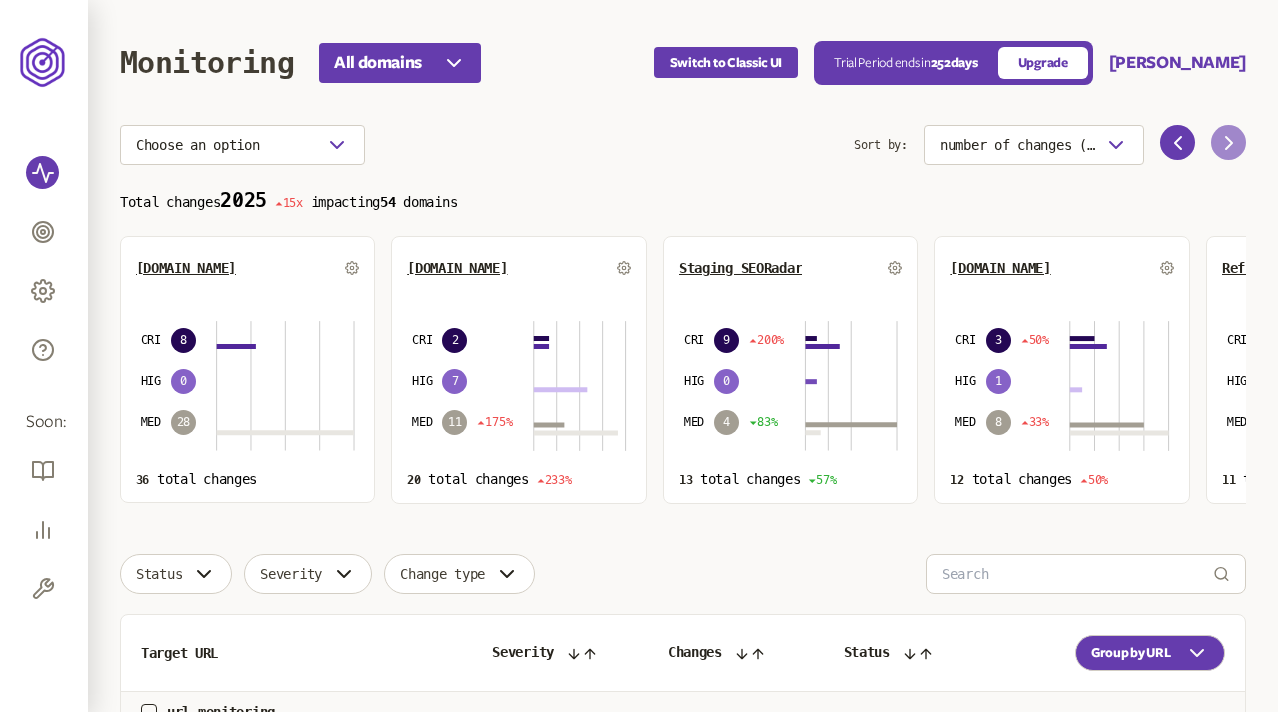 click 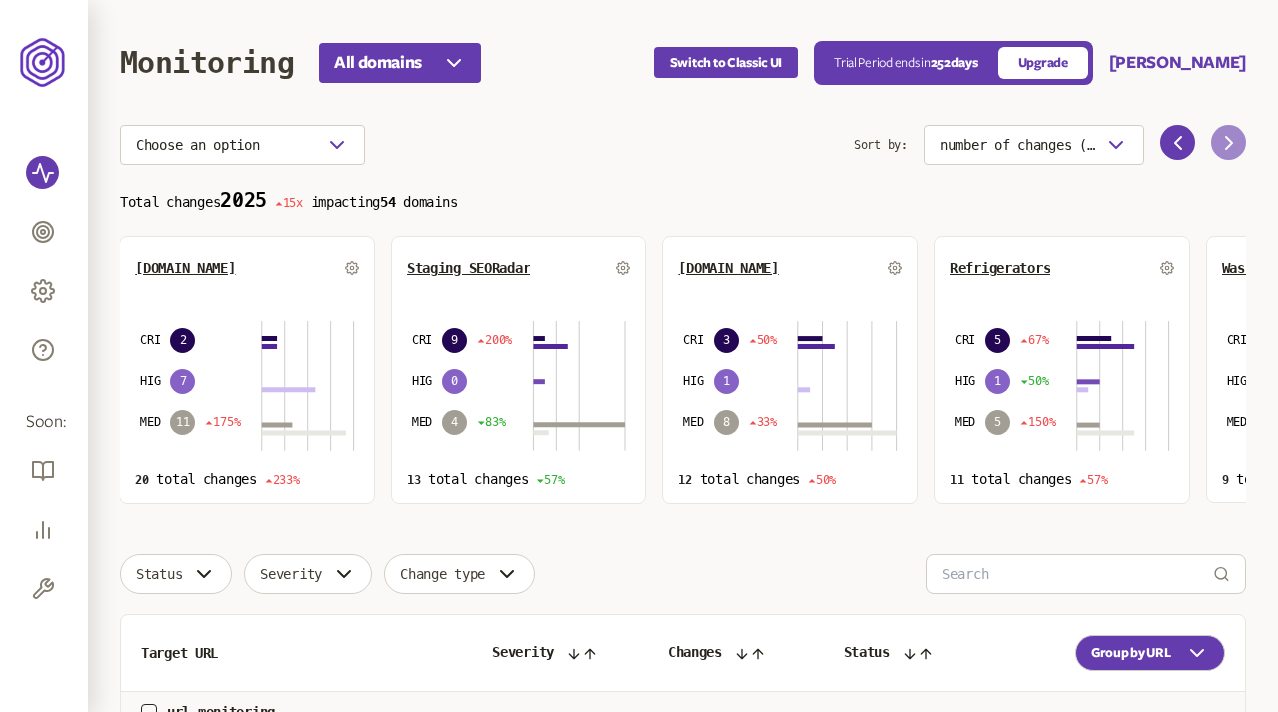 click 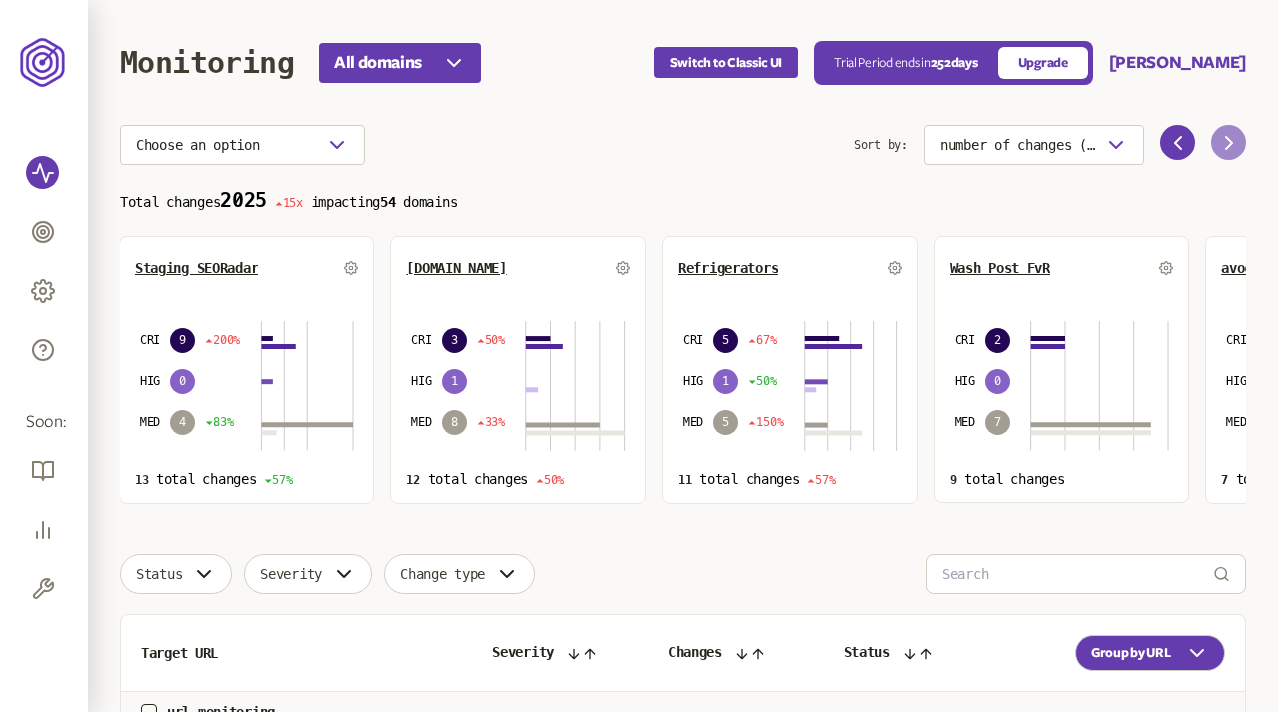 click 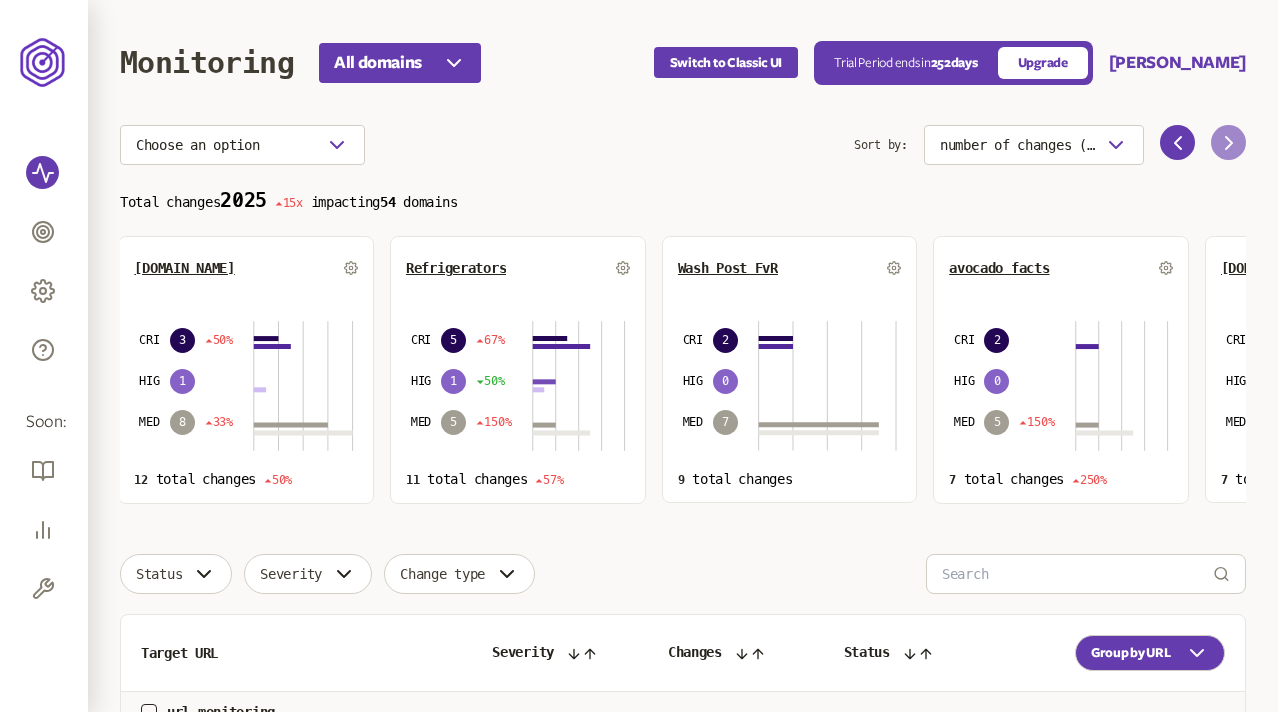 click 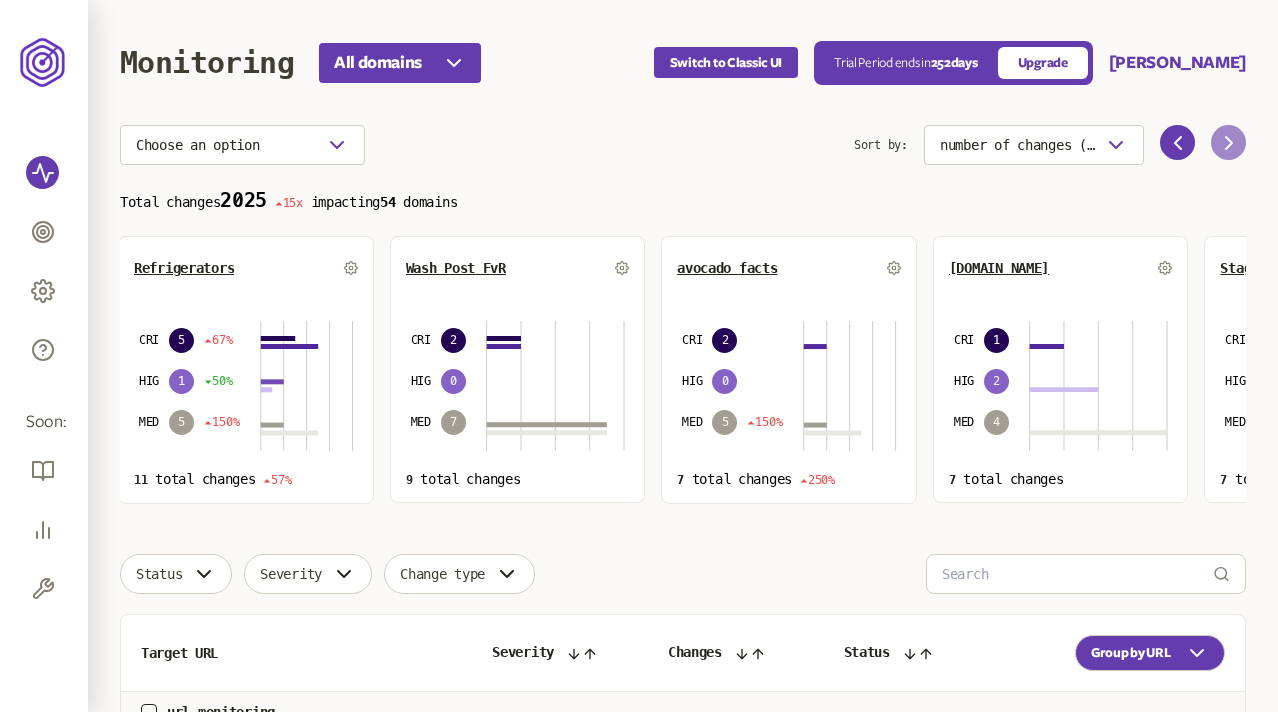 click 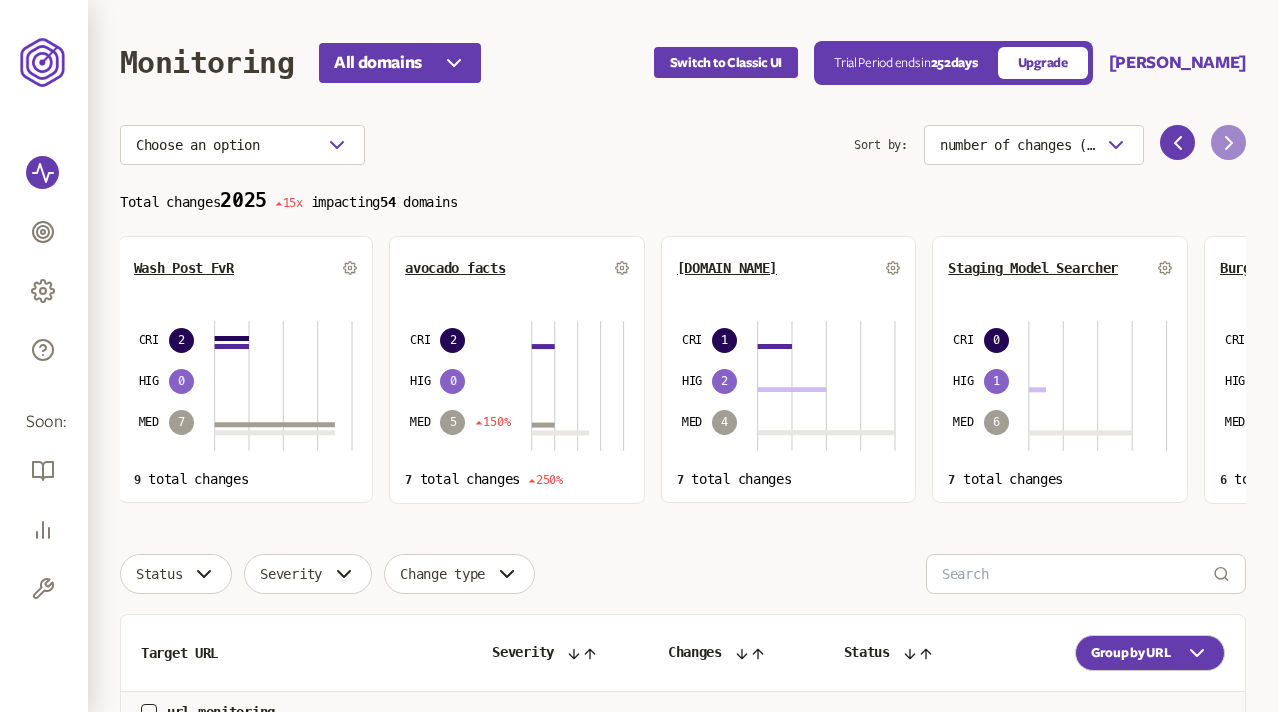 click 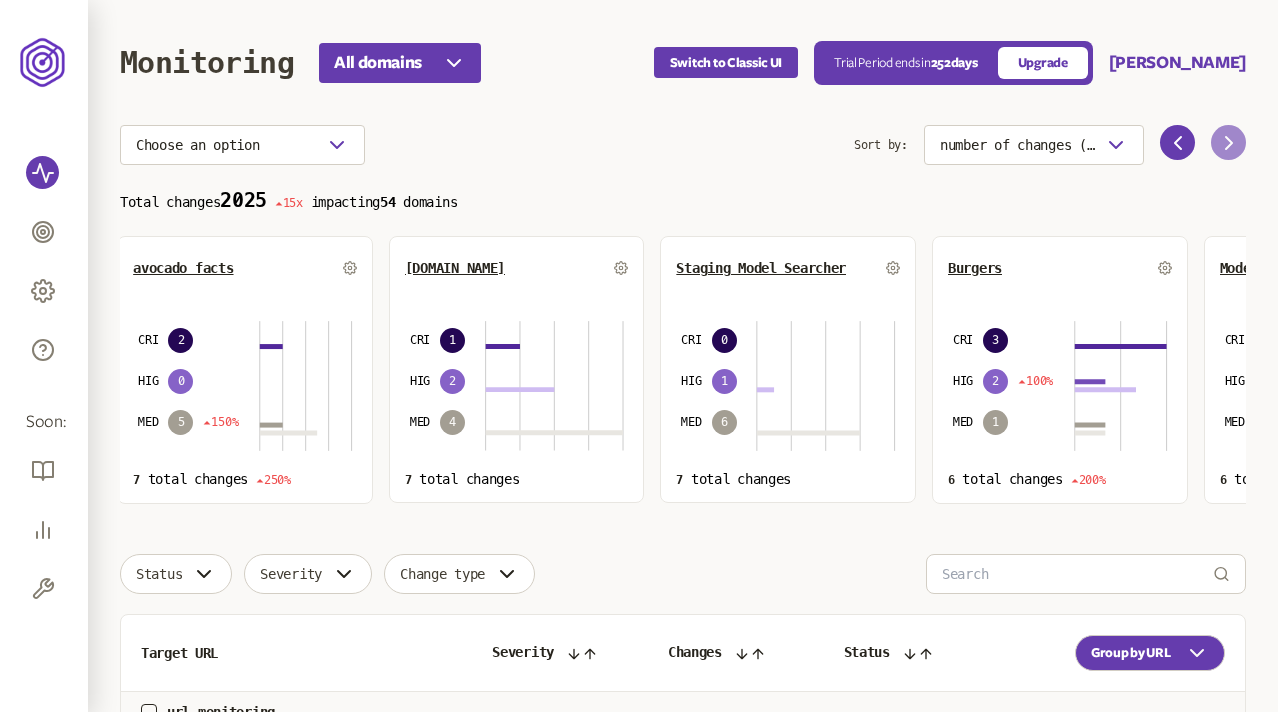 click 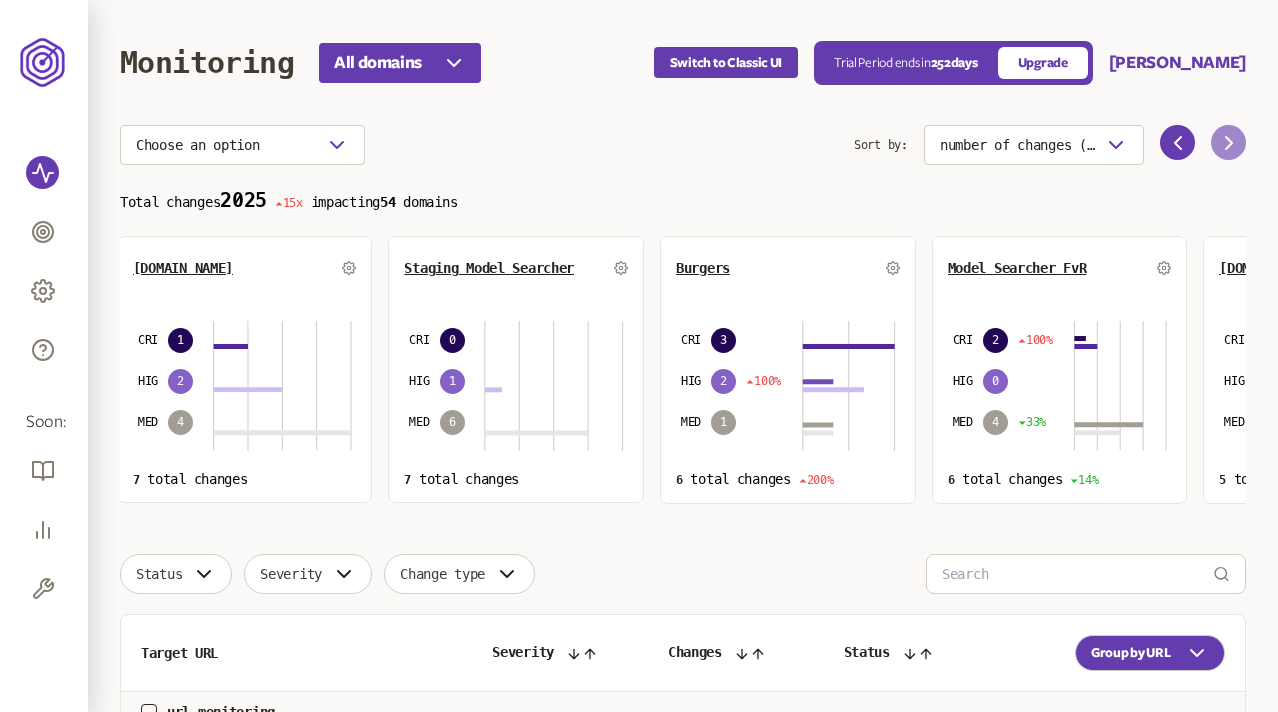 click 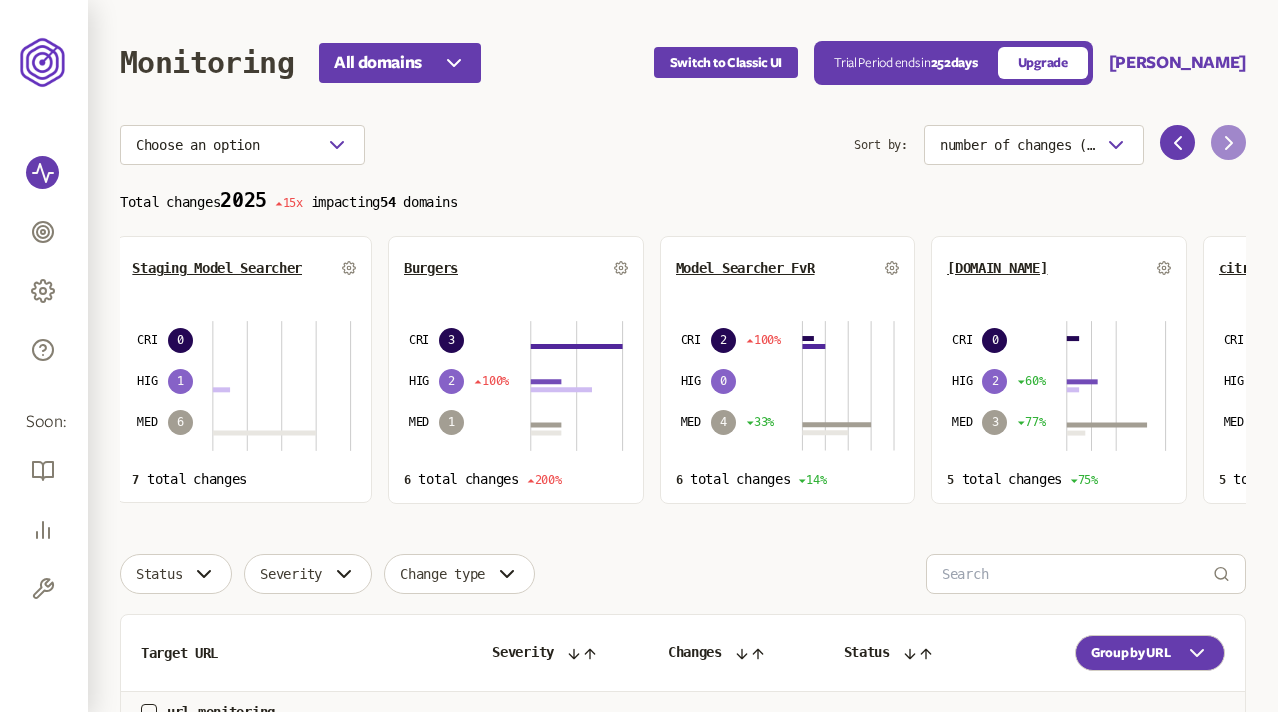 click 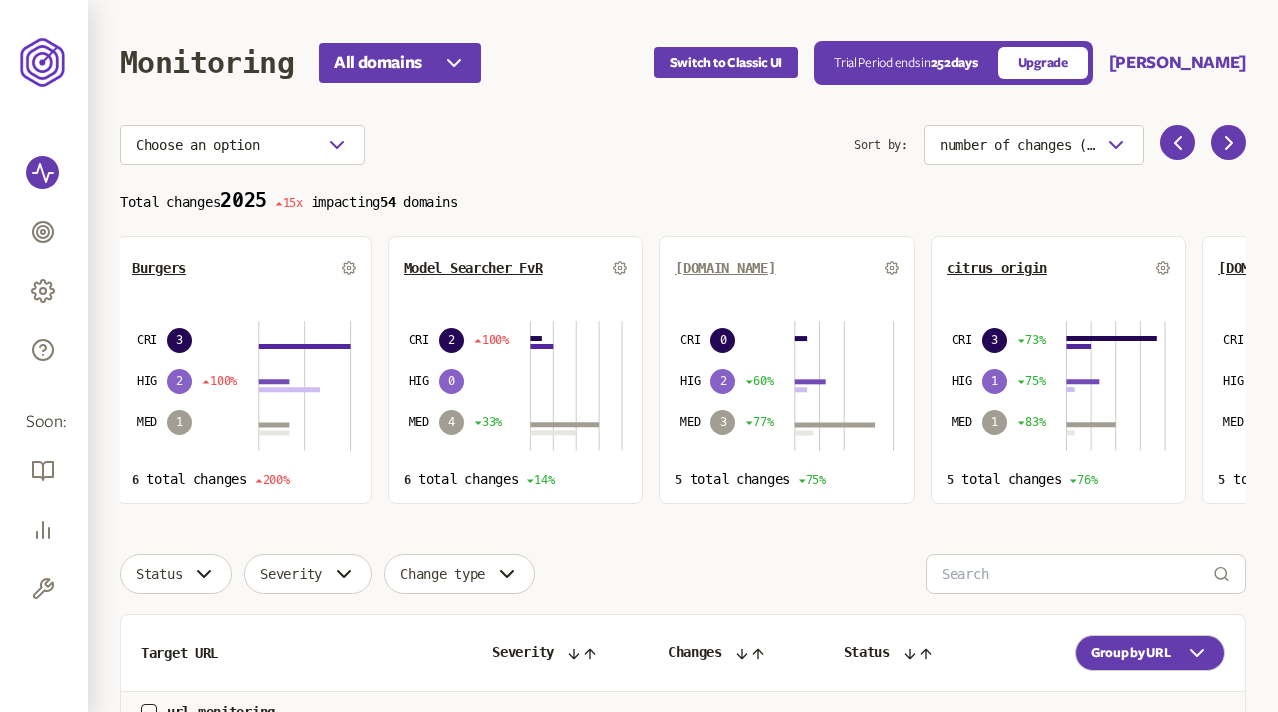 click on "[DOMAIN_NAME]" at bounding box center [725, 268] 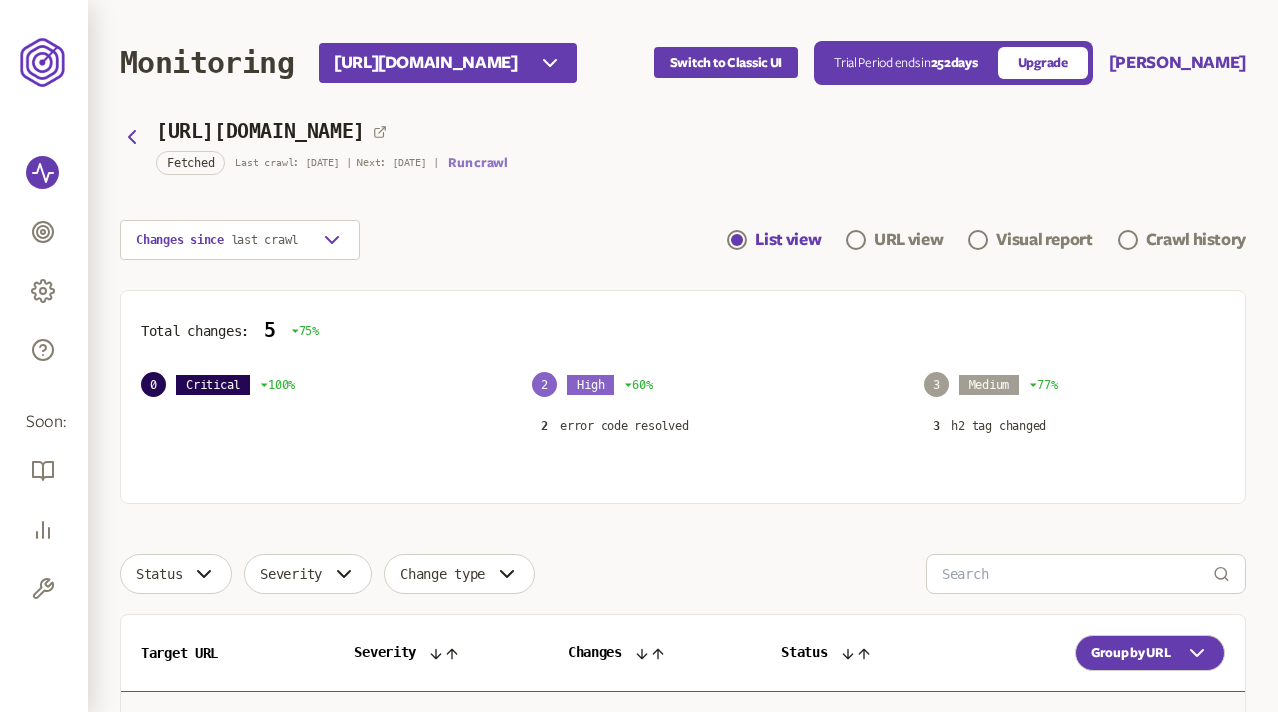 click on "Run crawl" at bounding box center (477, 163) 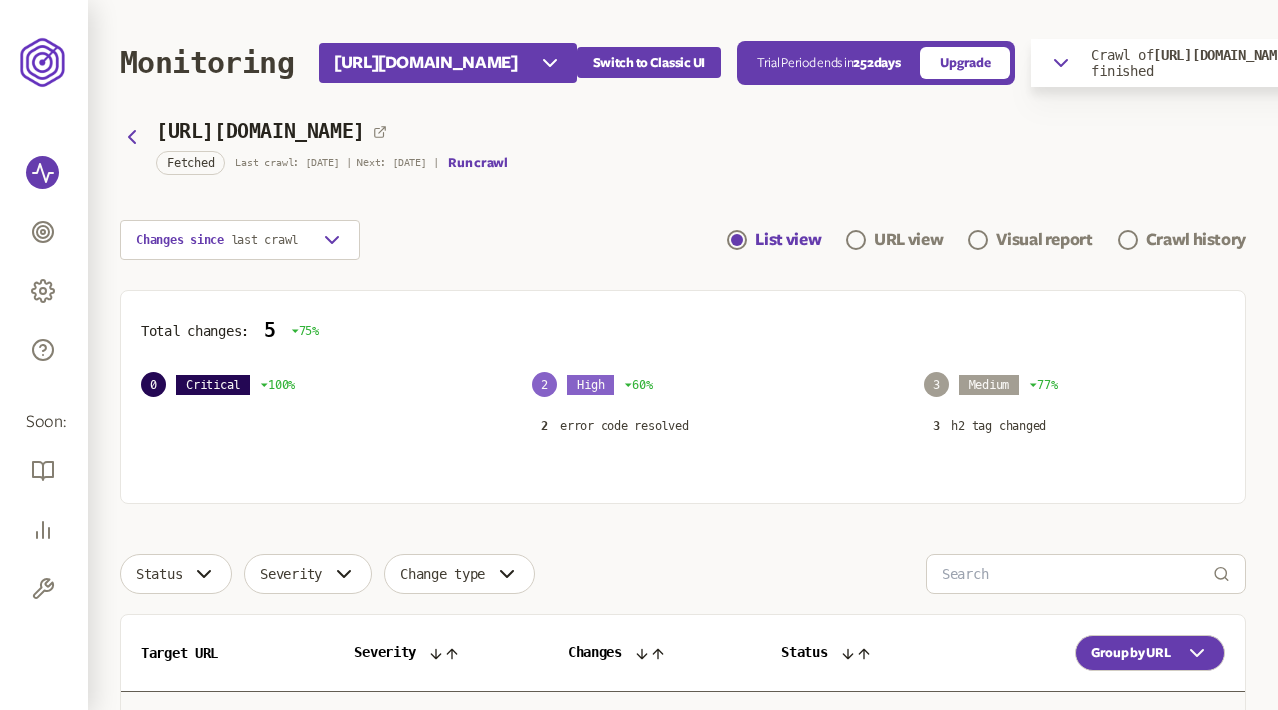 click 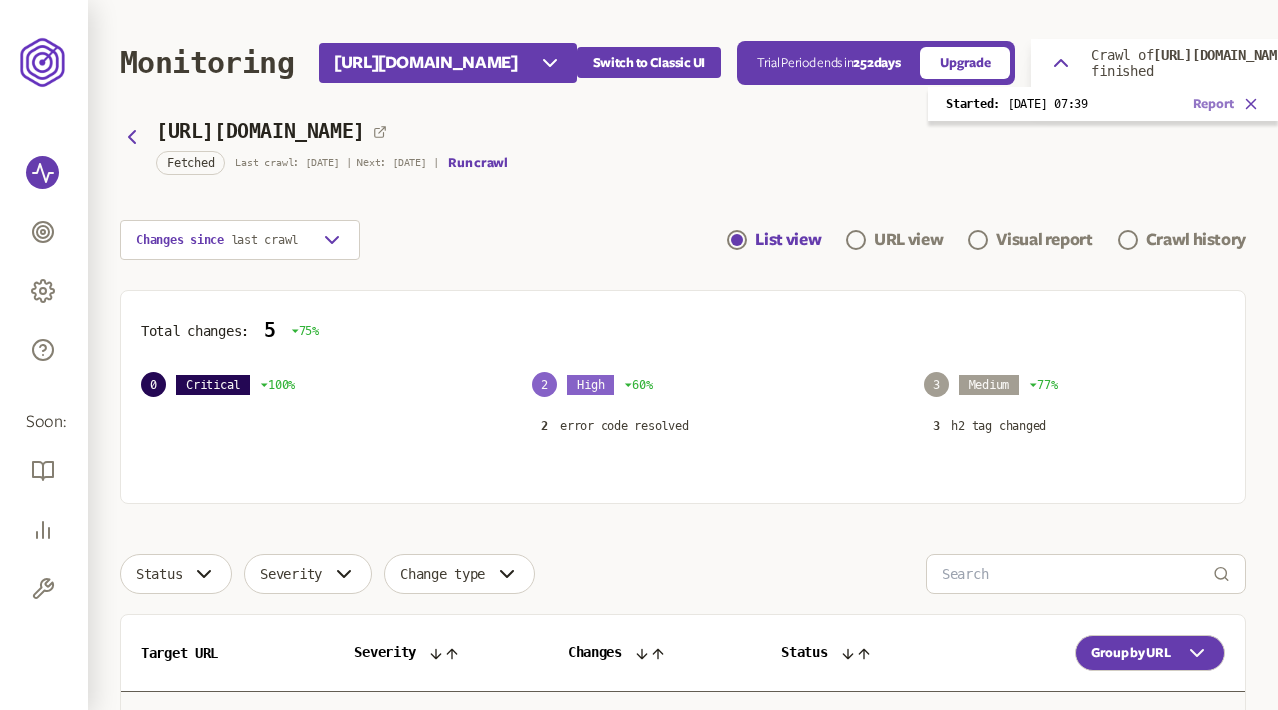 click on "Report" at bounding box center (1213, 104) 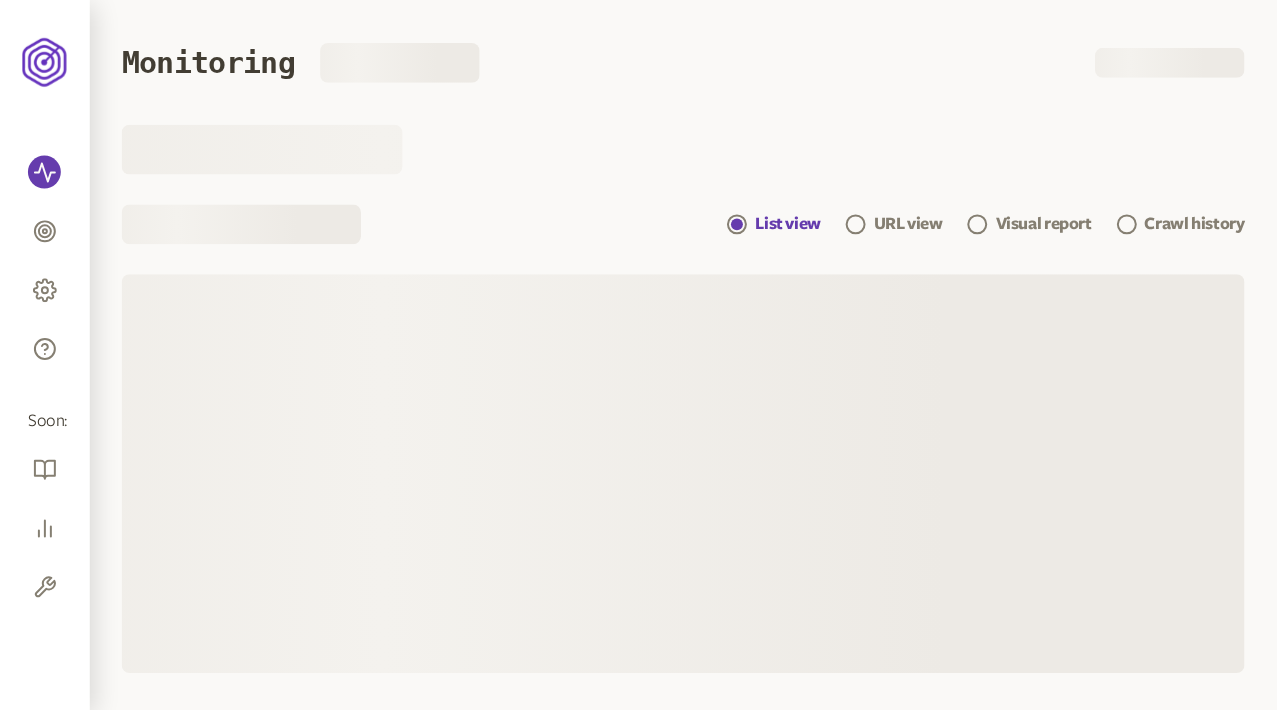 scroll, scrollTop: 0, scrollLeft: 0, axis: both 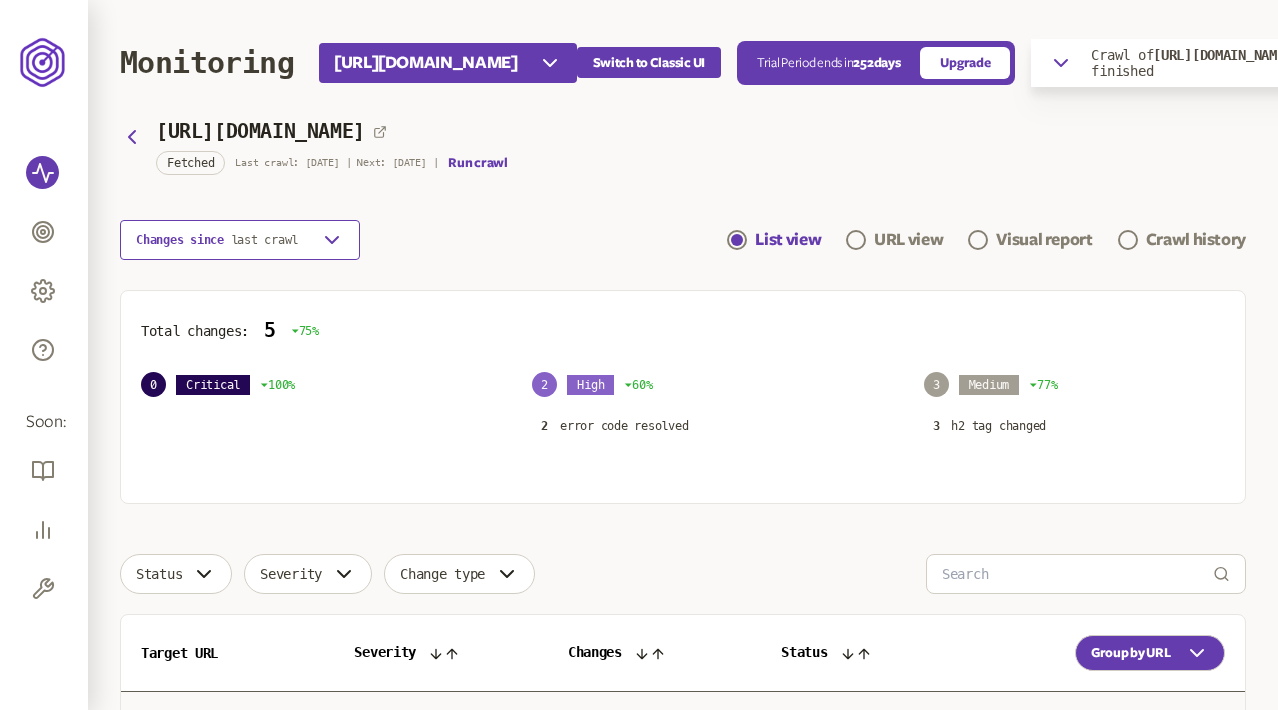 click 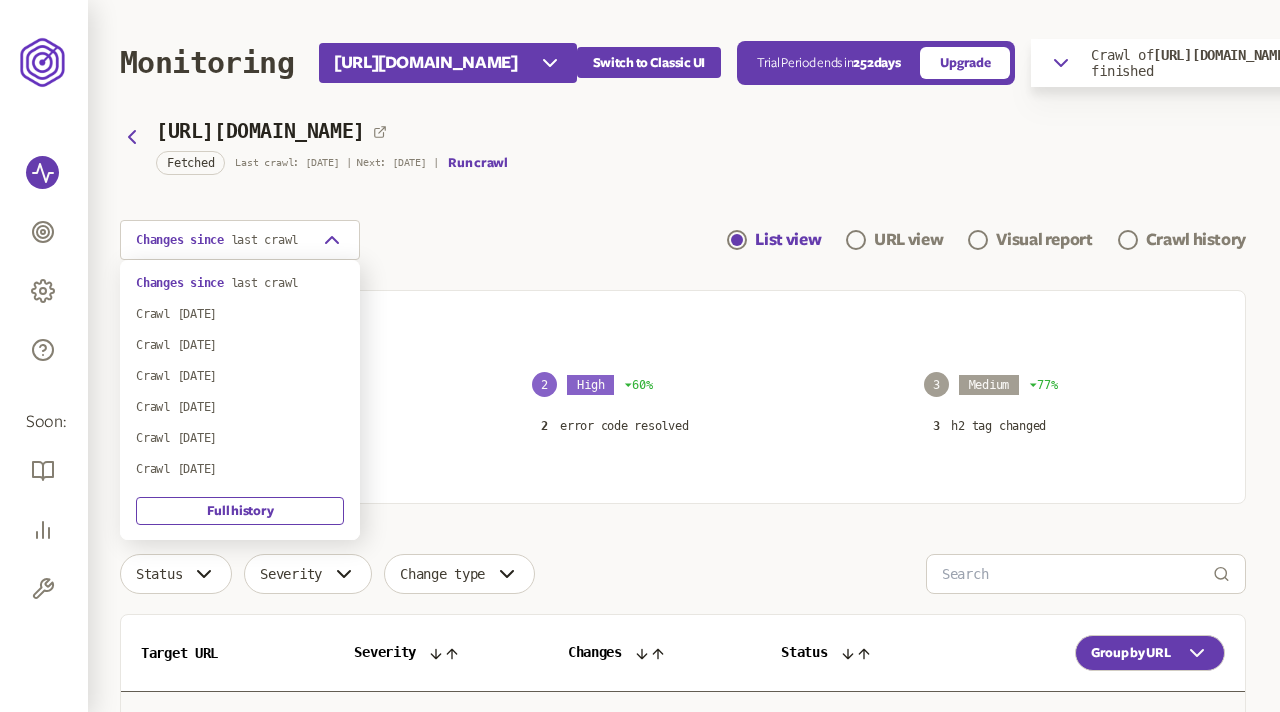 click on "Changes since   last crawl List view URL view Visual report Crawl history" at bounding box center [683, 240] 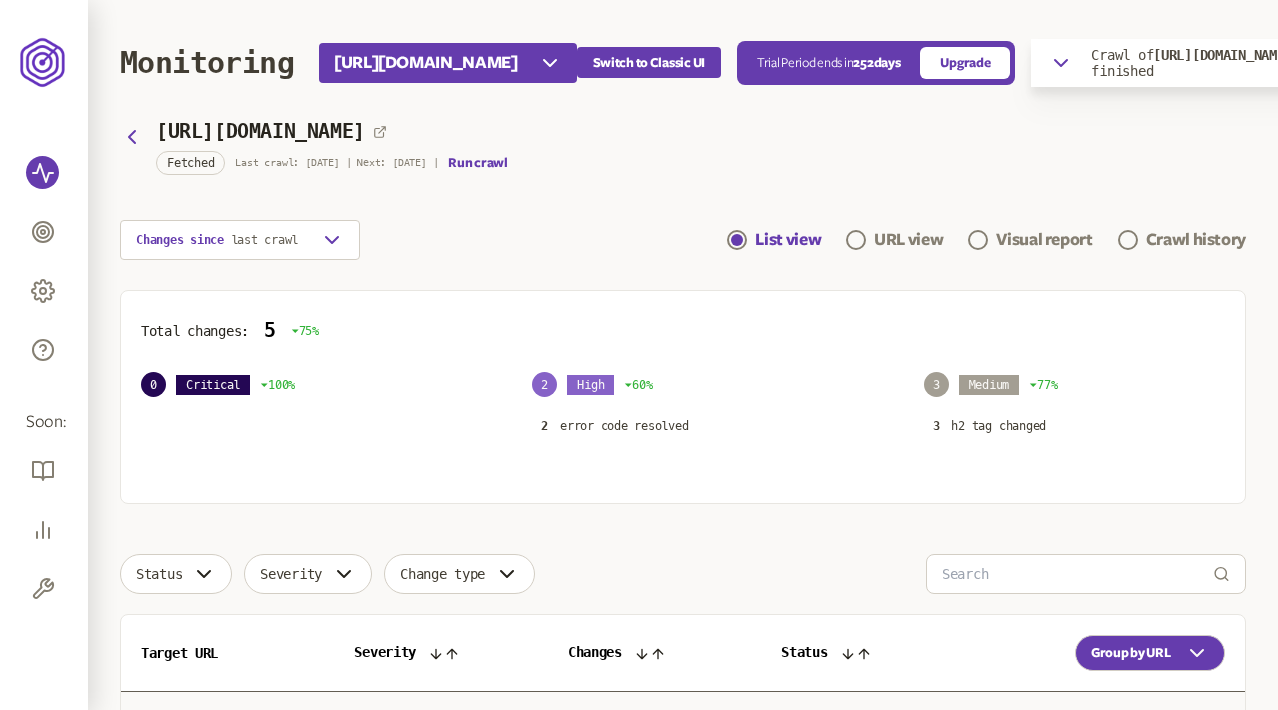 drag, startPoint x: 157, startPoint y: 133, endPoint x: 377, endPoint y: 130, distance: 220.02045 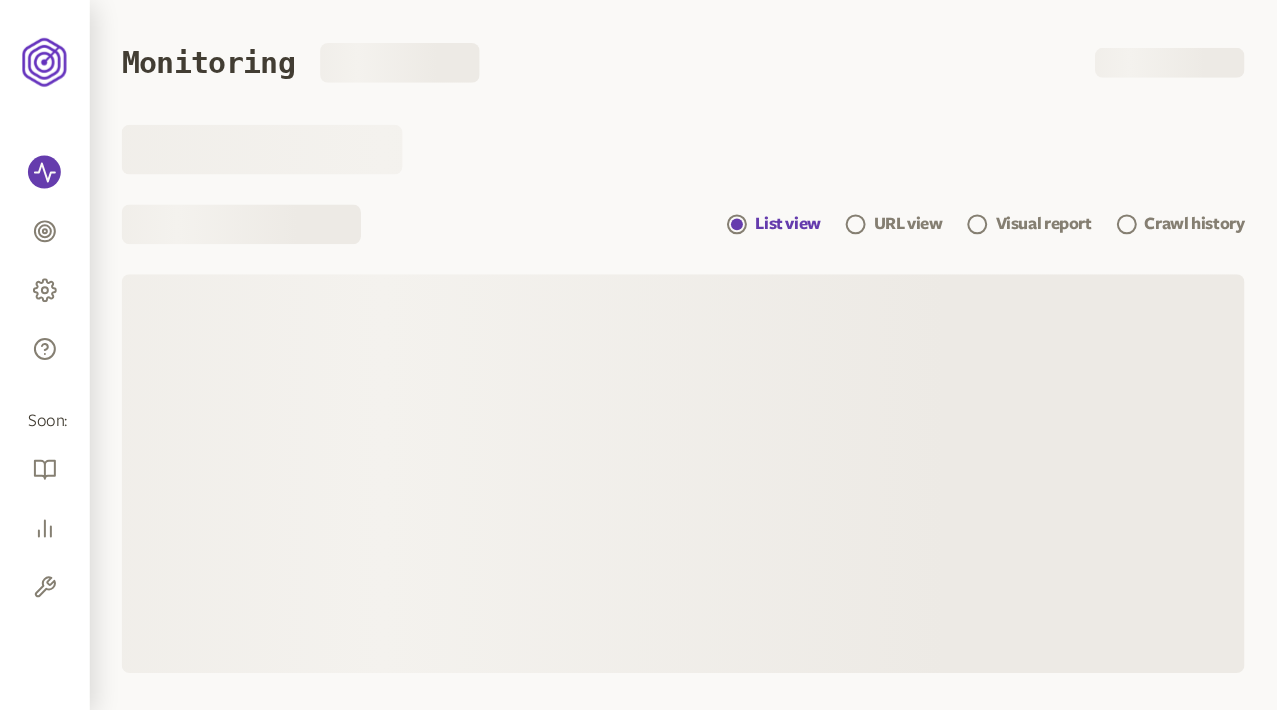 scroll, scrollTop: 0, scrollLeft: 0, axis: both 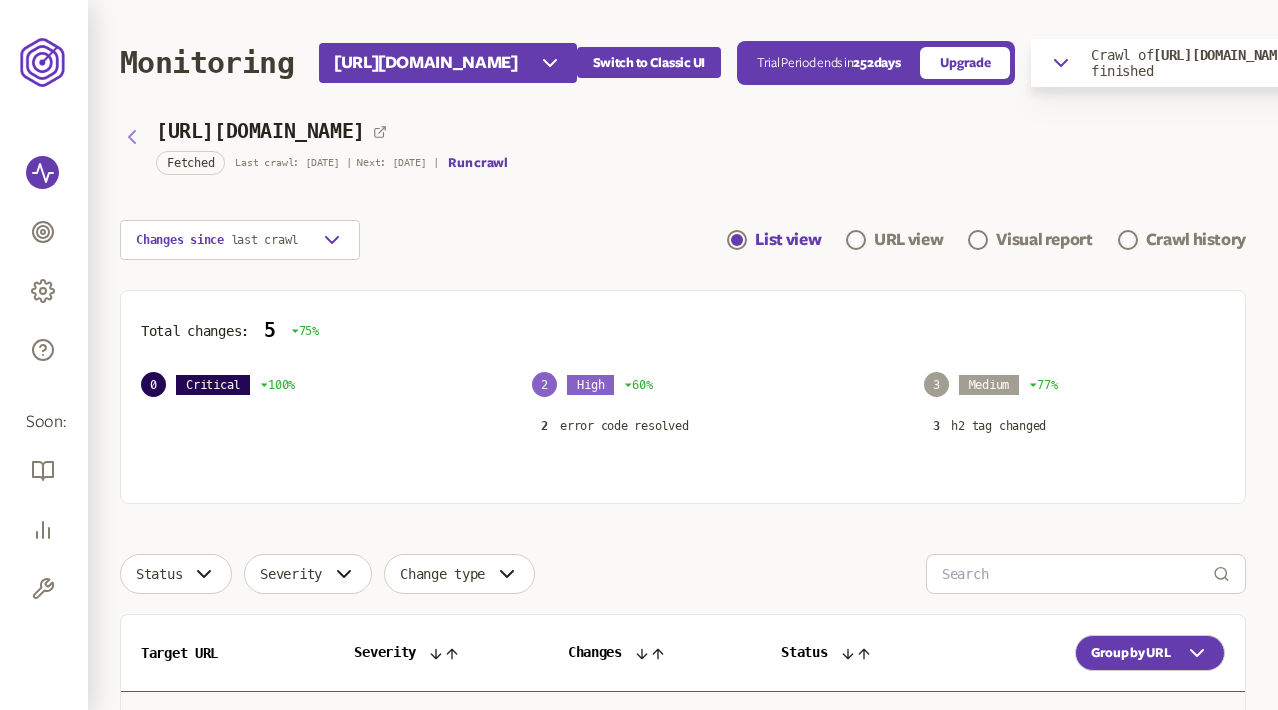 click 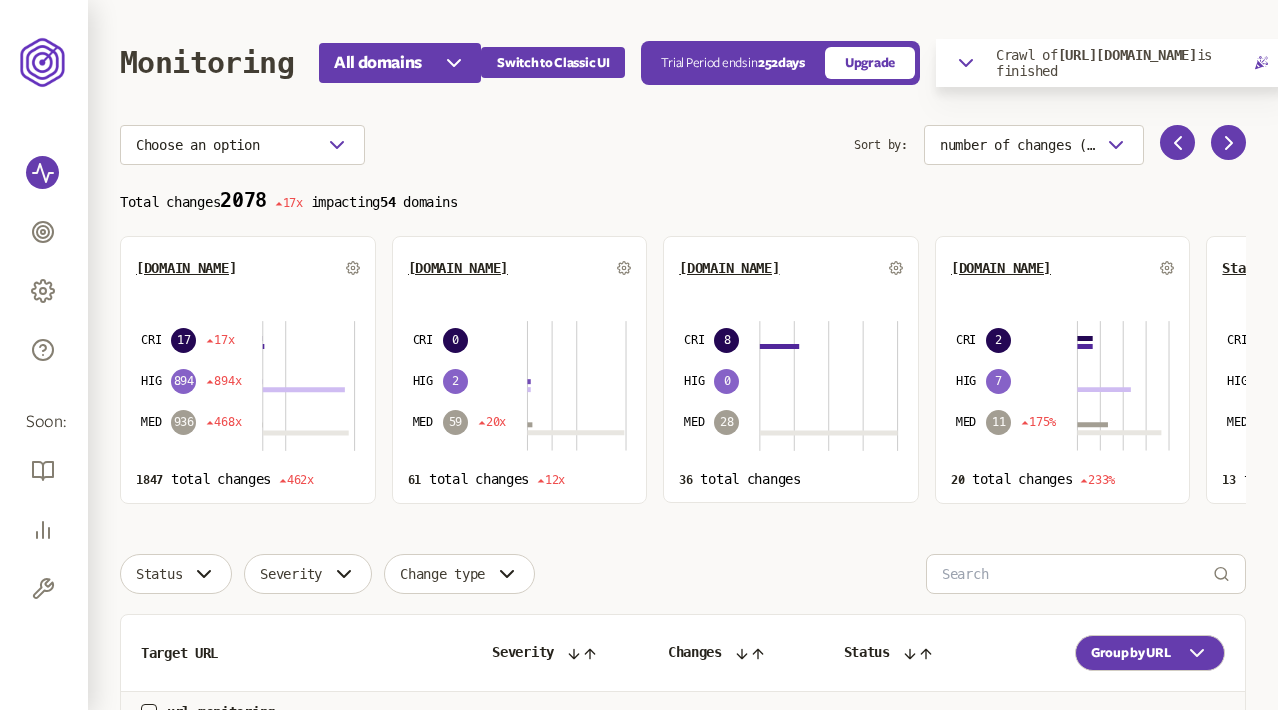 scroll, scrollTop: 0, scrollLeft: 86, axis: horizontal 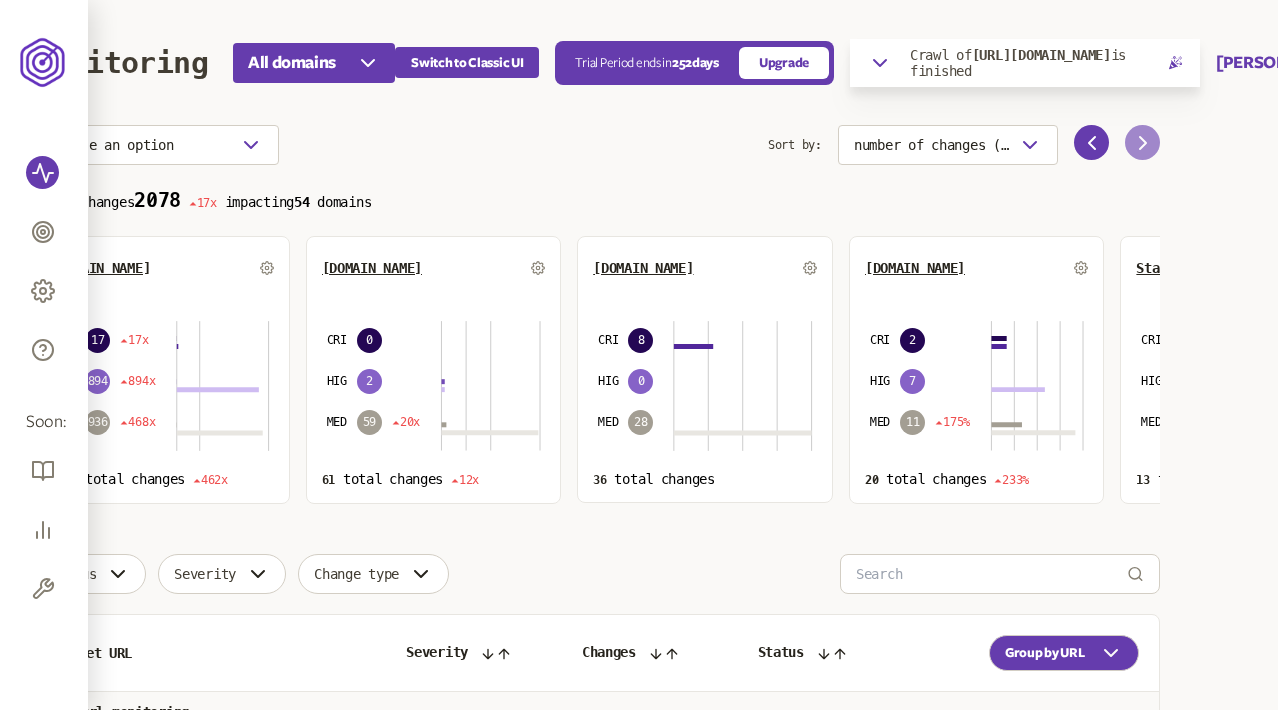 click 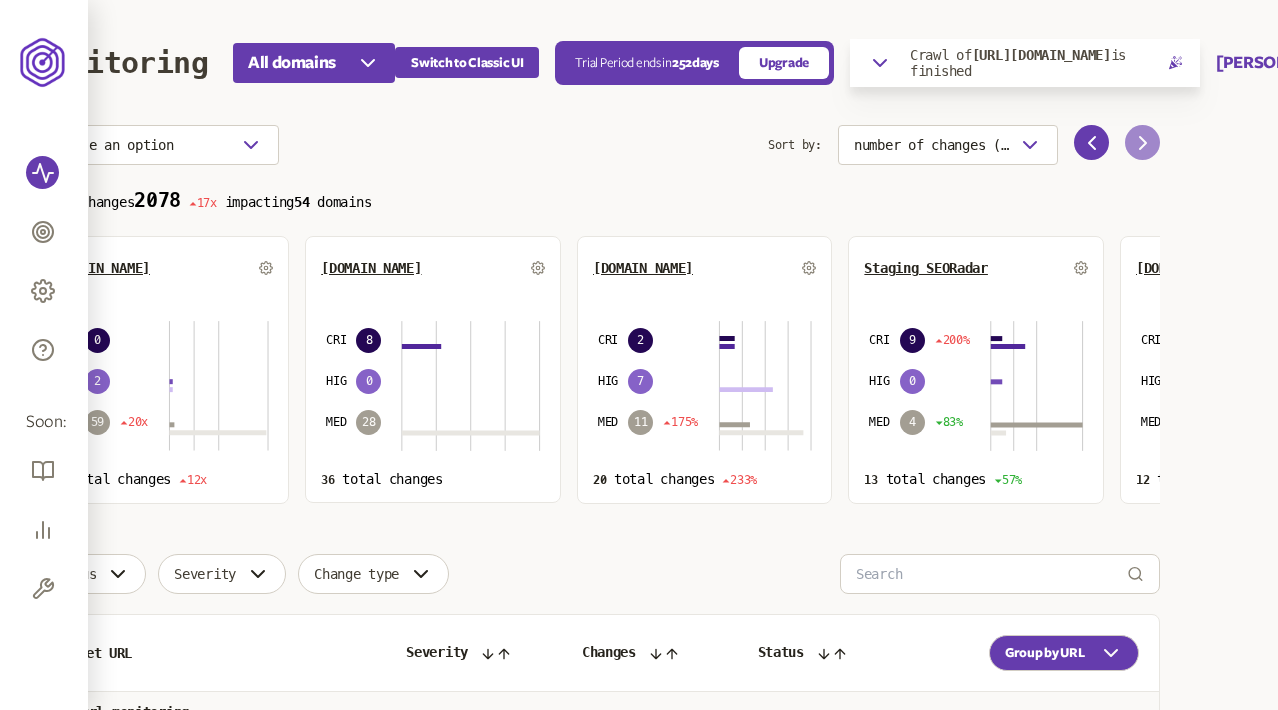 click 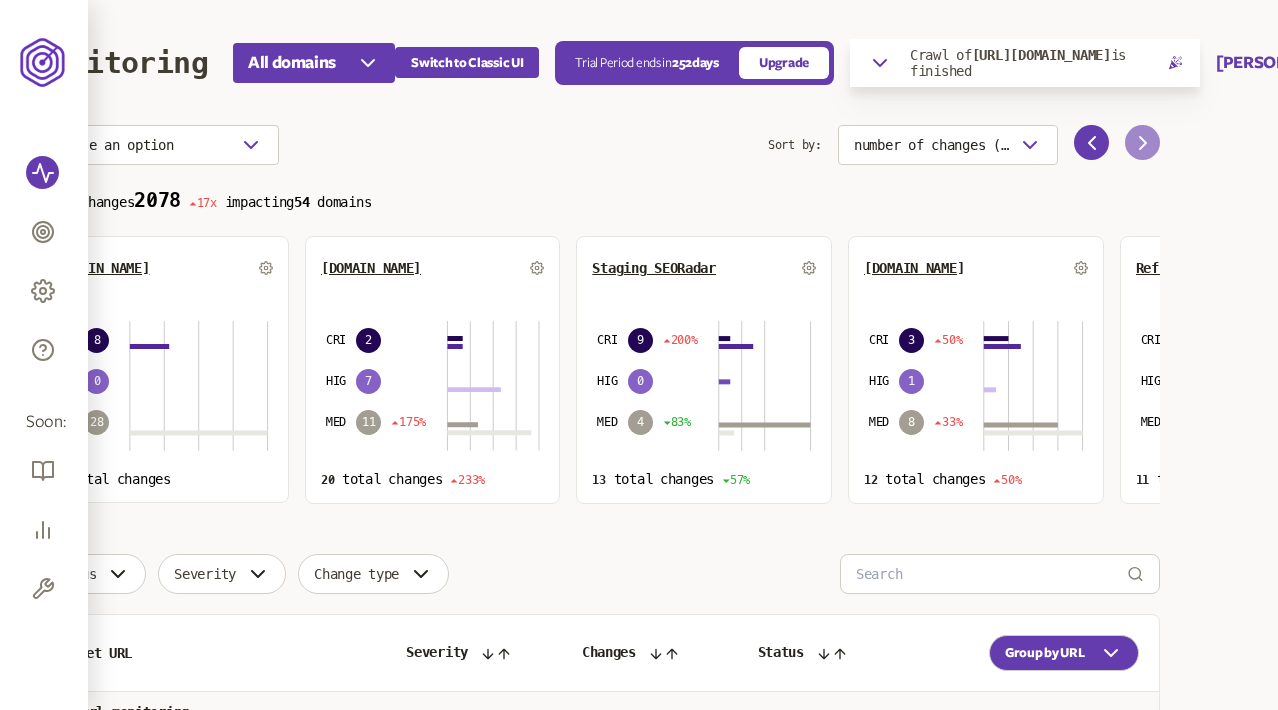 click 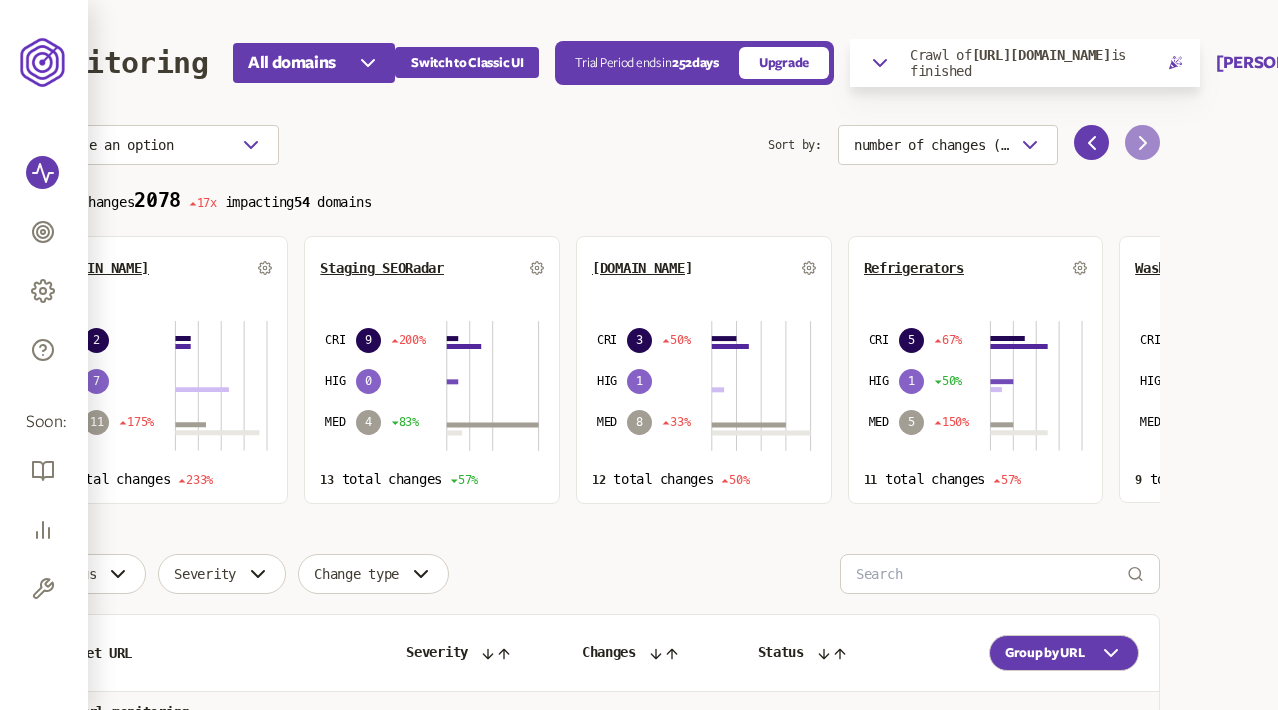 click 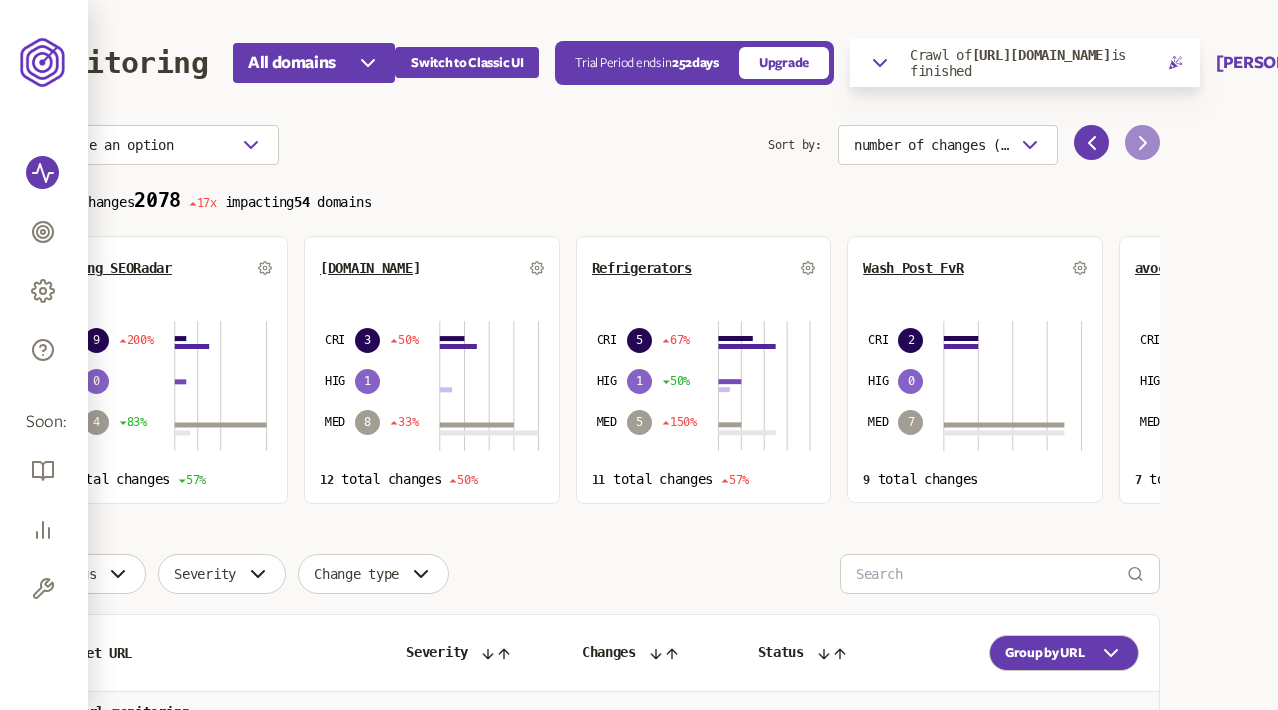 click 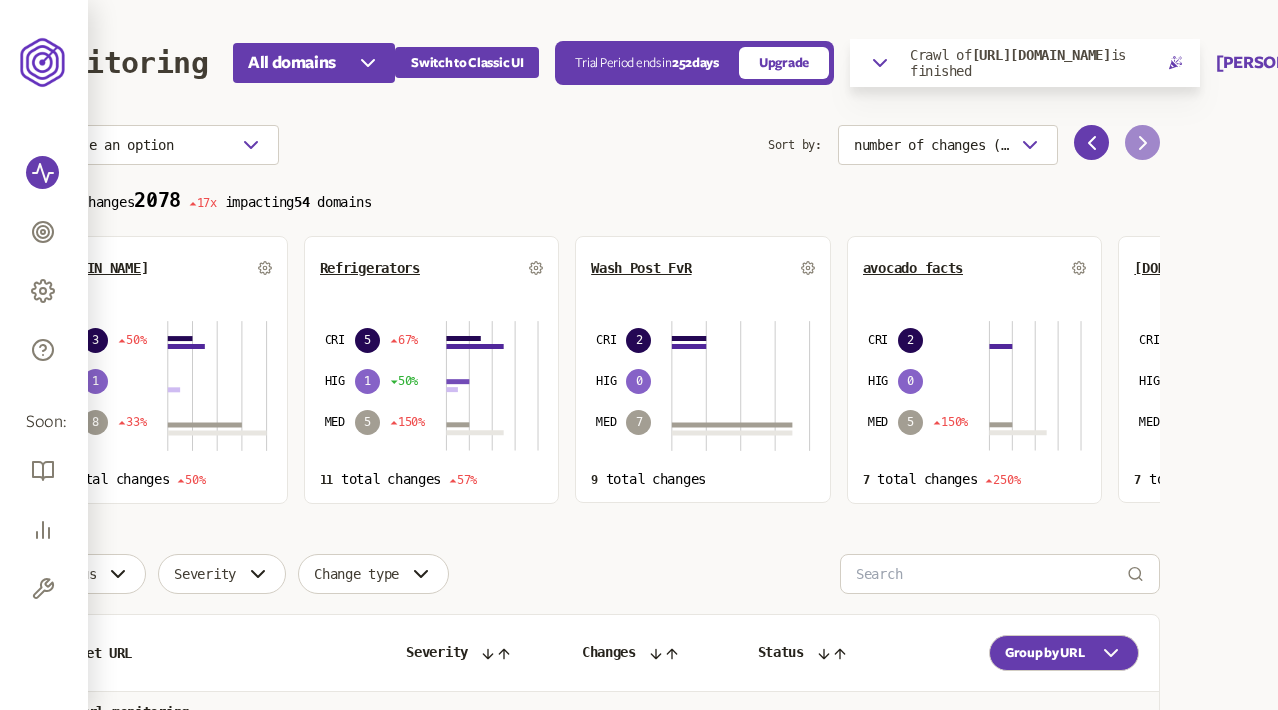 click 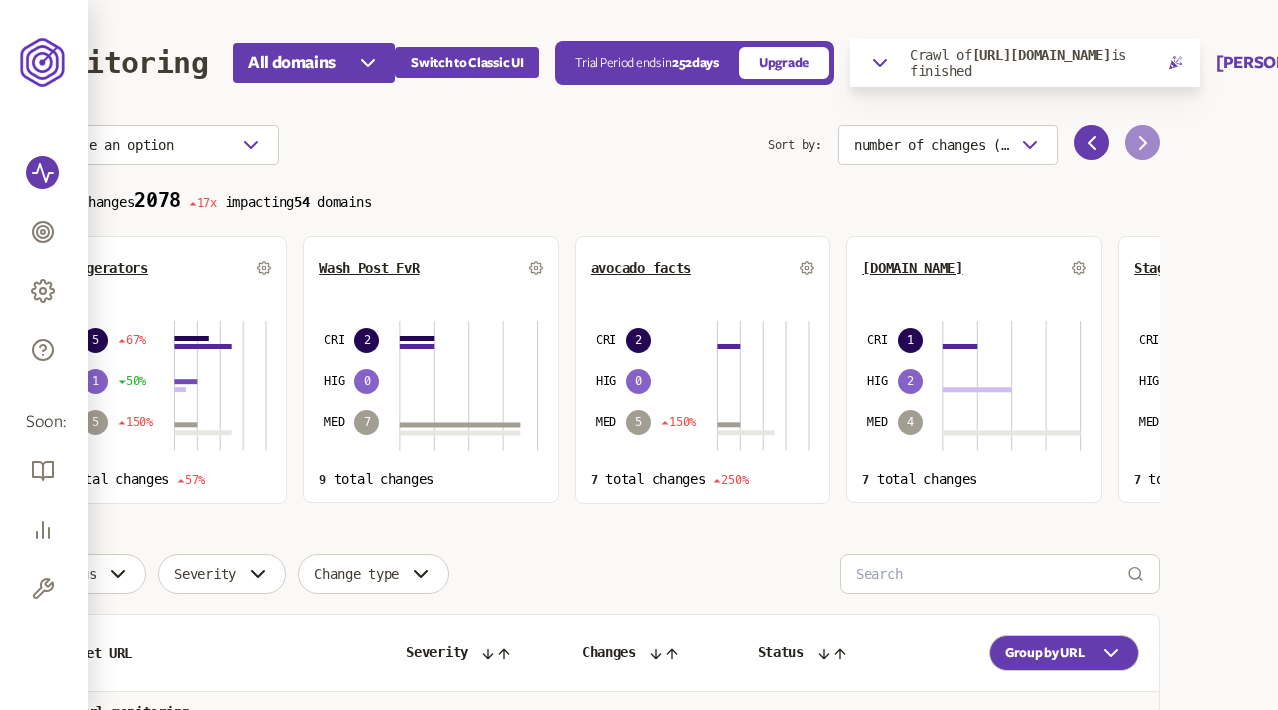 click 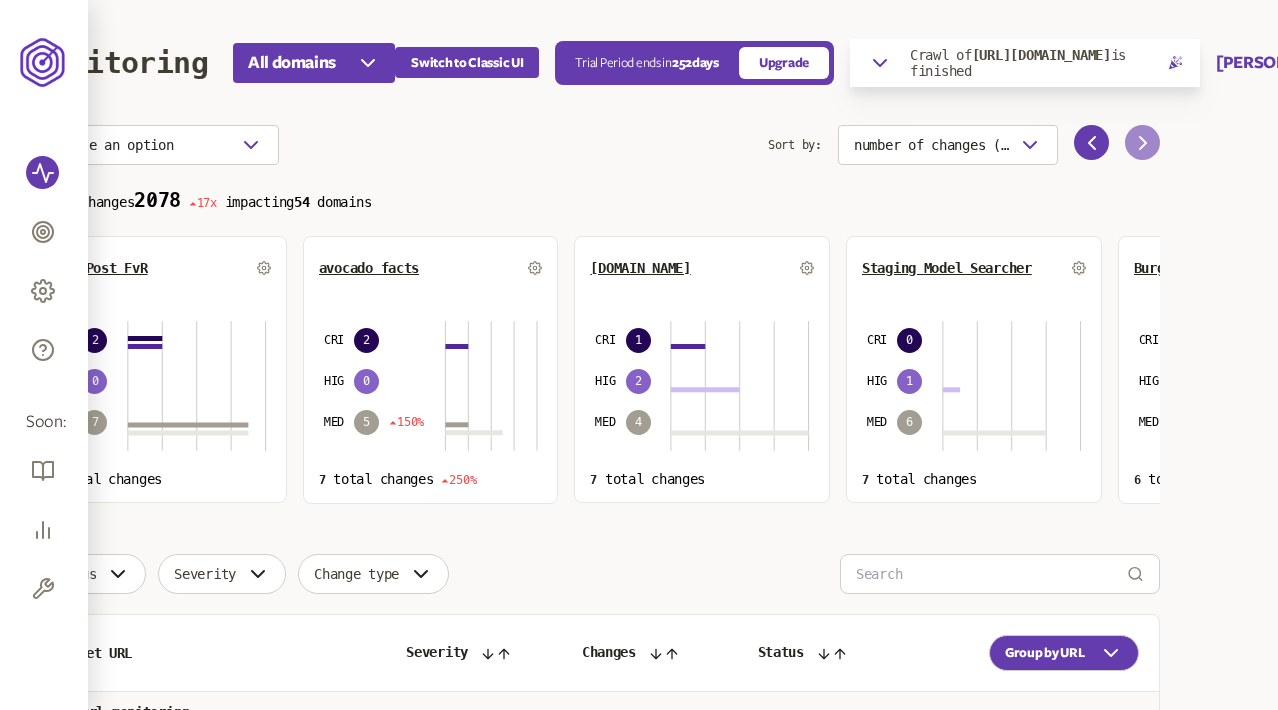 click 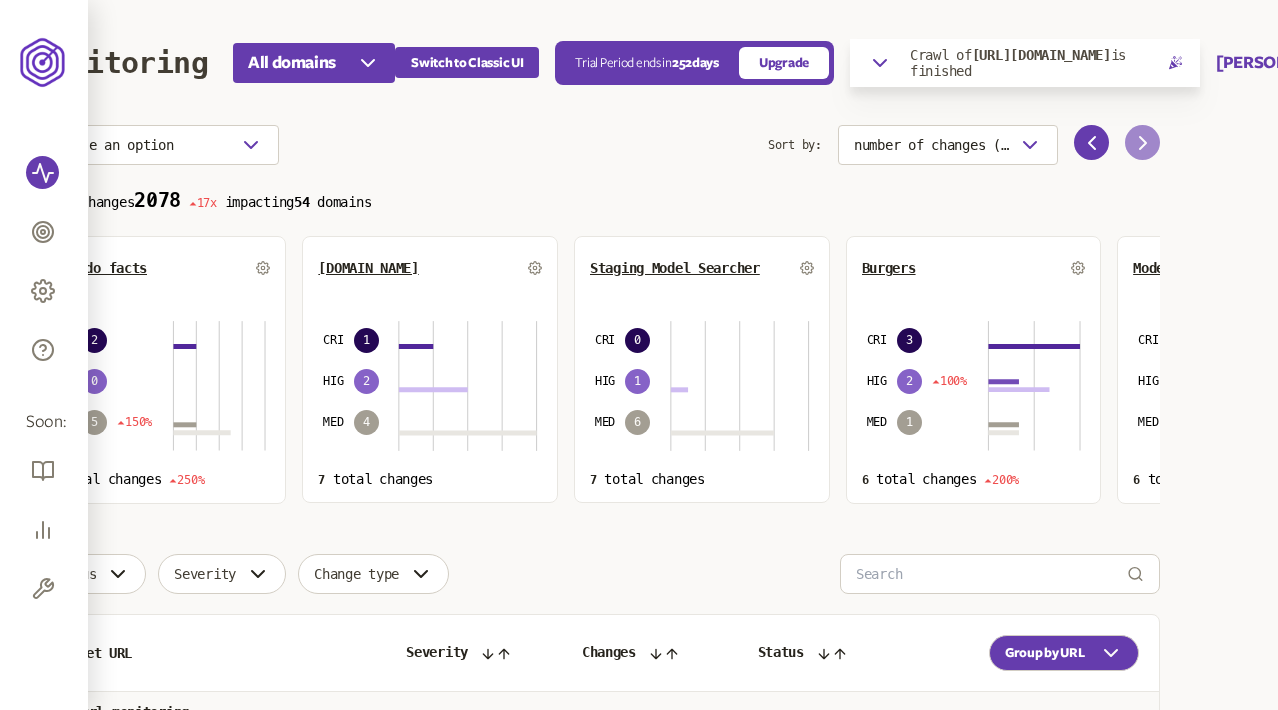 click 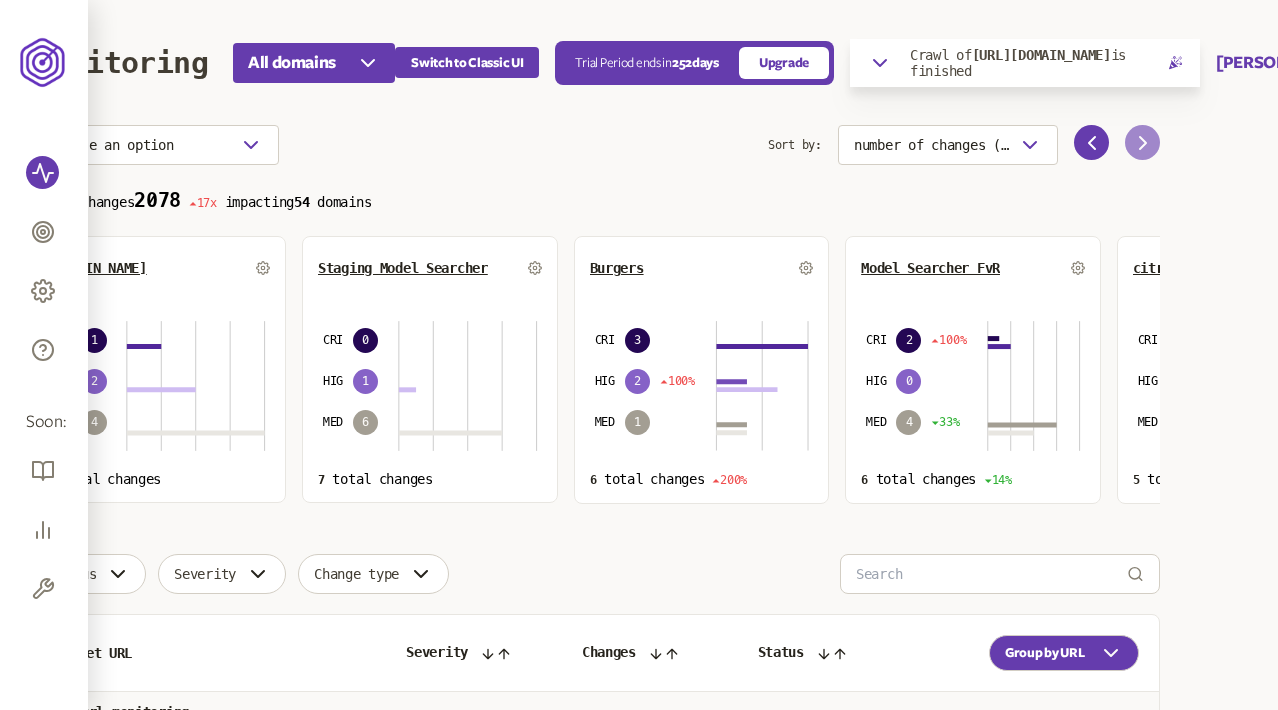 click 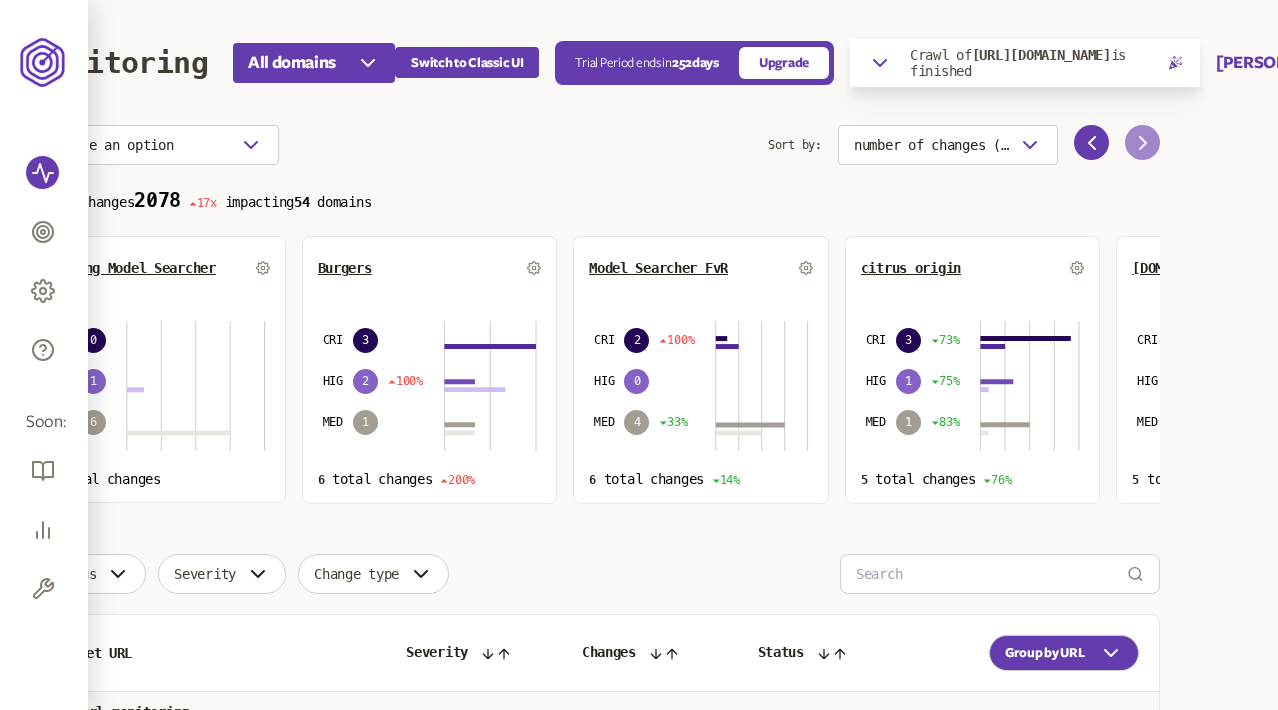 click 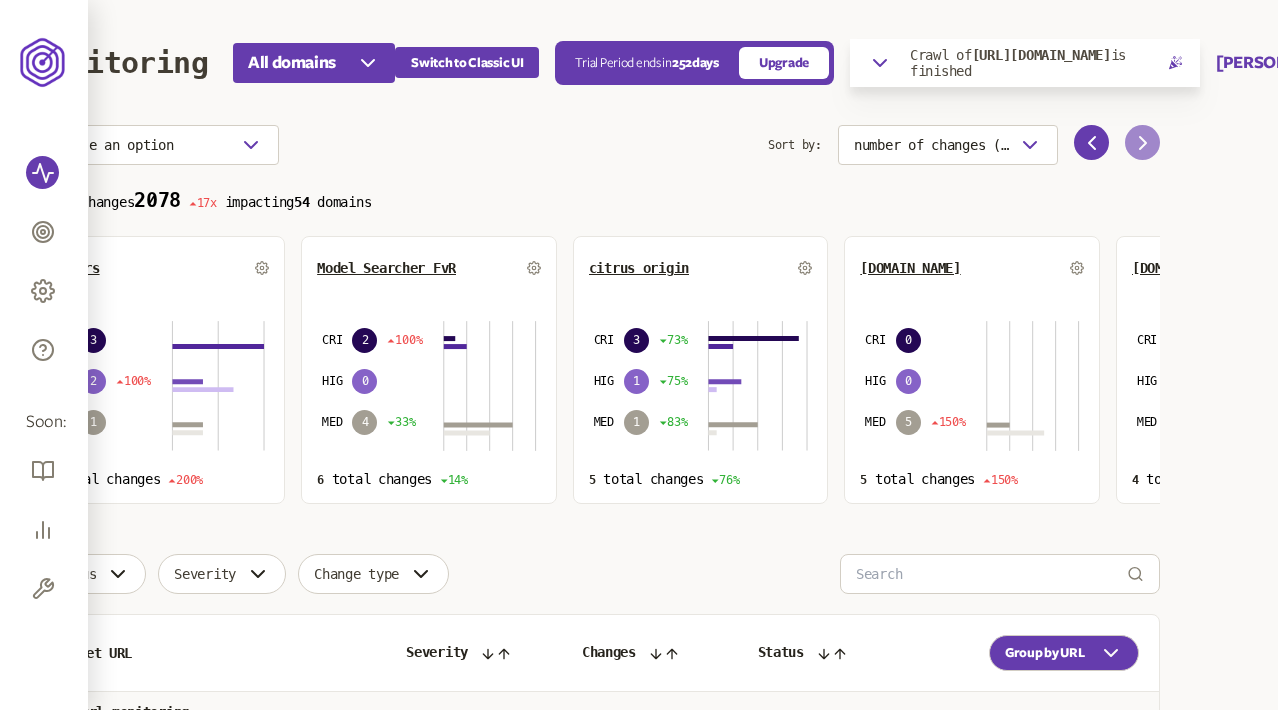click 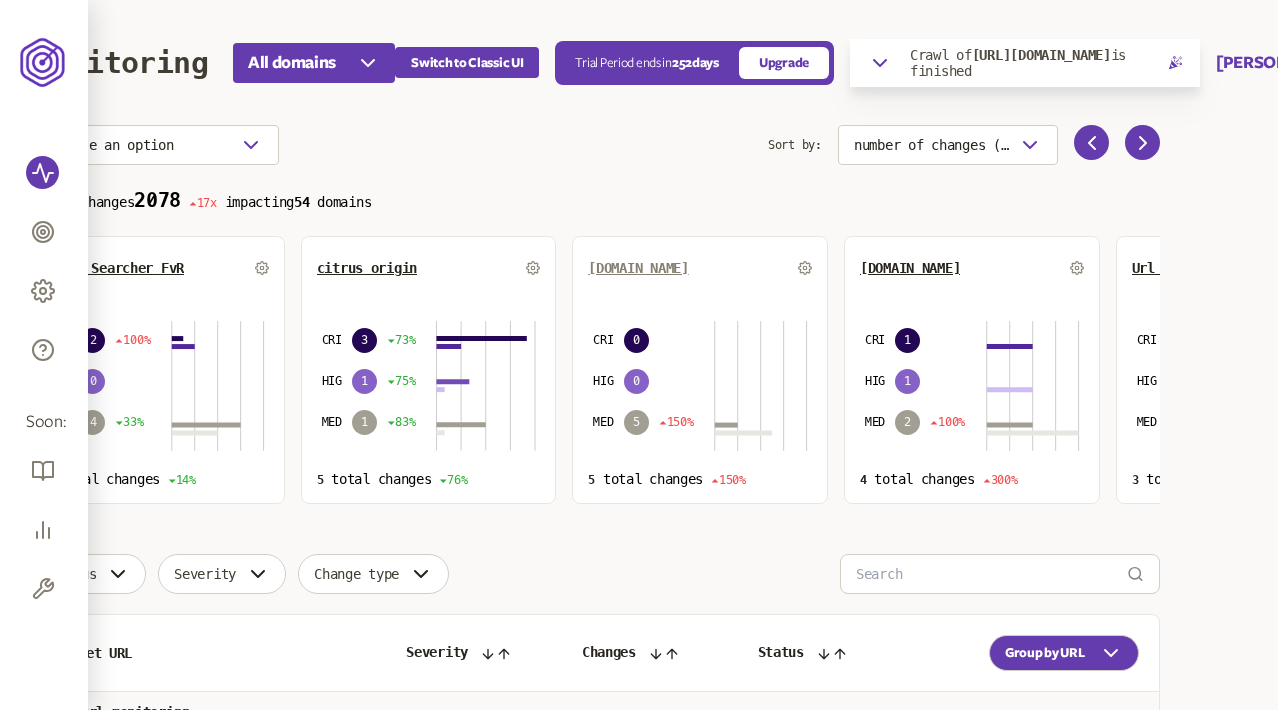 click on "[DOMAIN_NAME]" at bounding box center (638, 268) 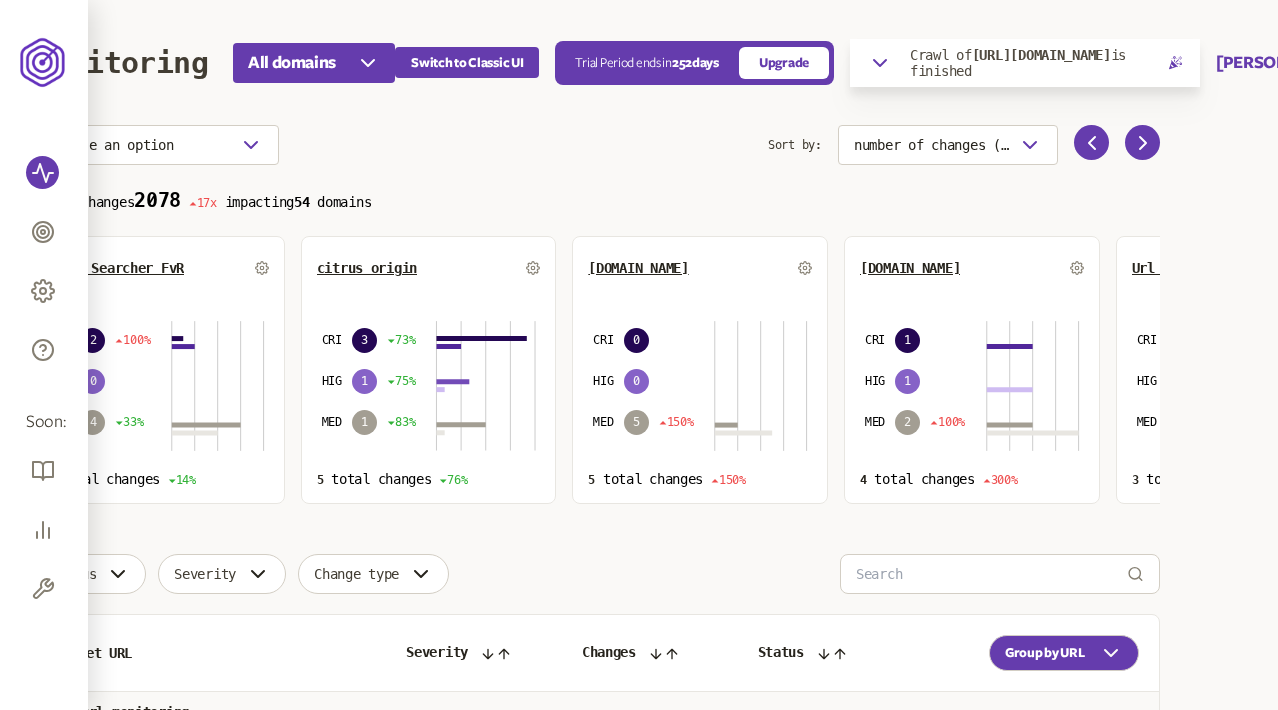 scroll, scrollTop: 0, scrollLeft: 0, axis: both 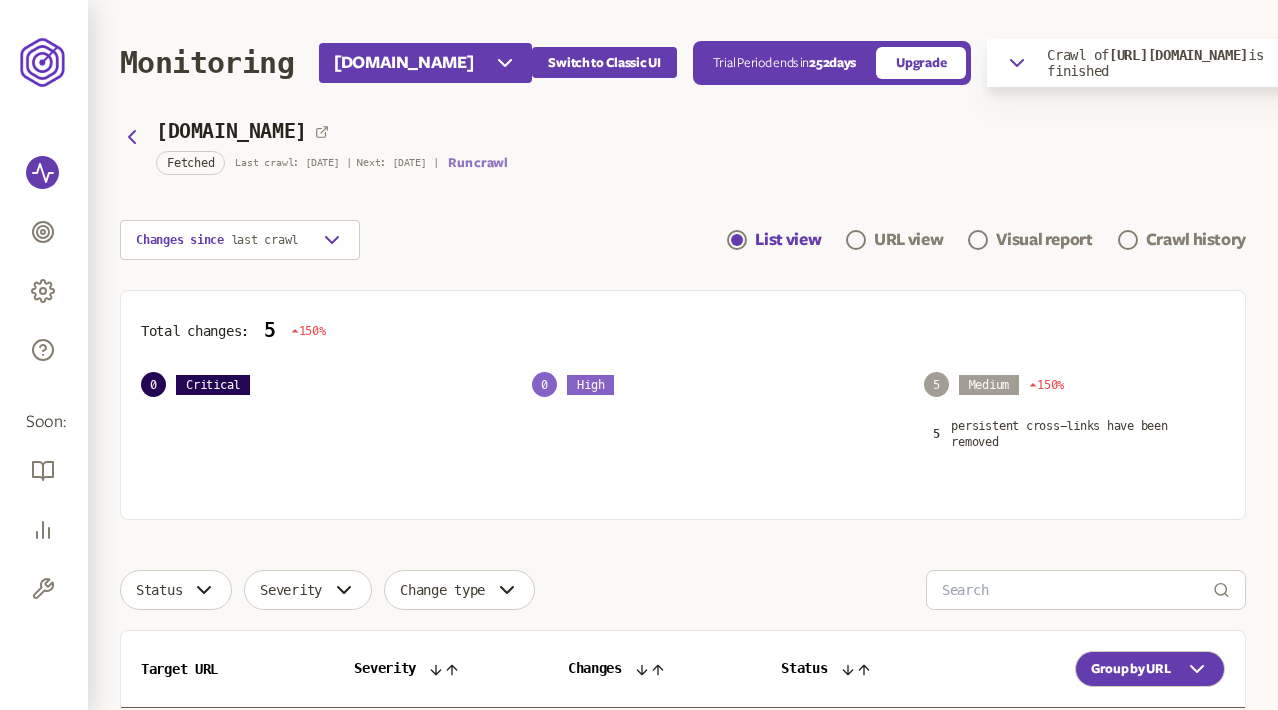 click on "Run crawl" at bounding box center [477, 163] 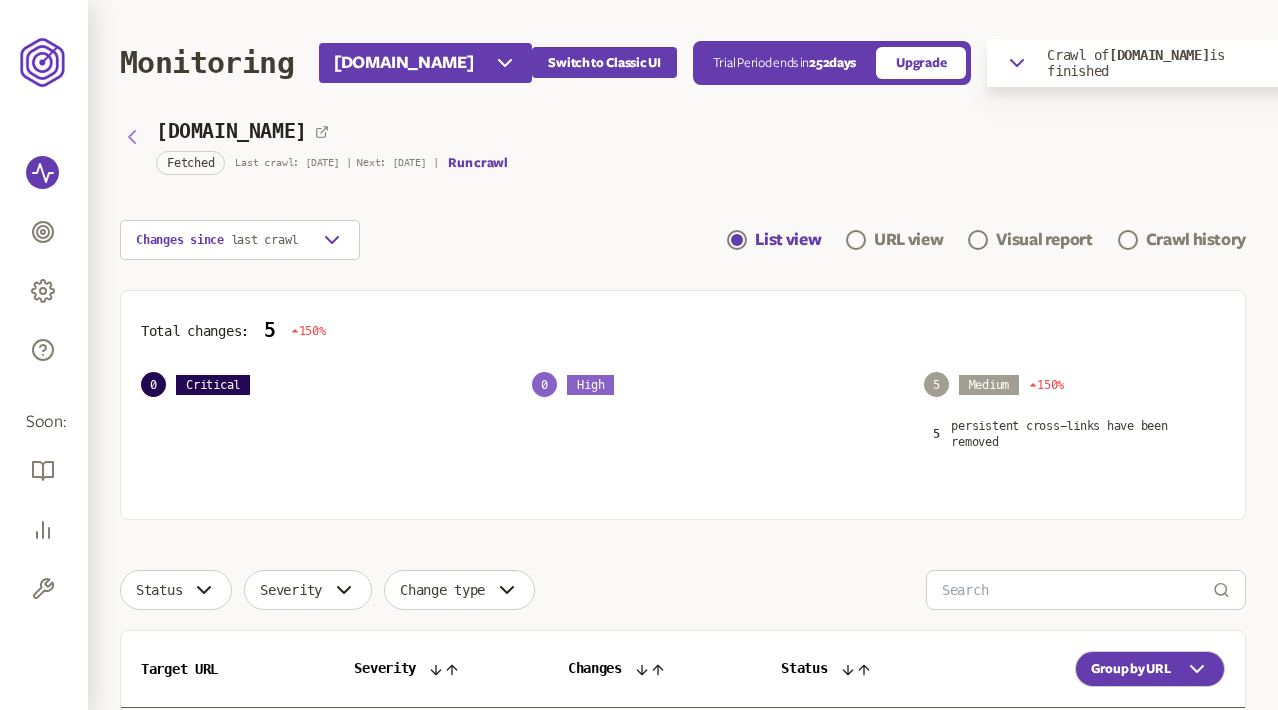 click 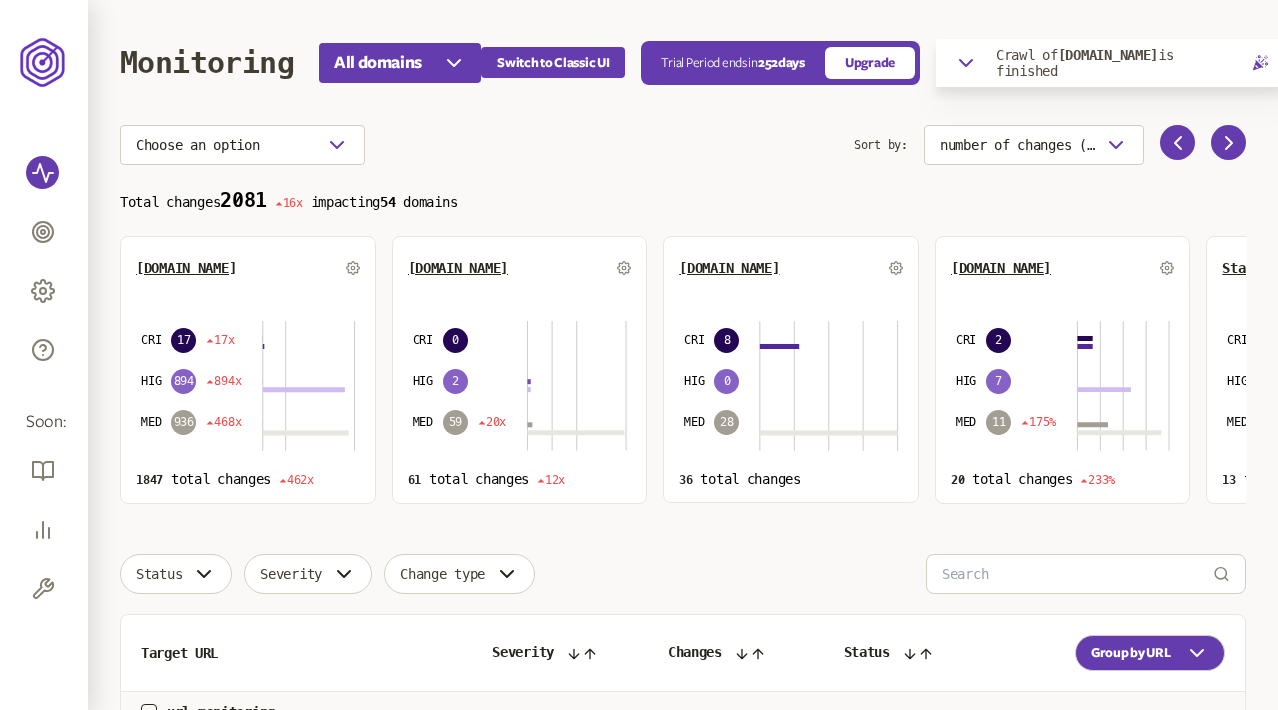 scroll, scrollTop: 0, scrollLeft: 86, axis: horizontal 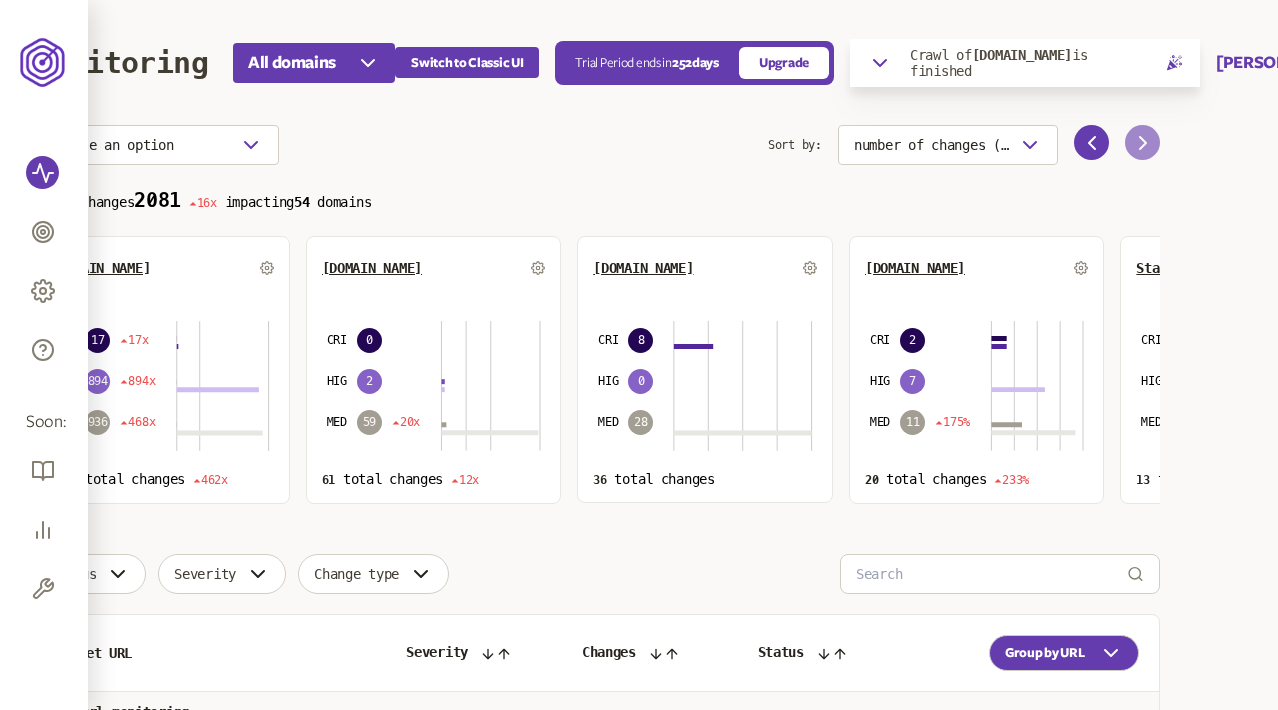 click 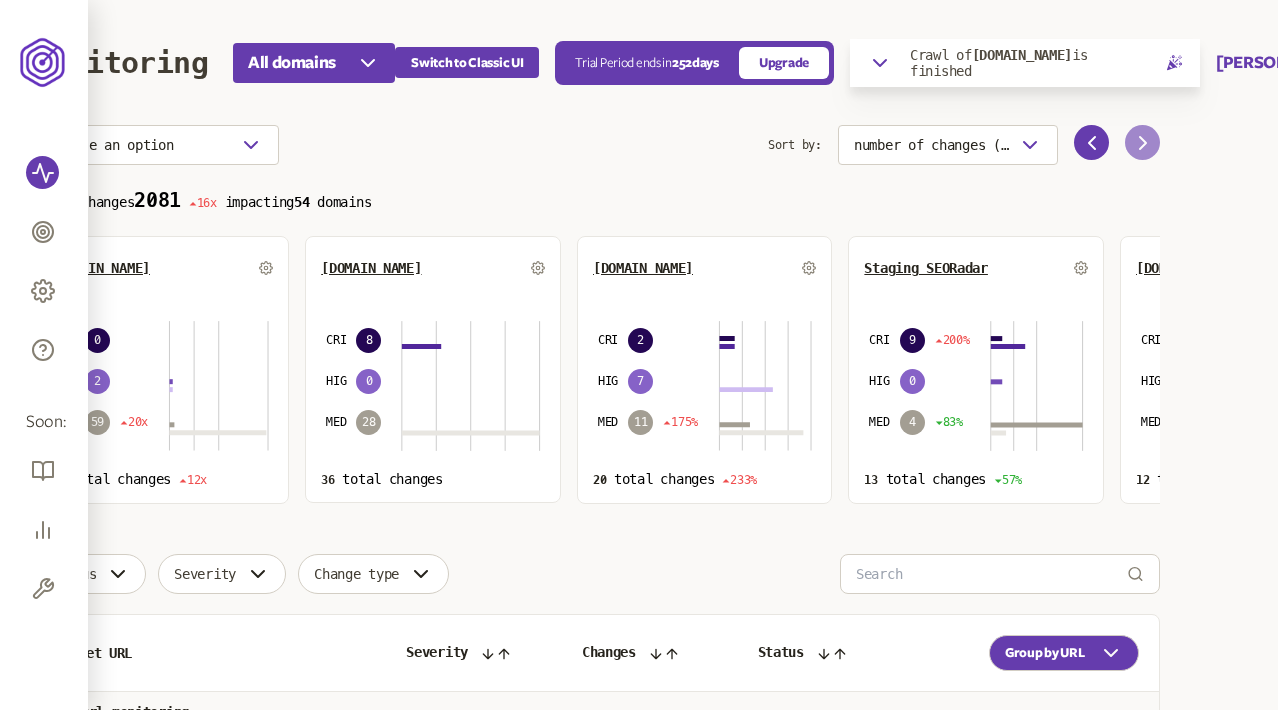 click 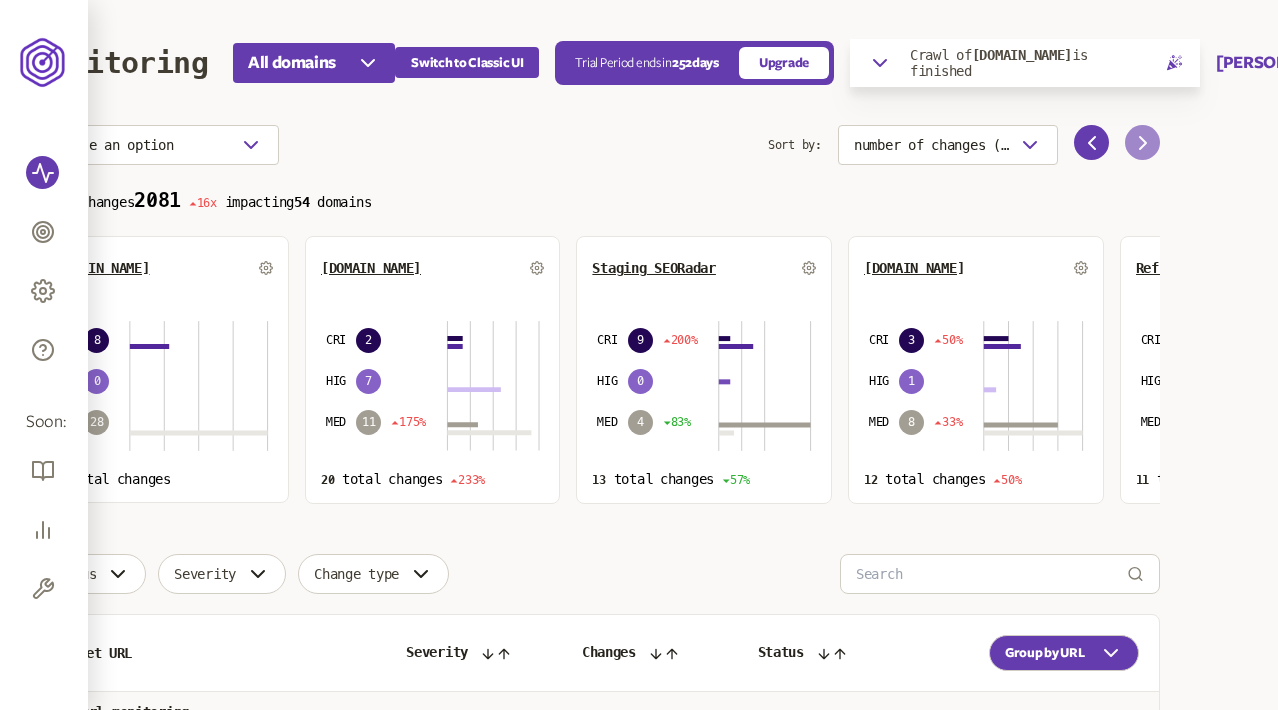 click 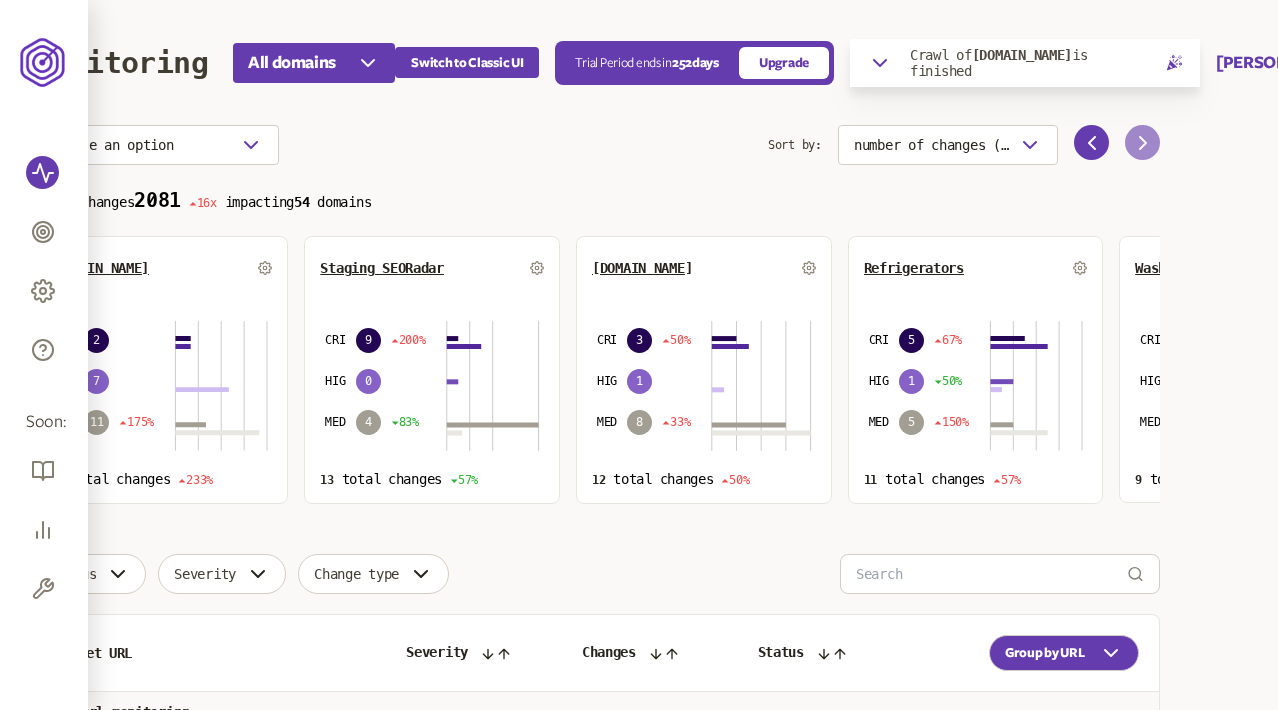 click 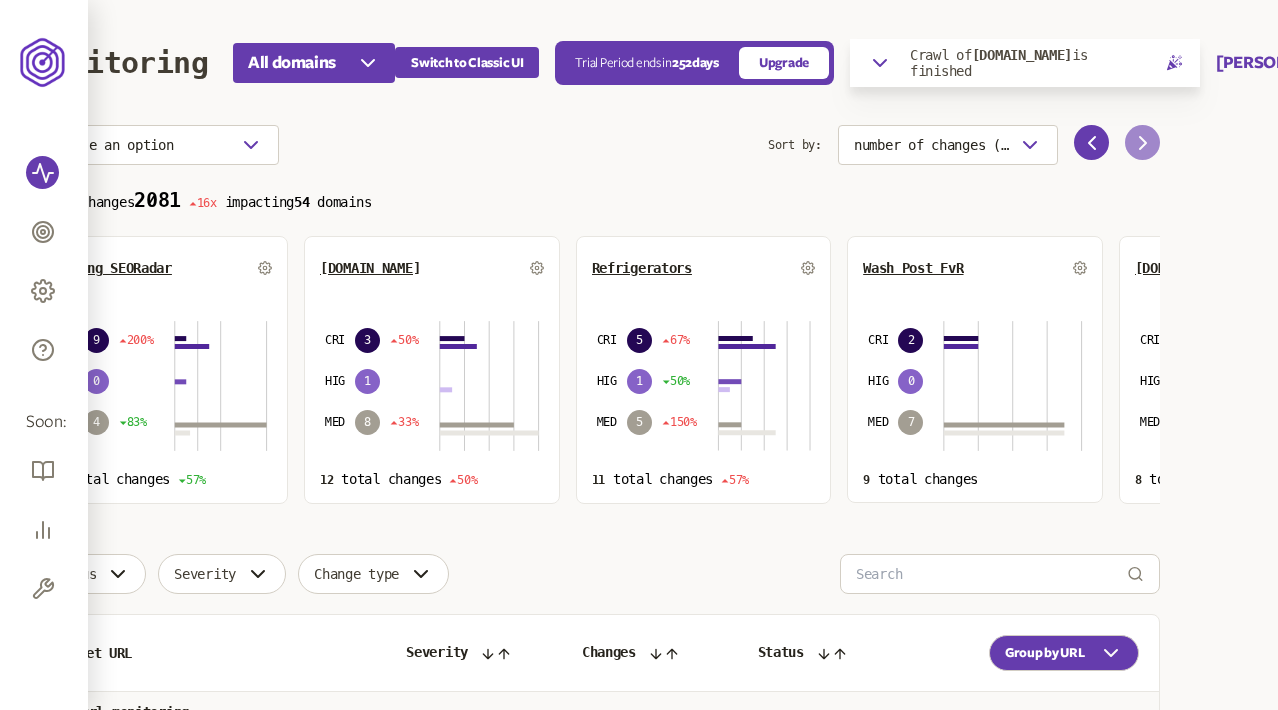 click 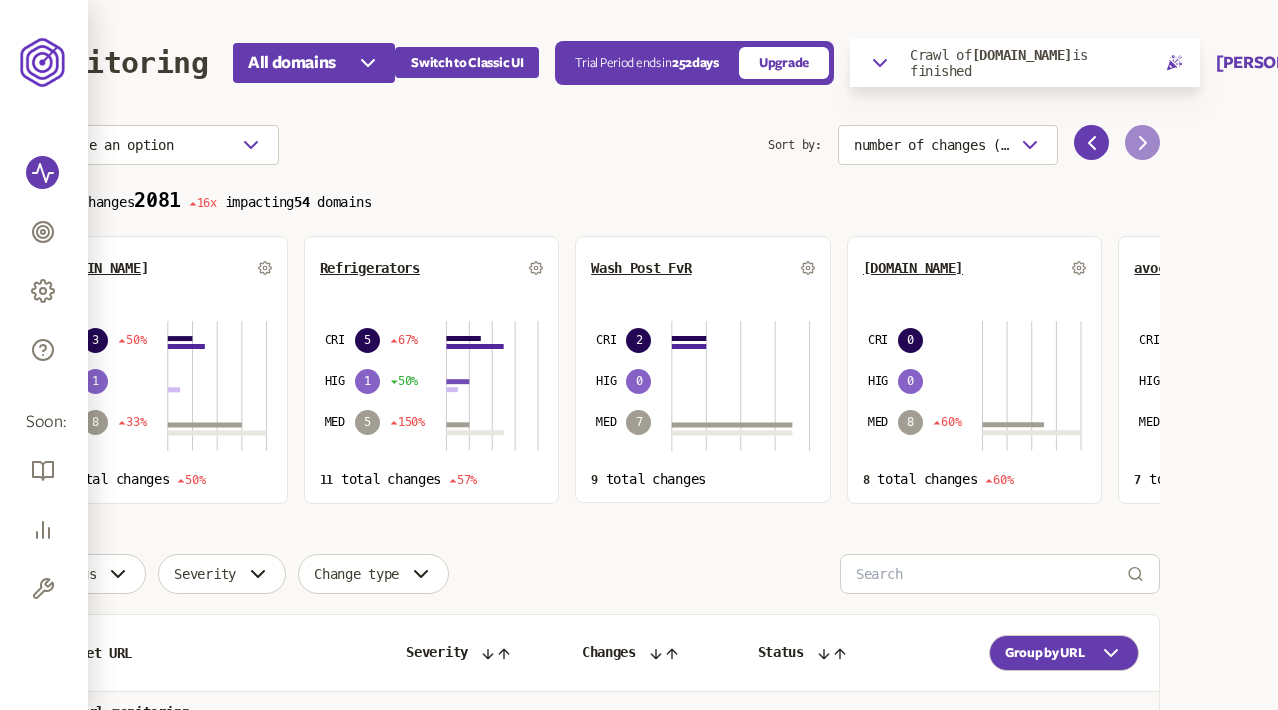 click 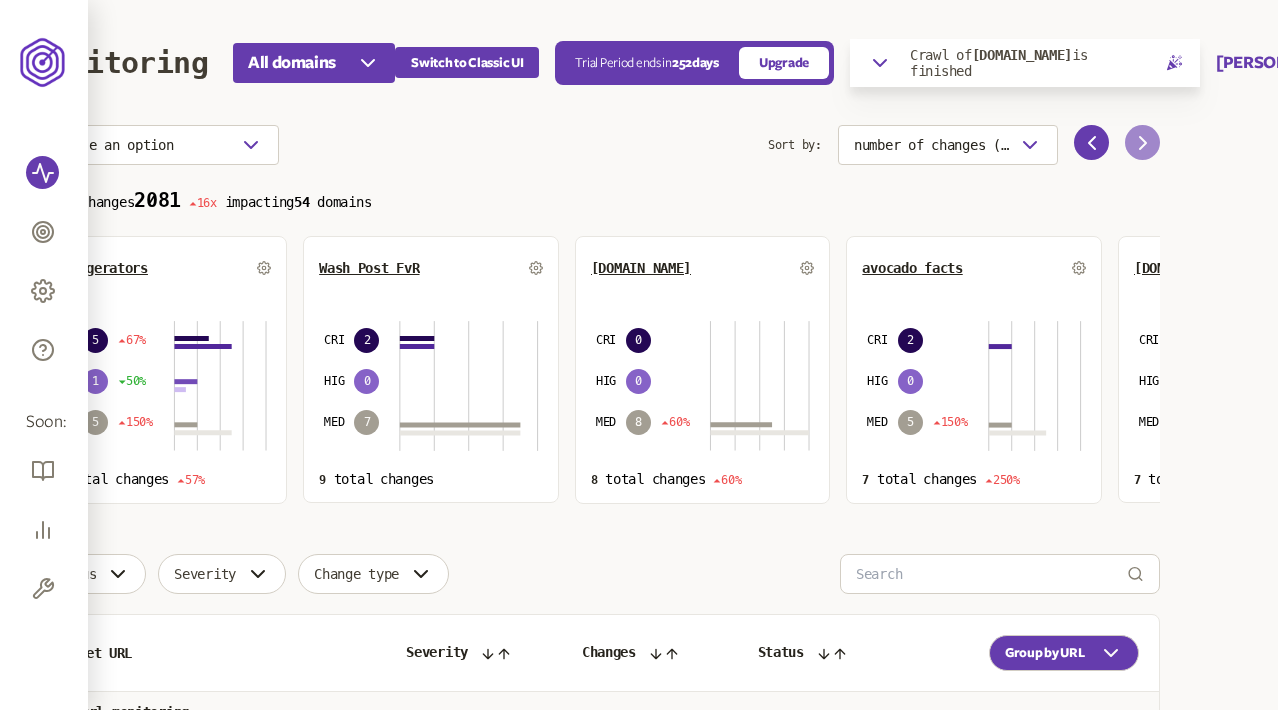 click 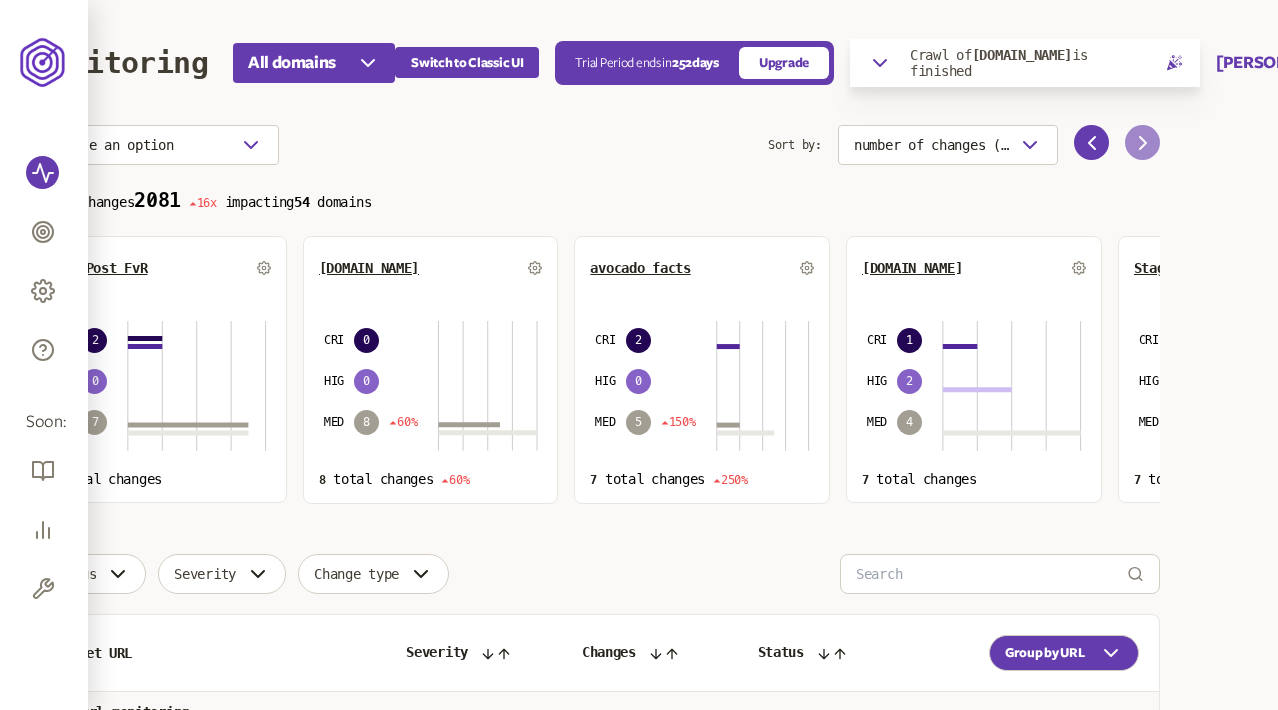 click 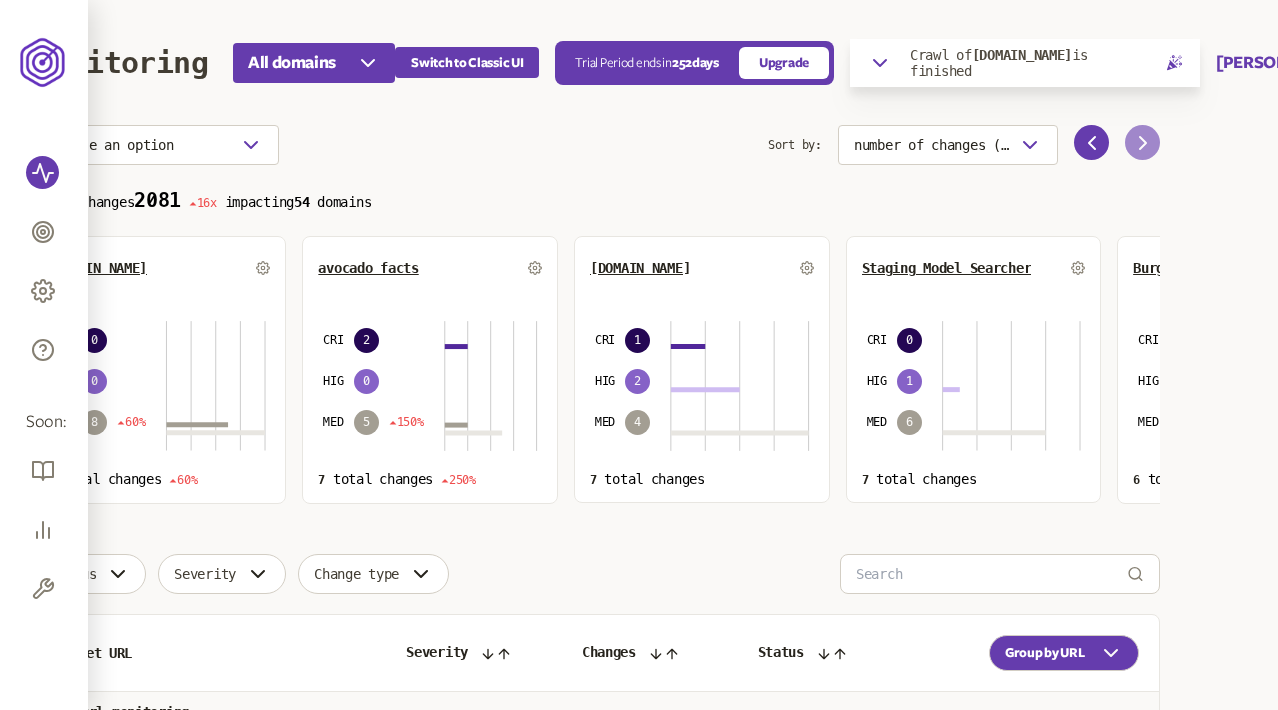 click 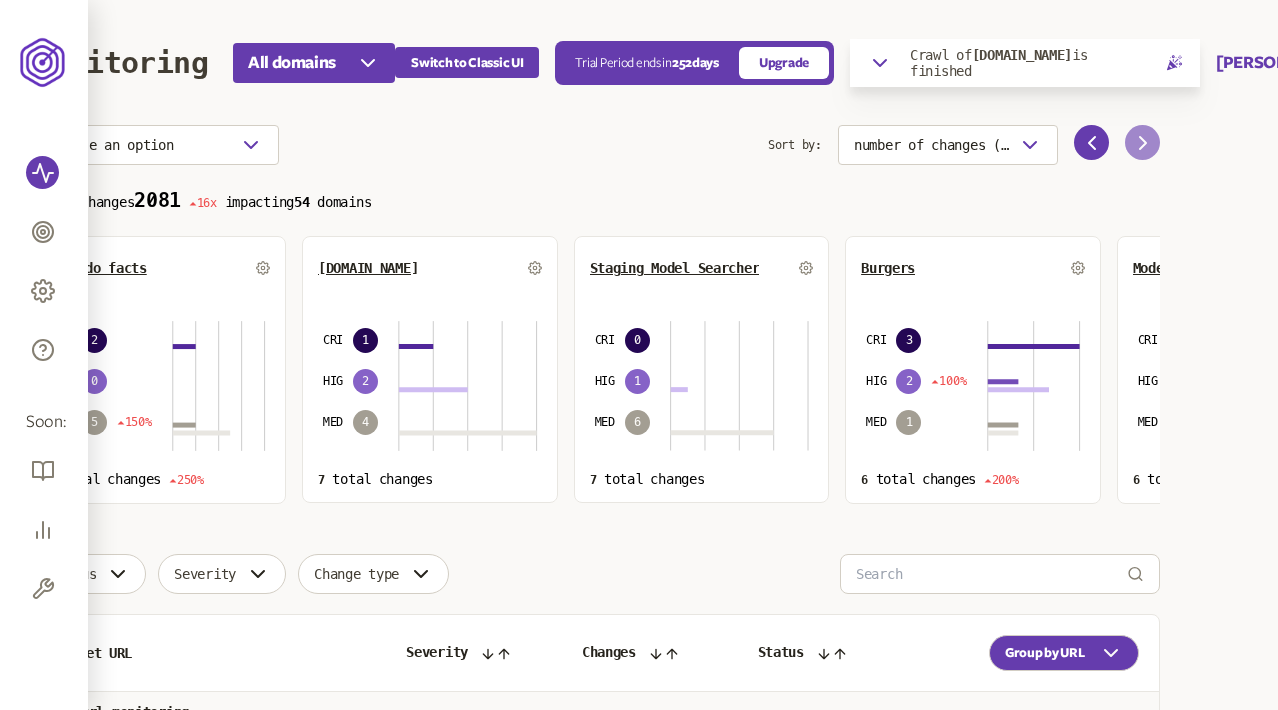 click 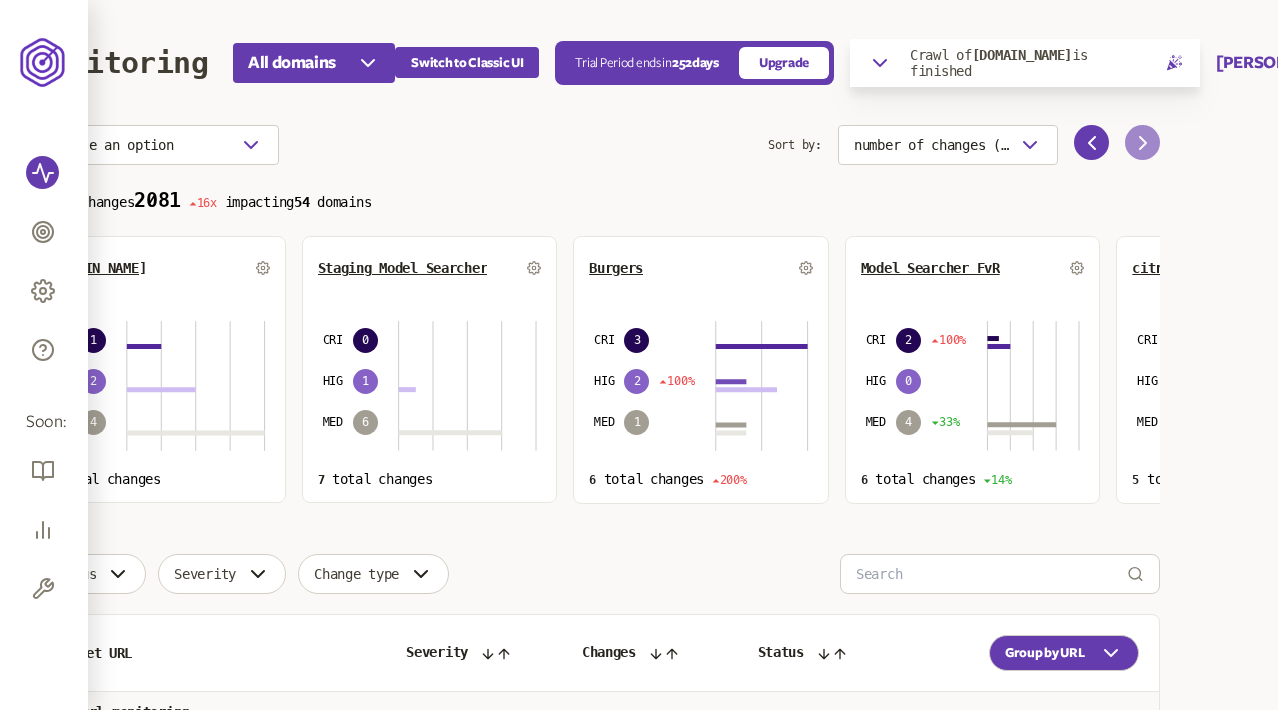 click 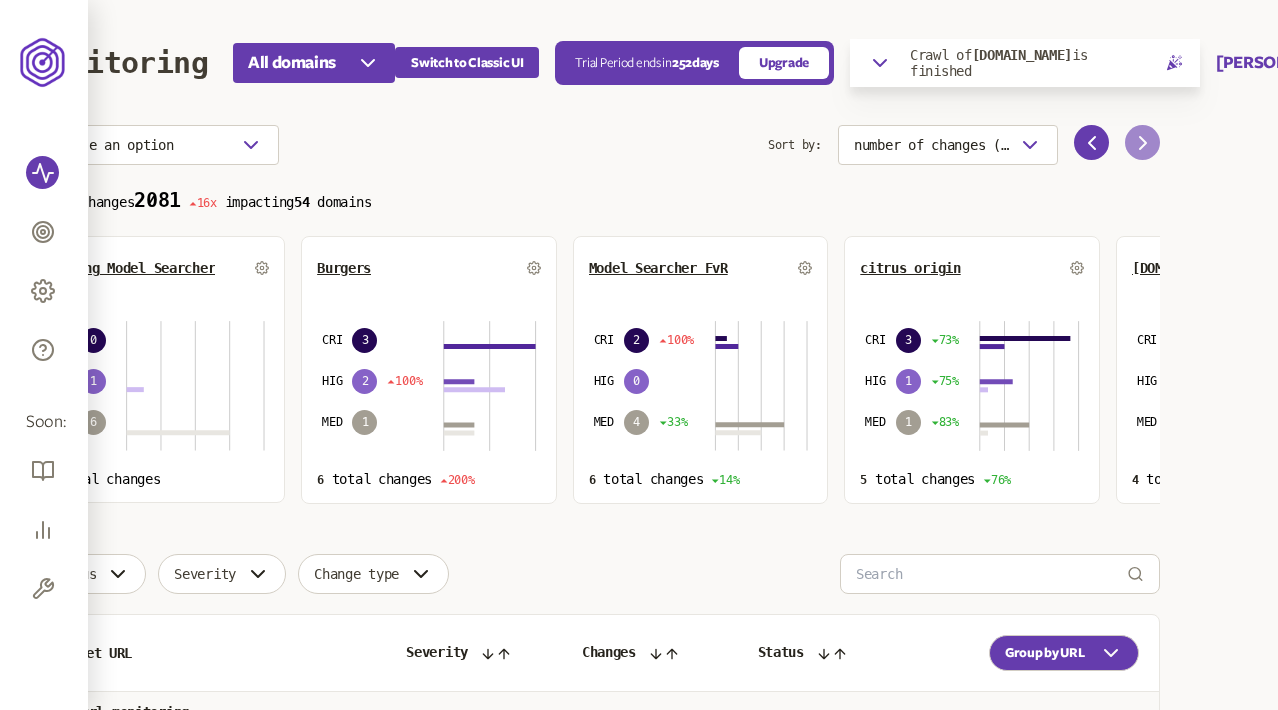 click 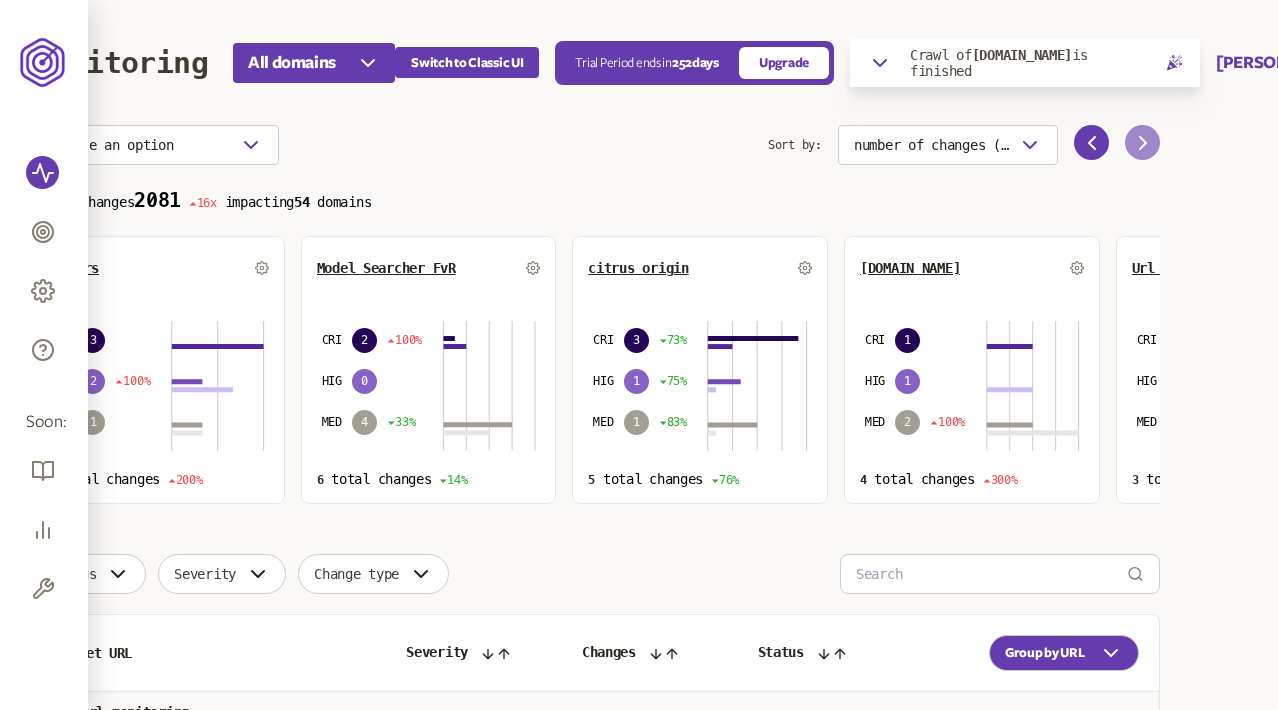 click 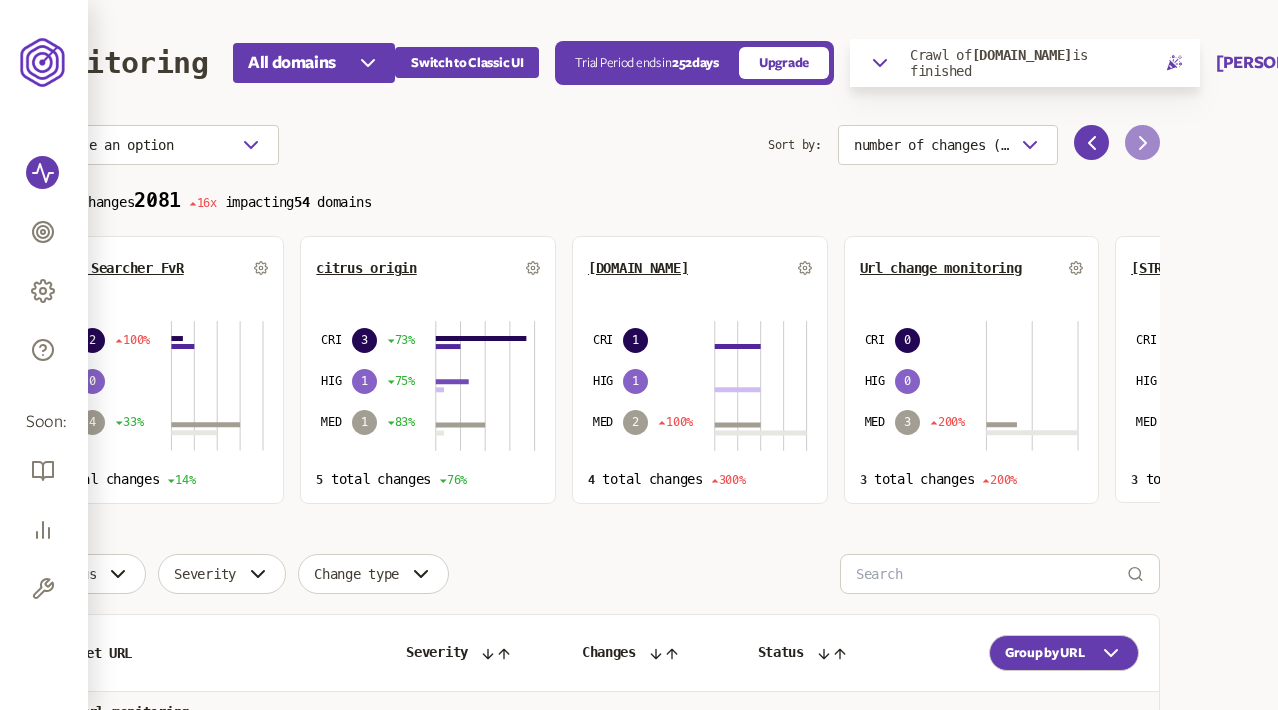 click 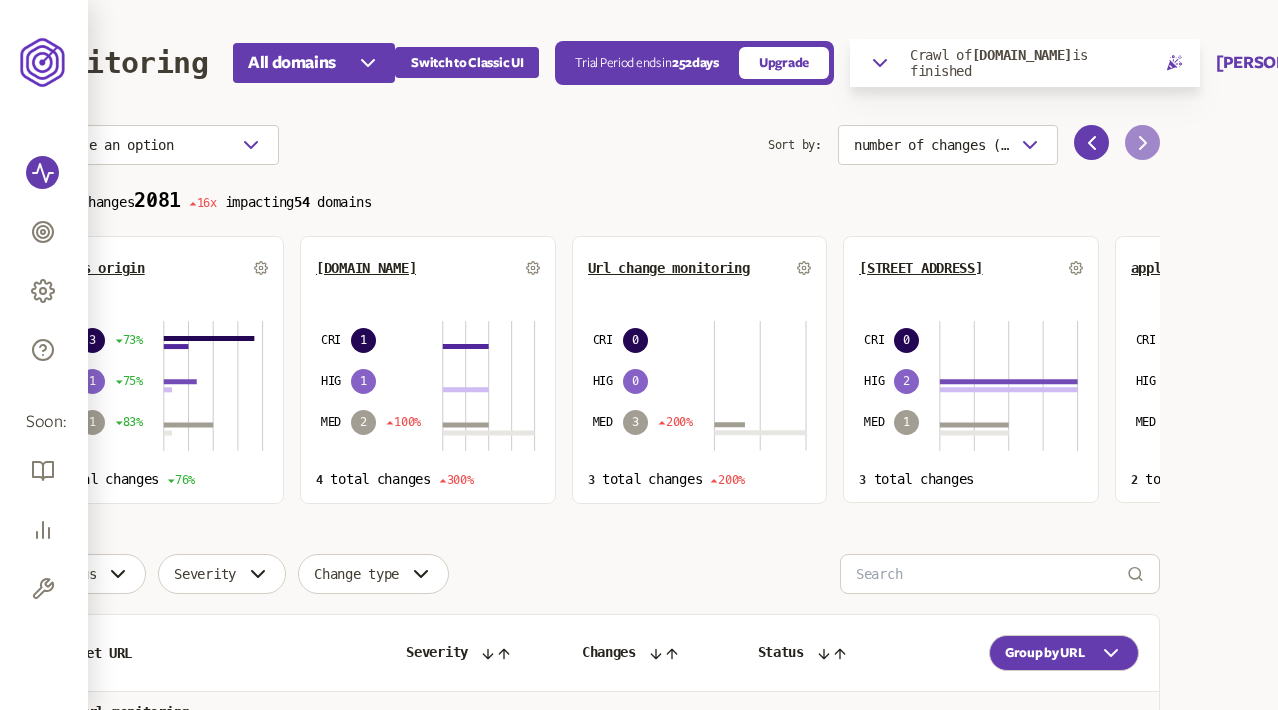 click 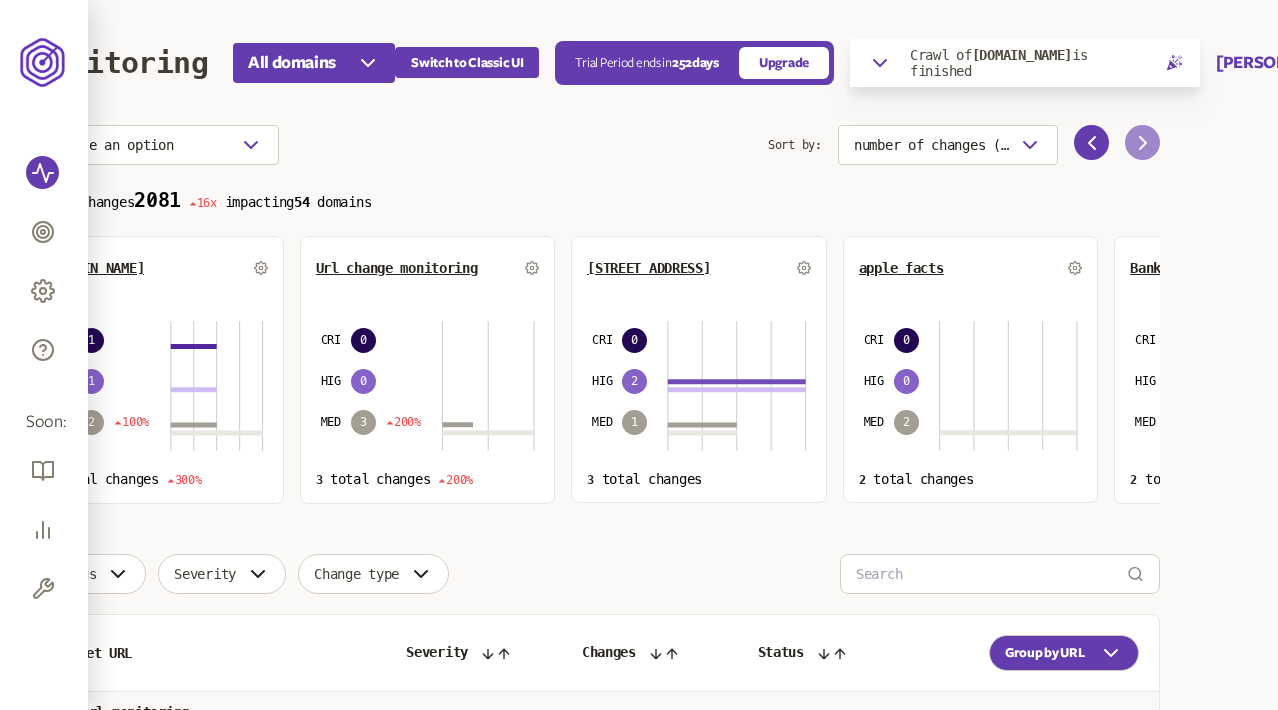 click 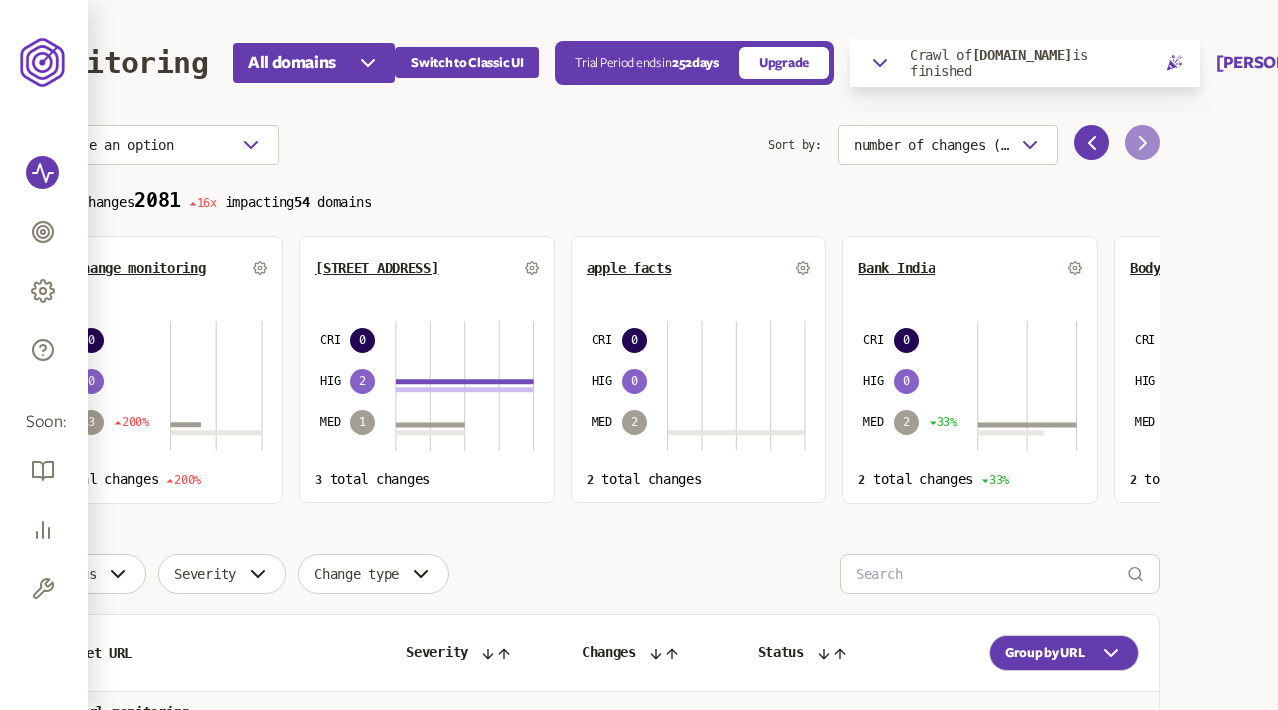 click 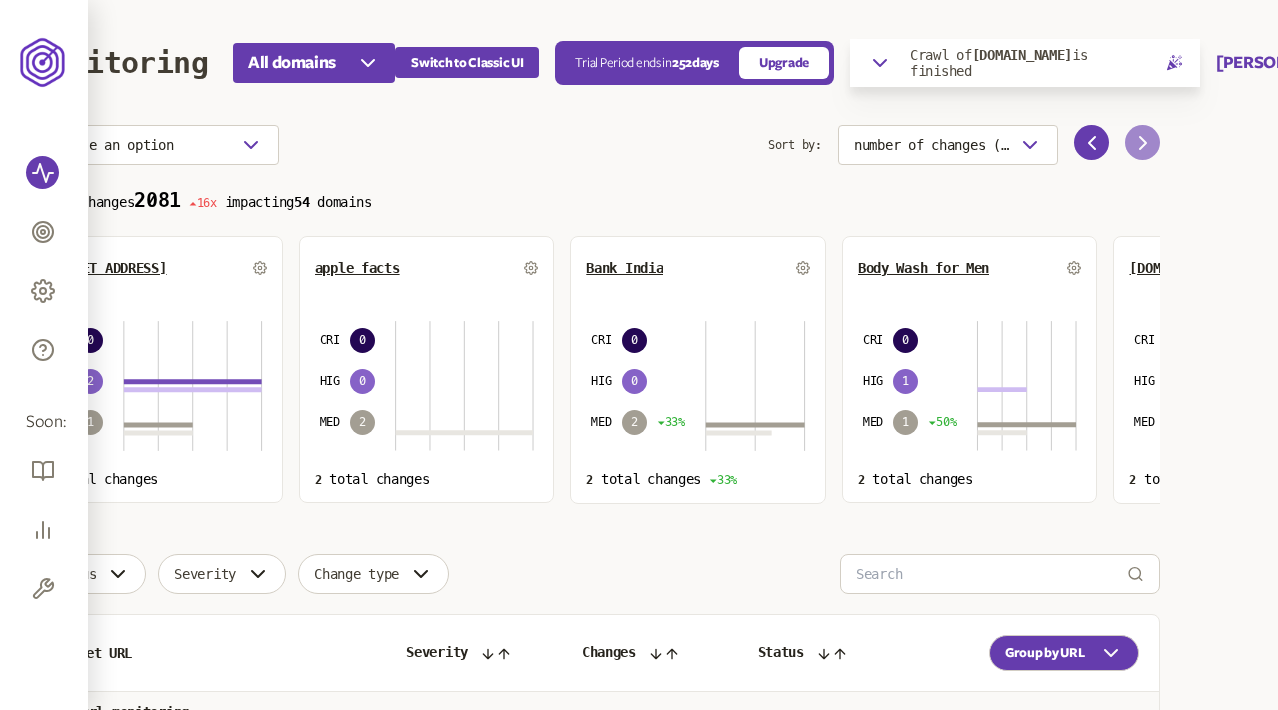 click 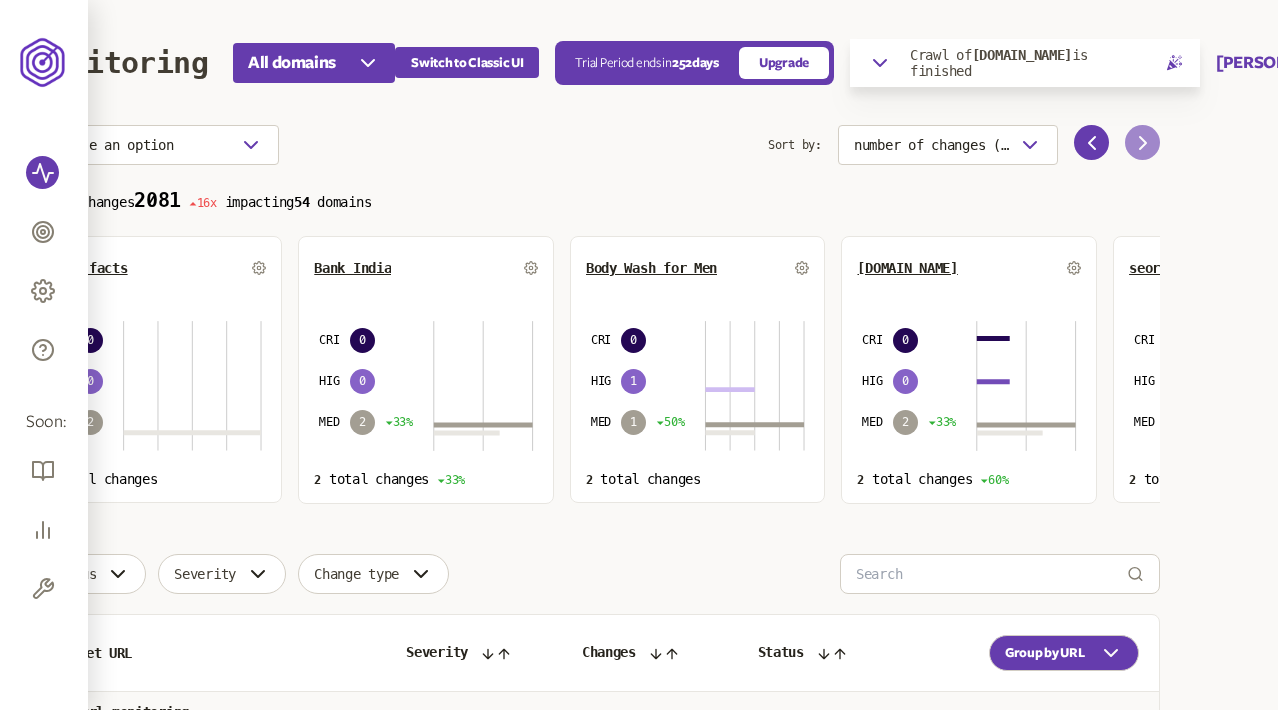 click 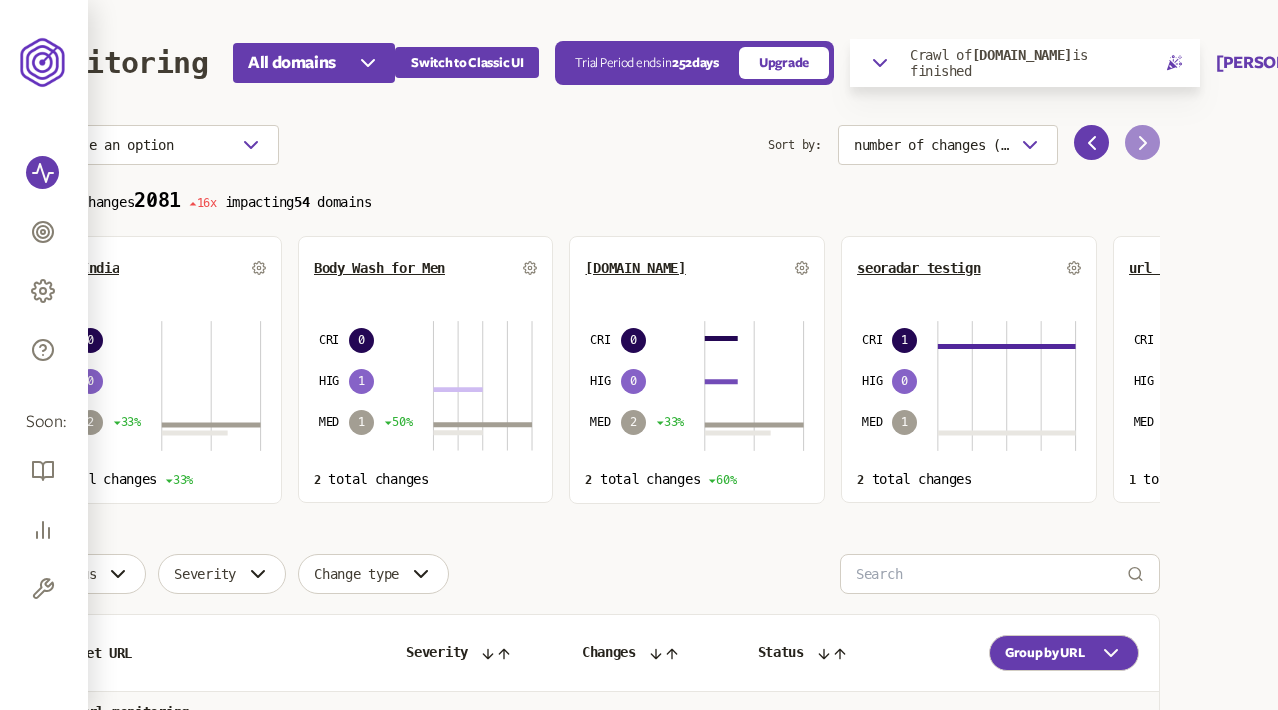 click 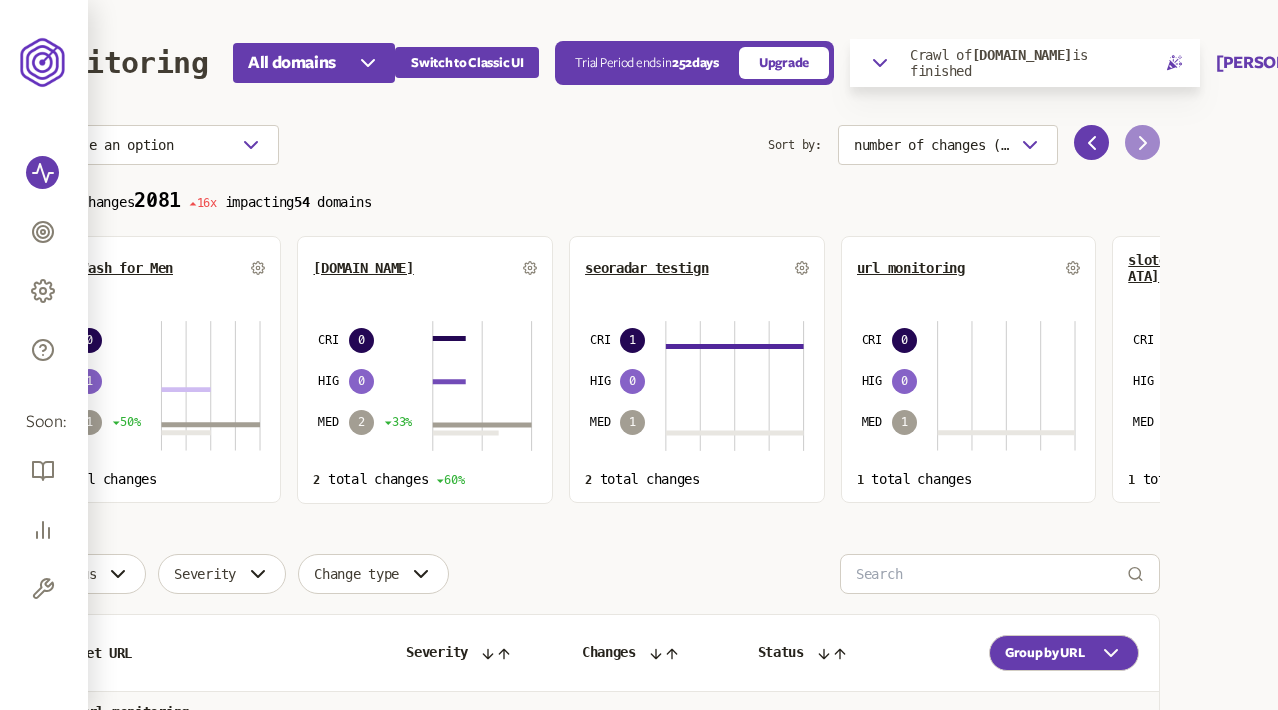 click 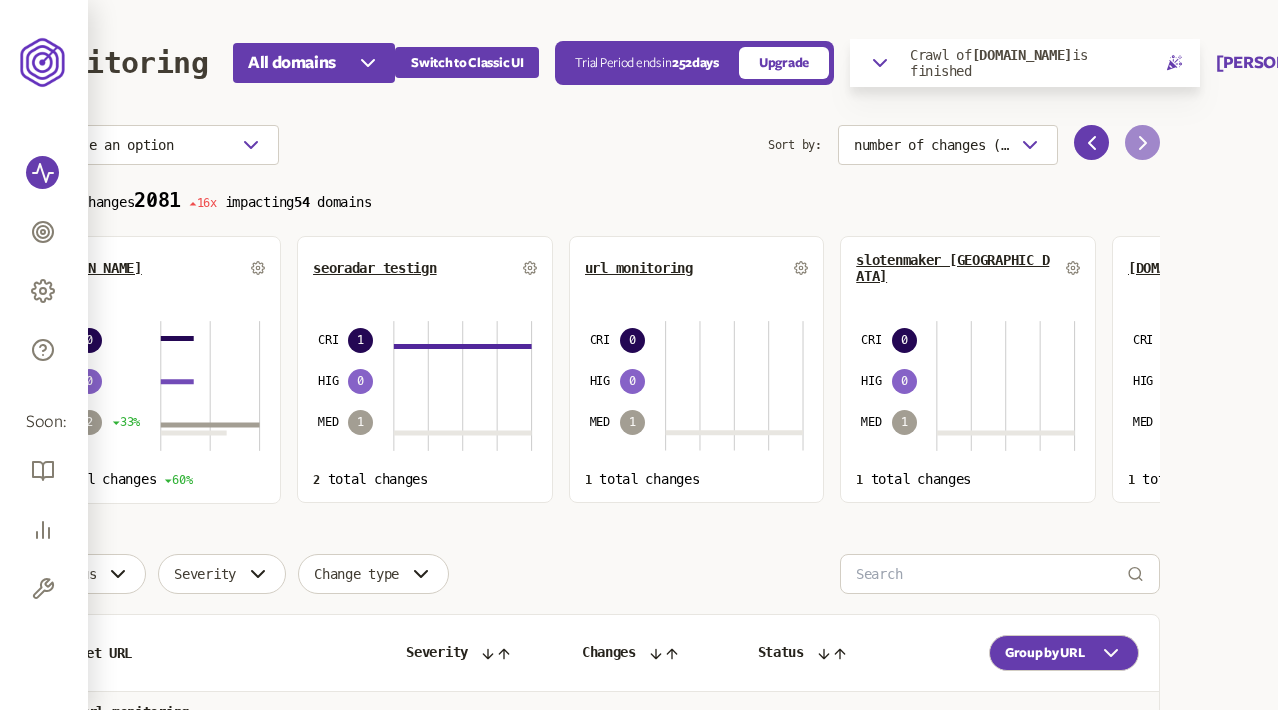 click 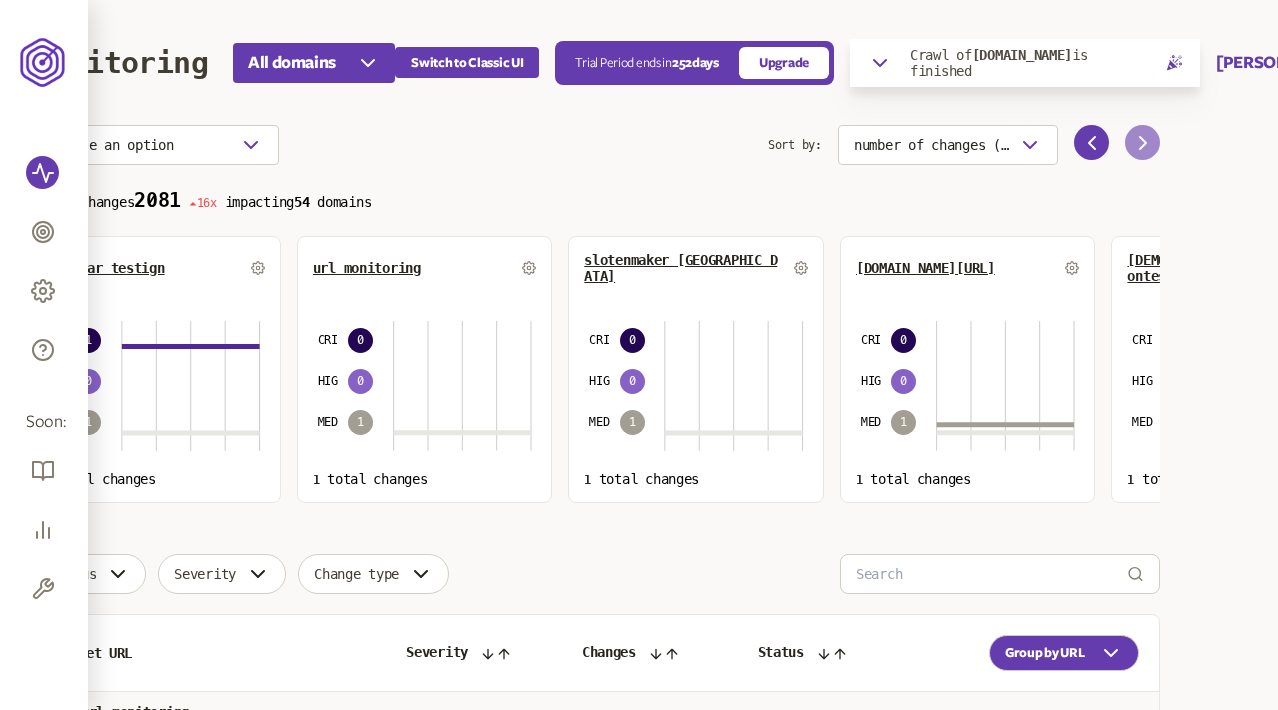 click 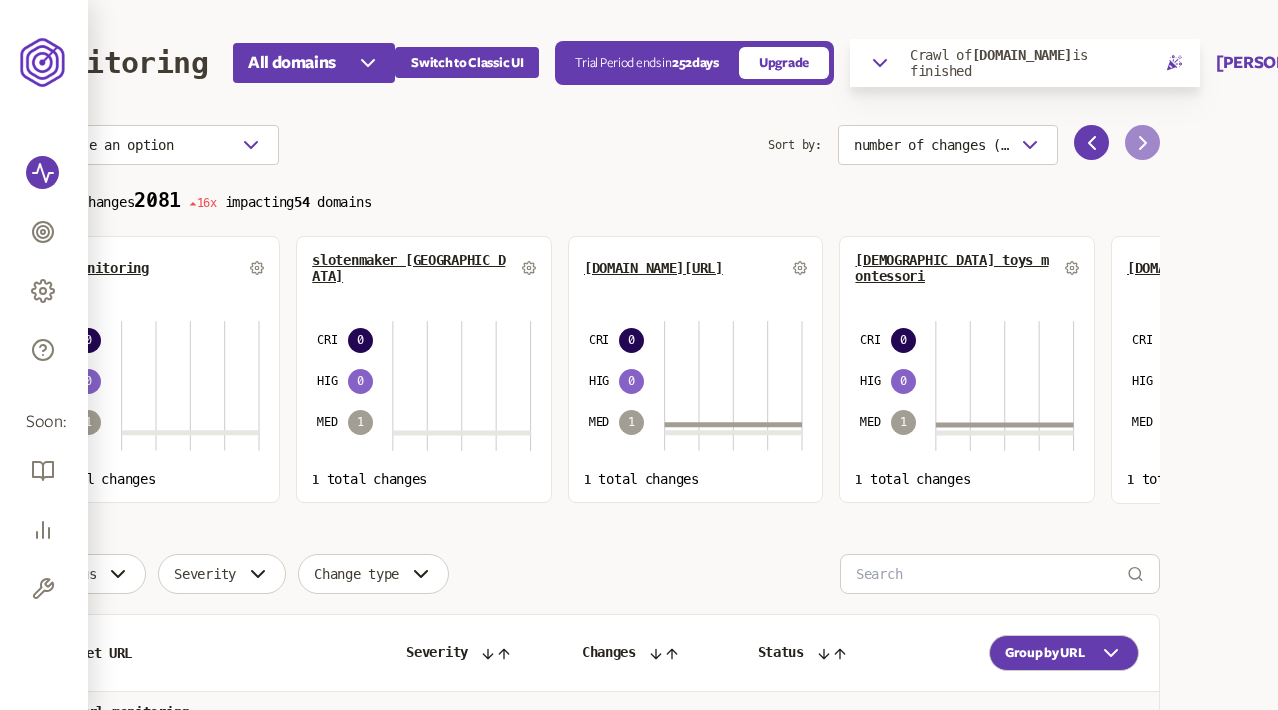 click 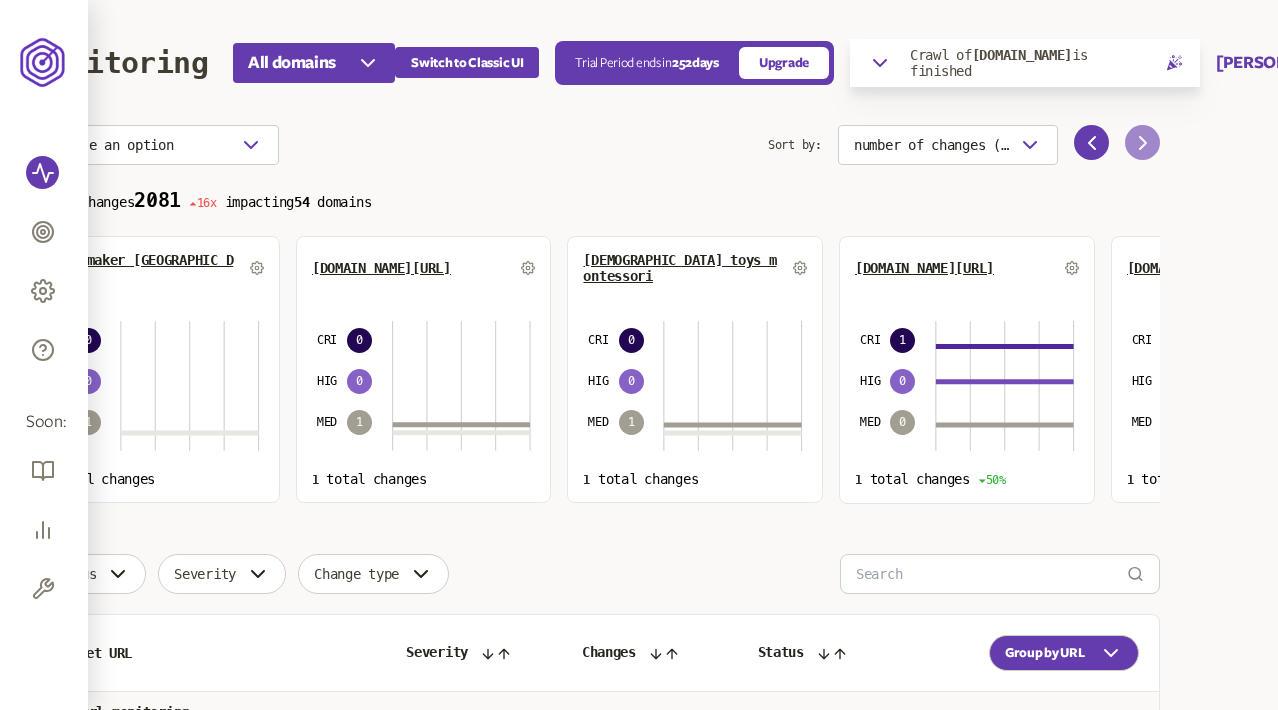 click 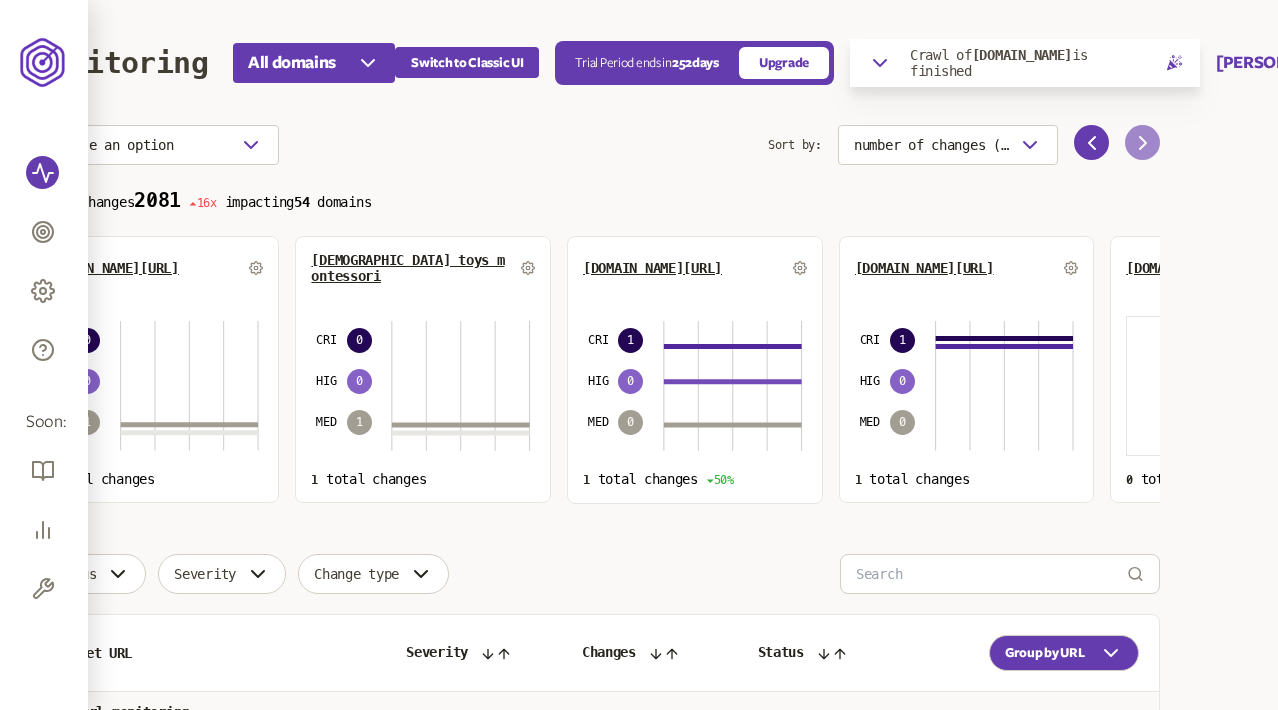 click 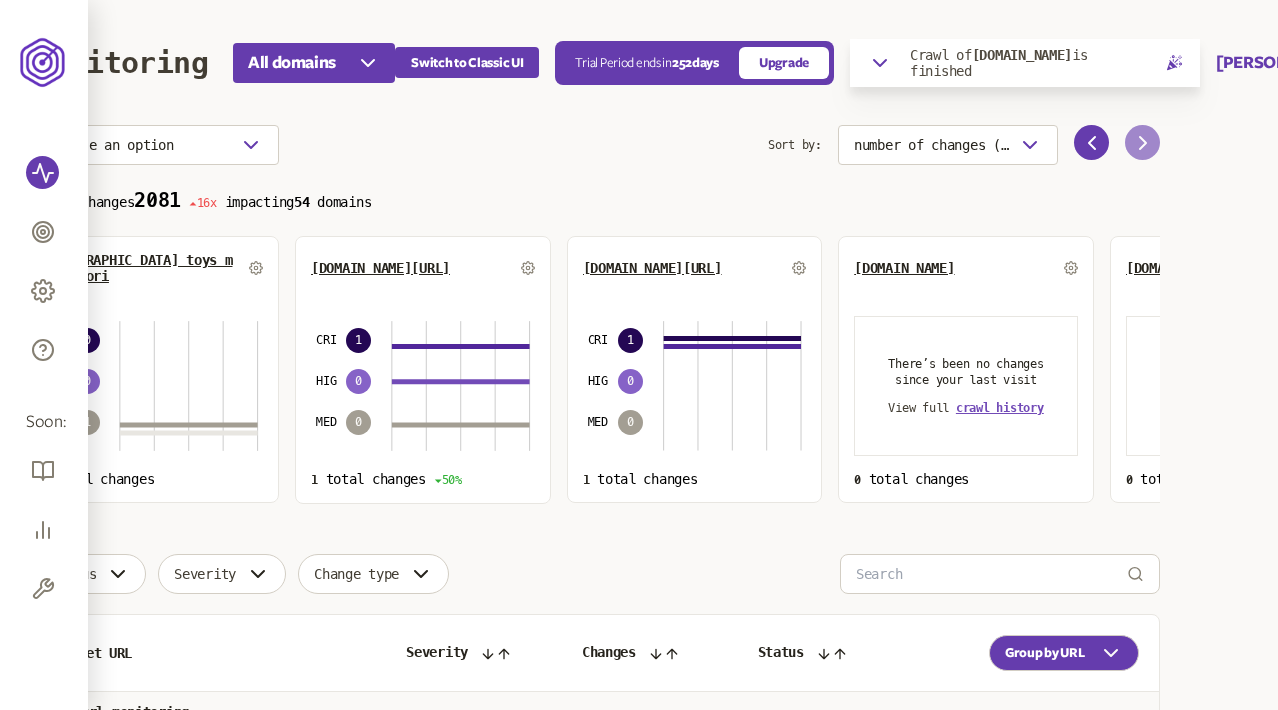 click 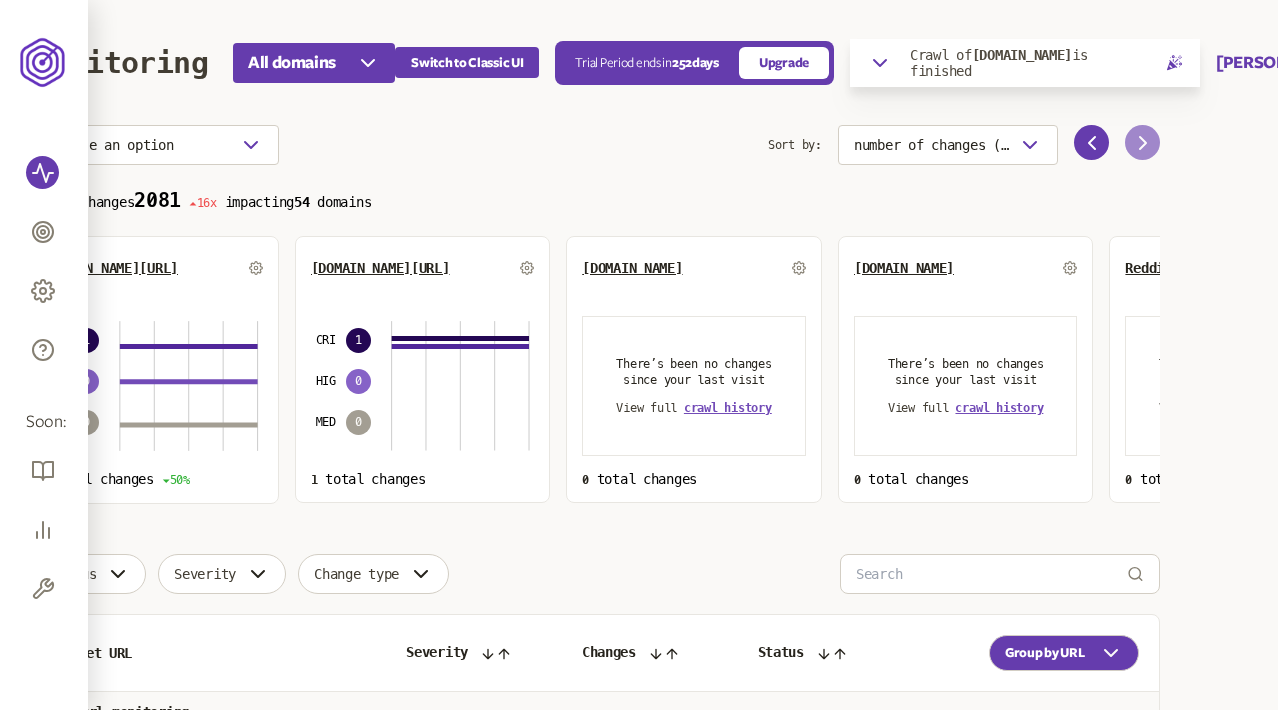click 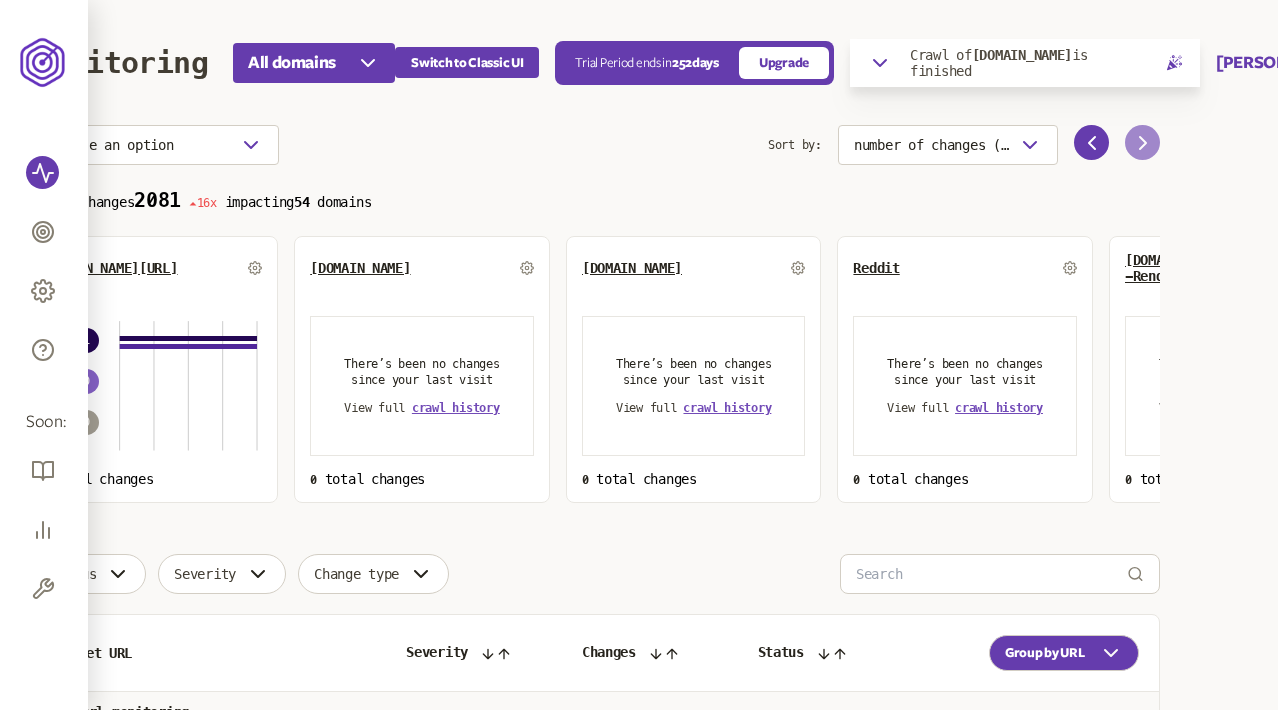 click 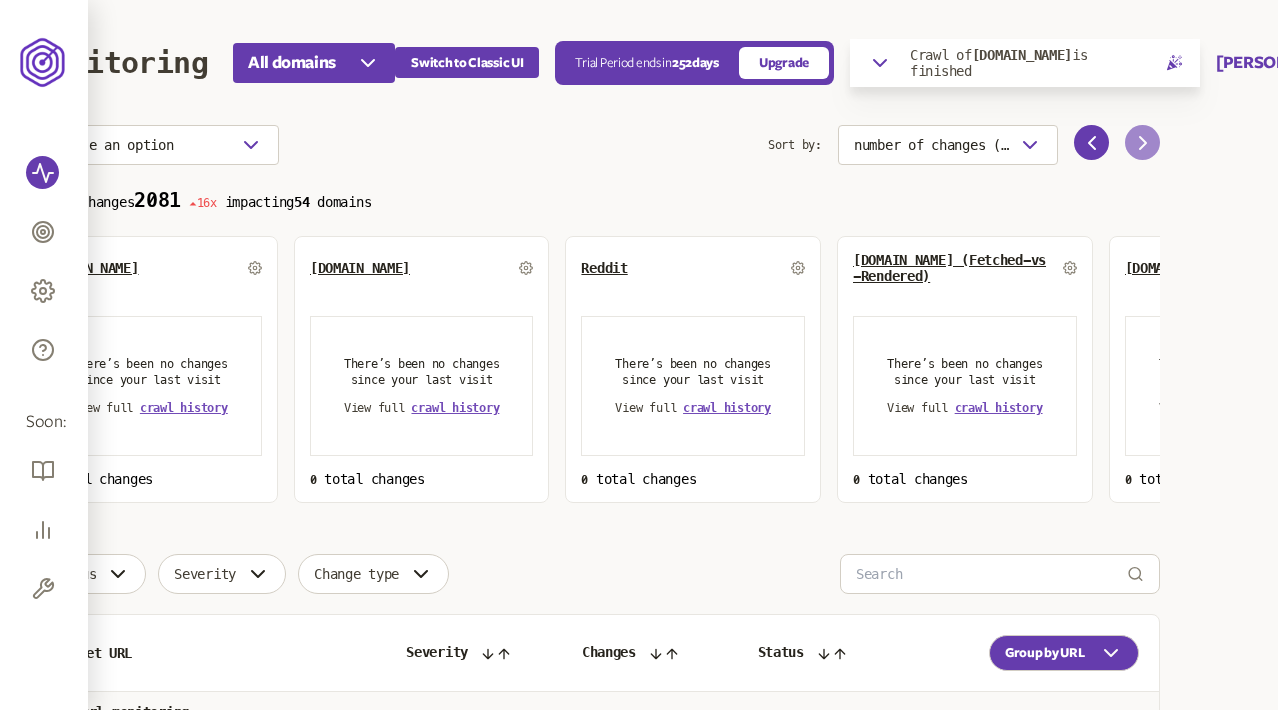 click 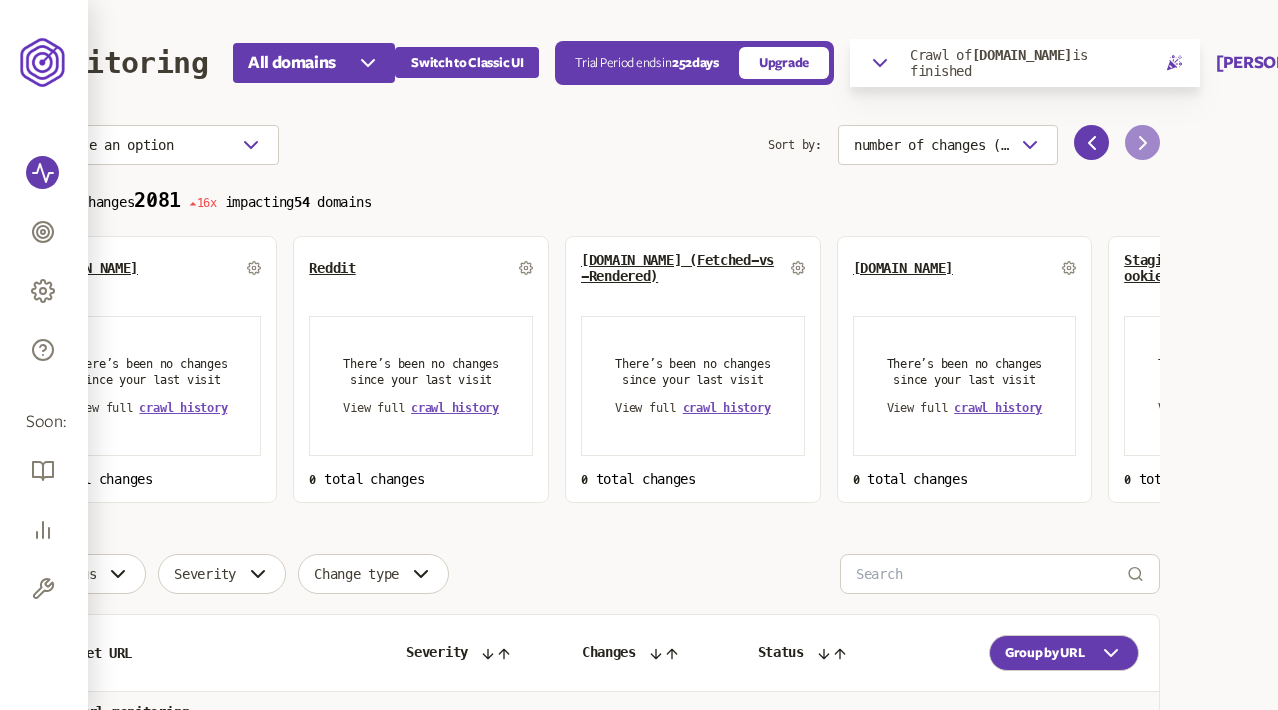 click 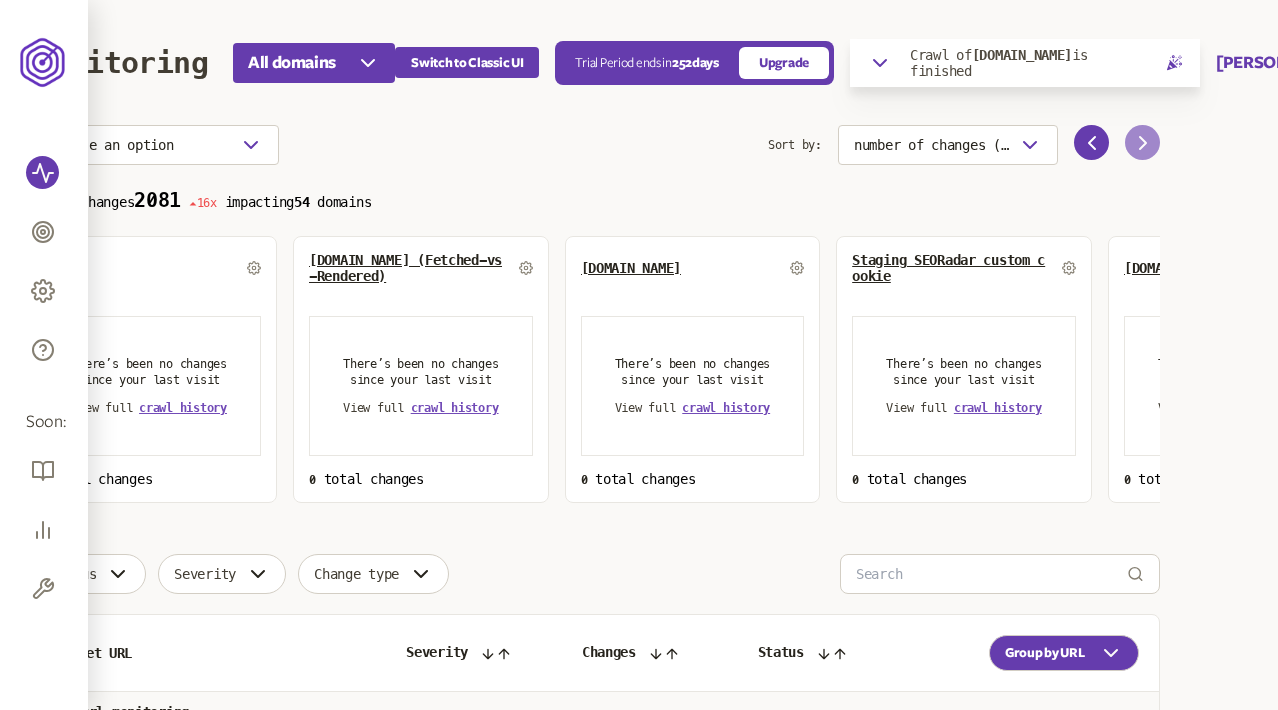 click 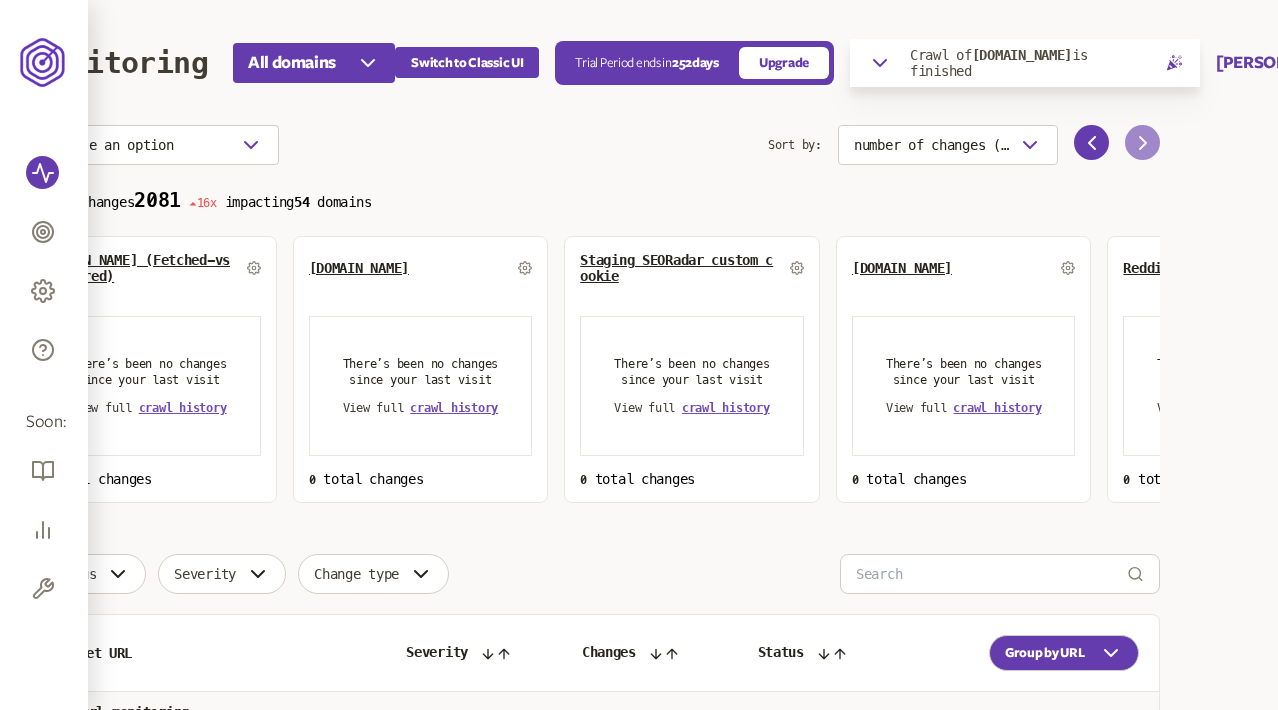 click 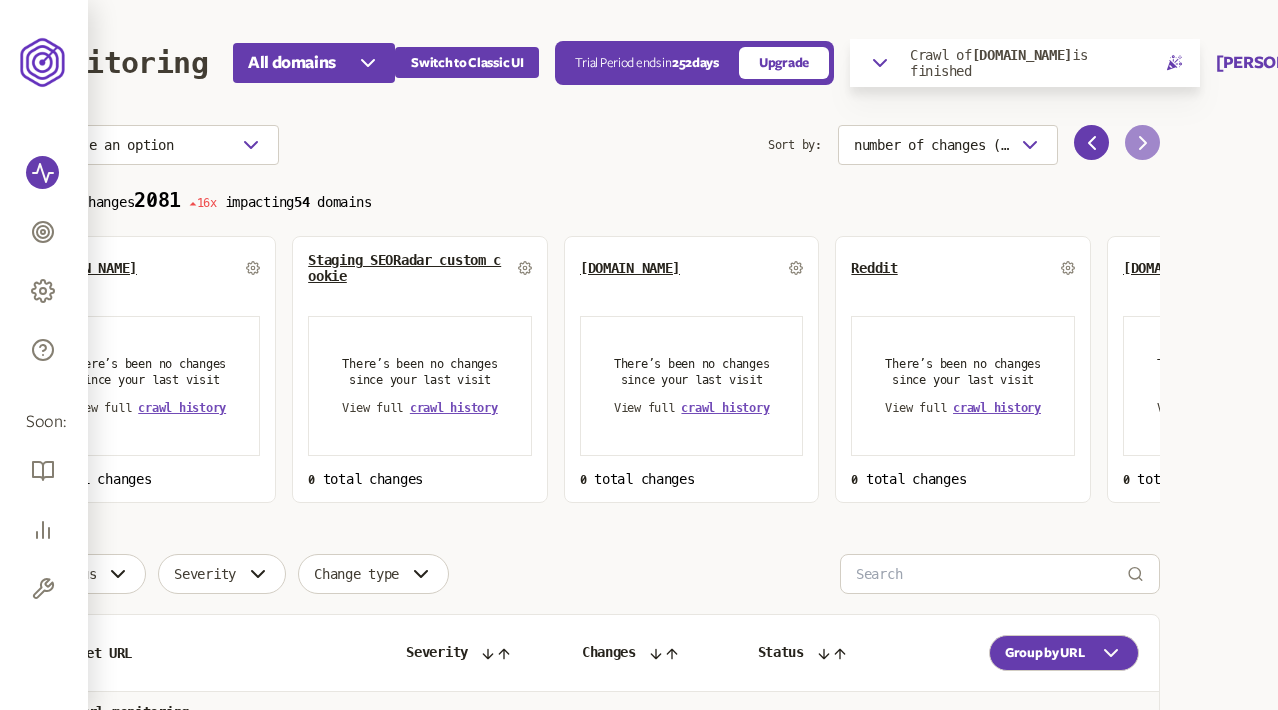 click 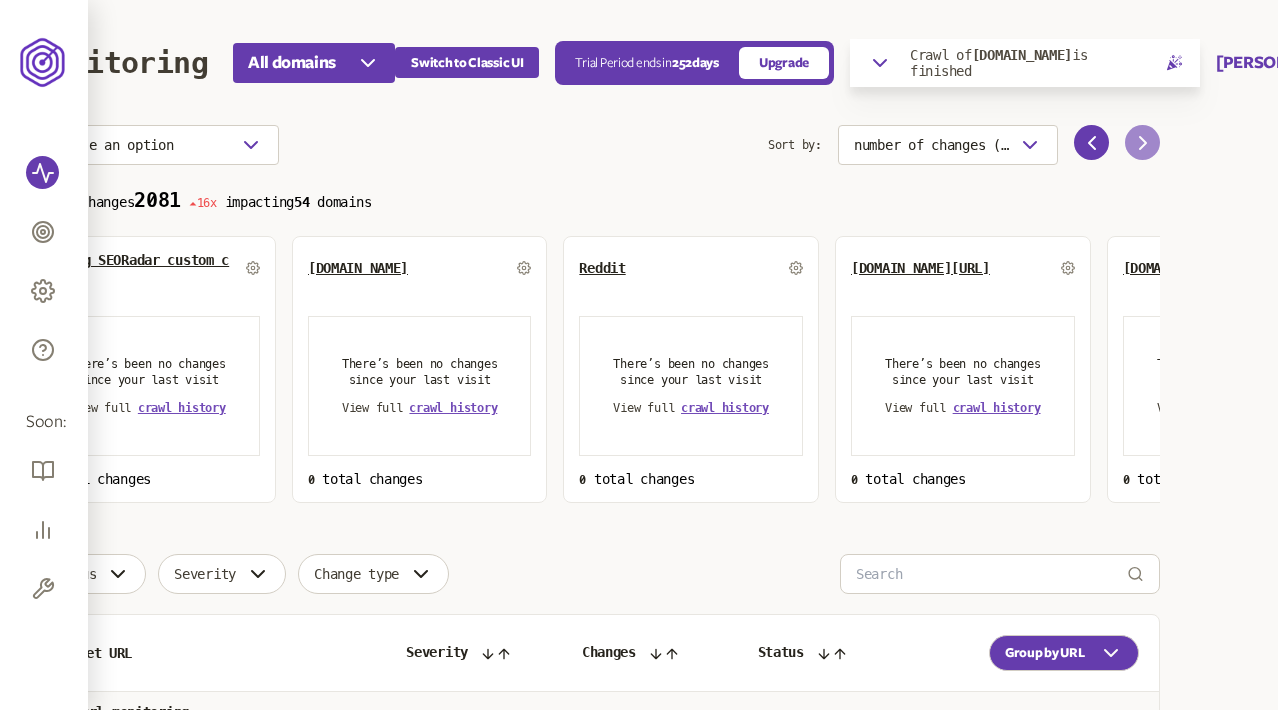click 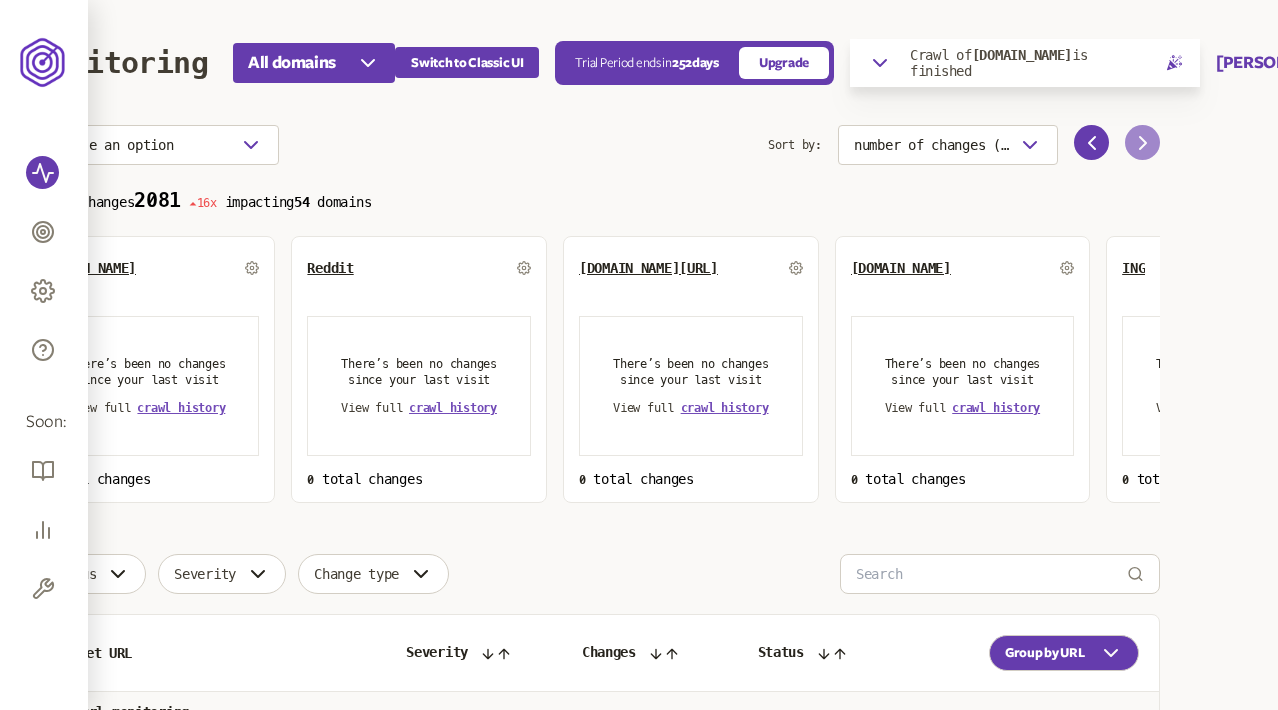 click 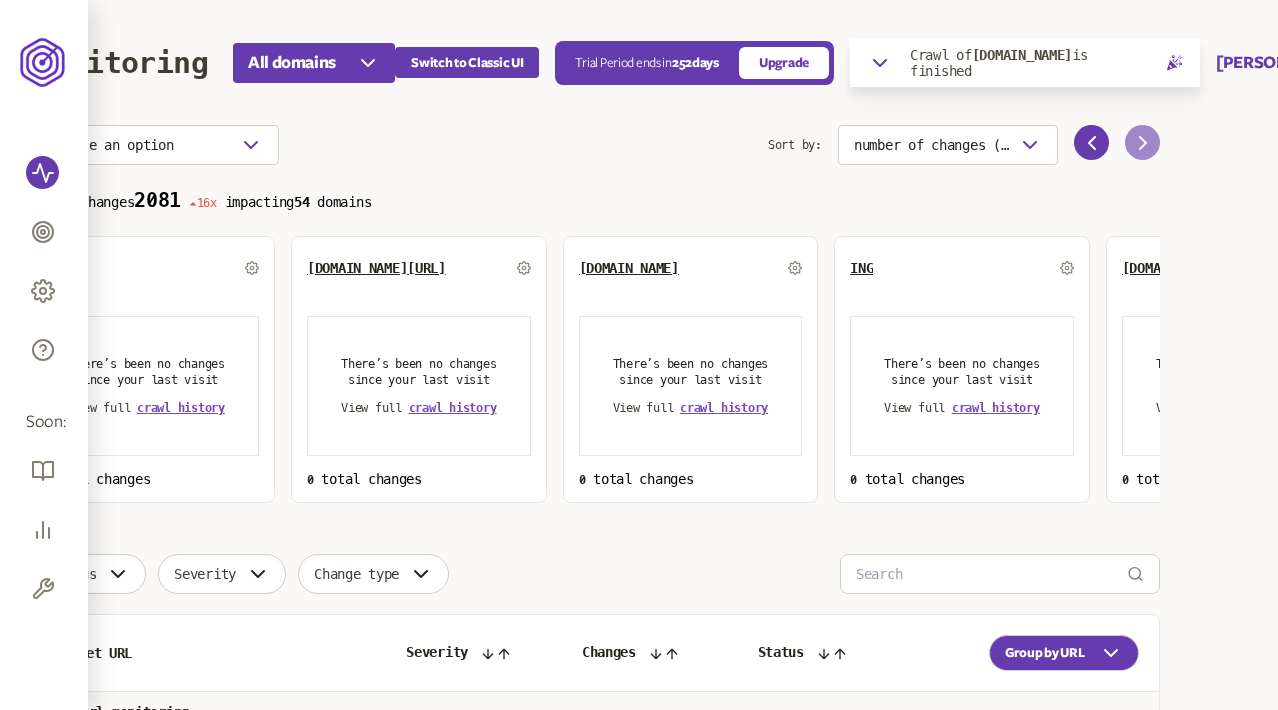 click 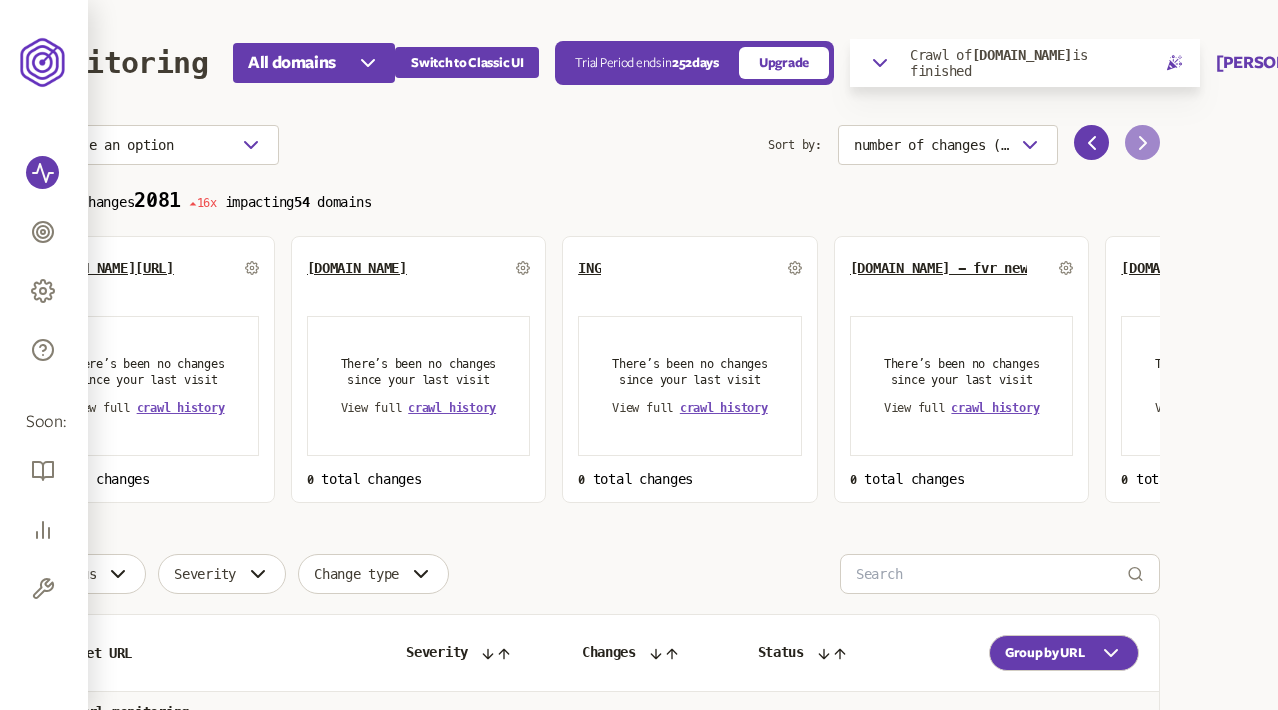 click 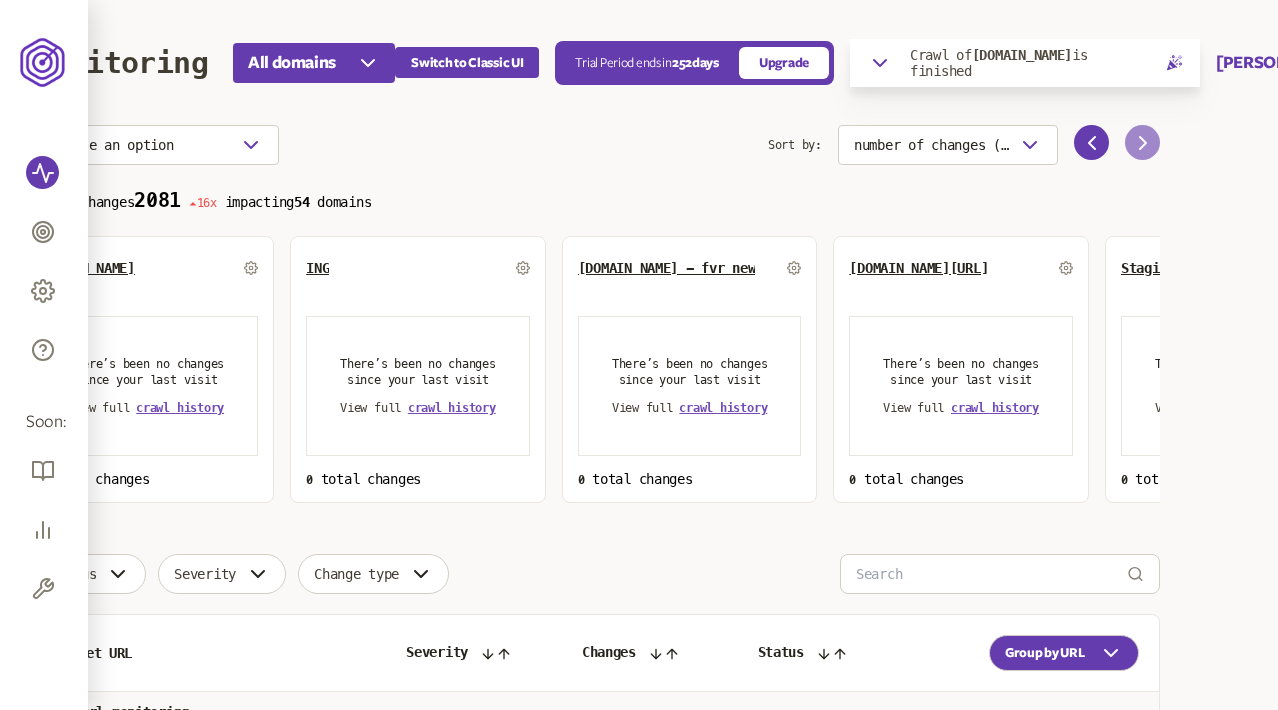 click 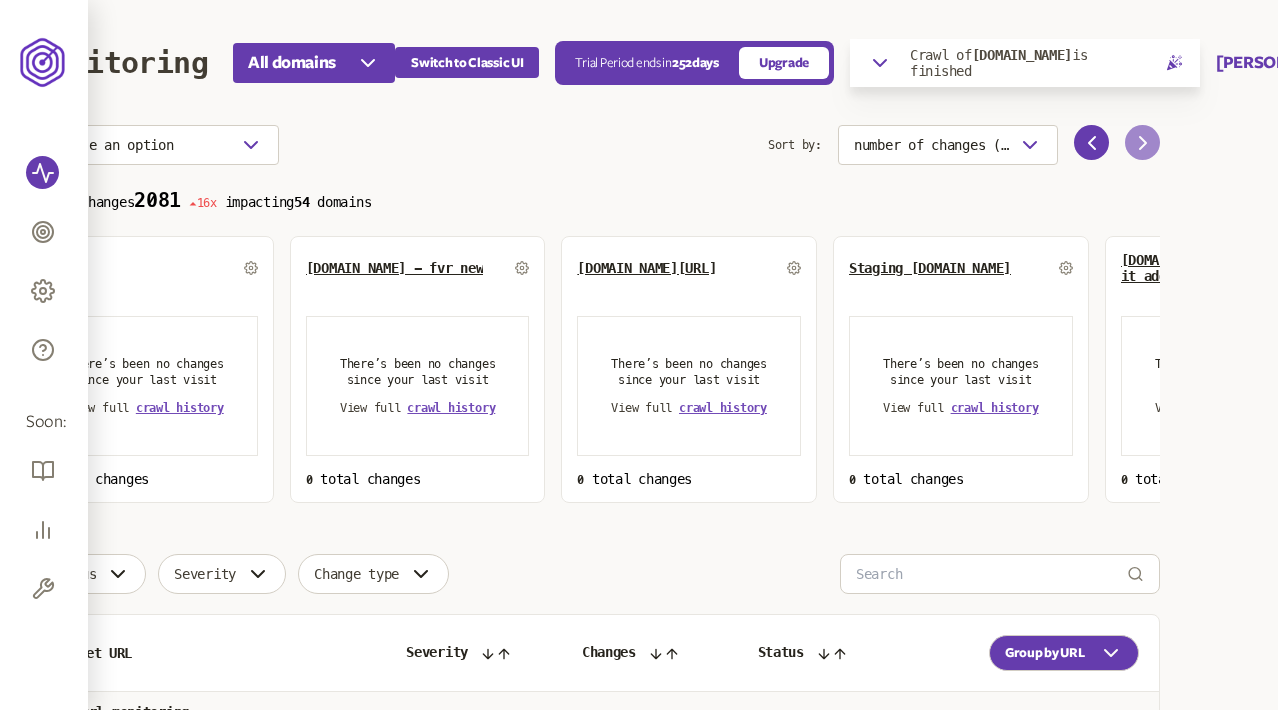 click 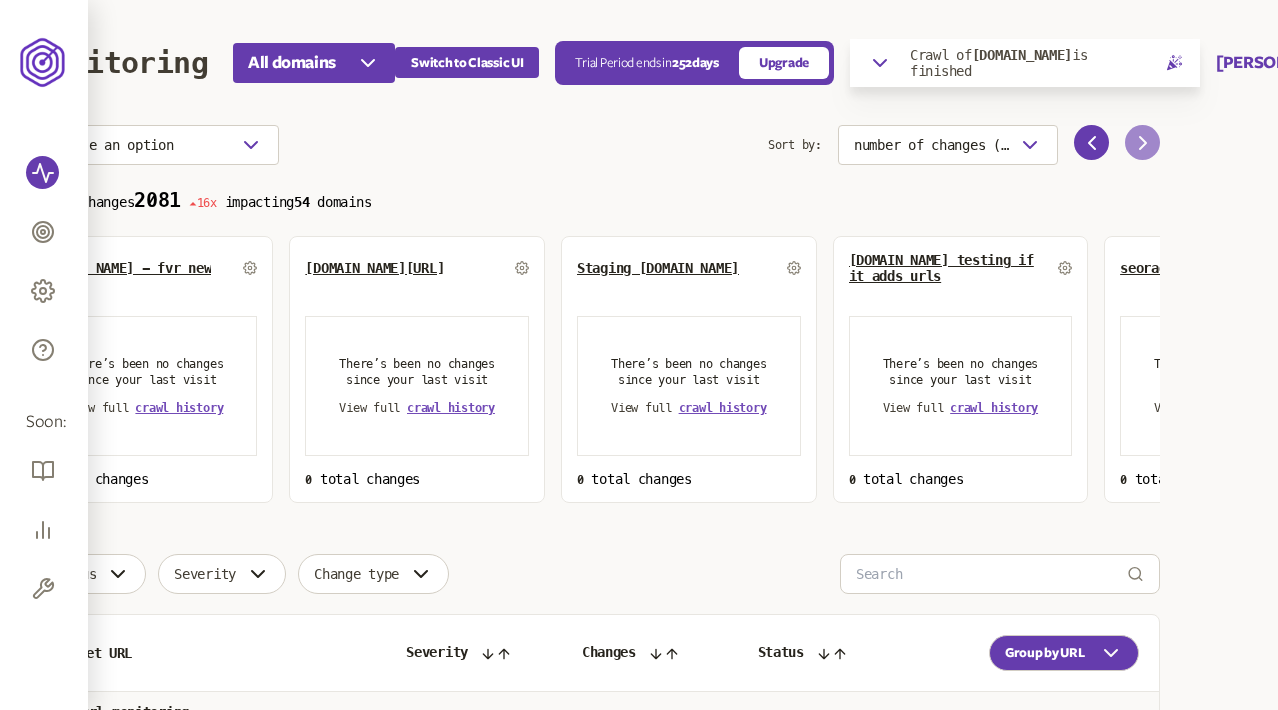 click 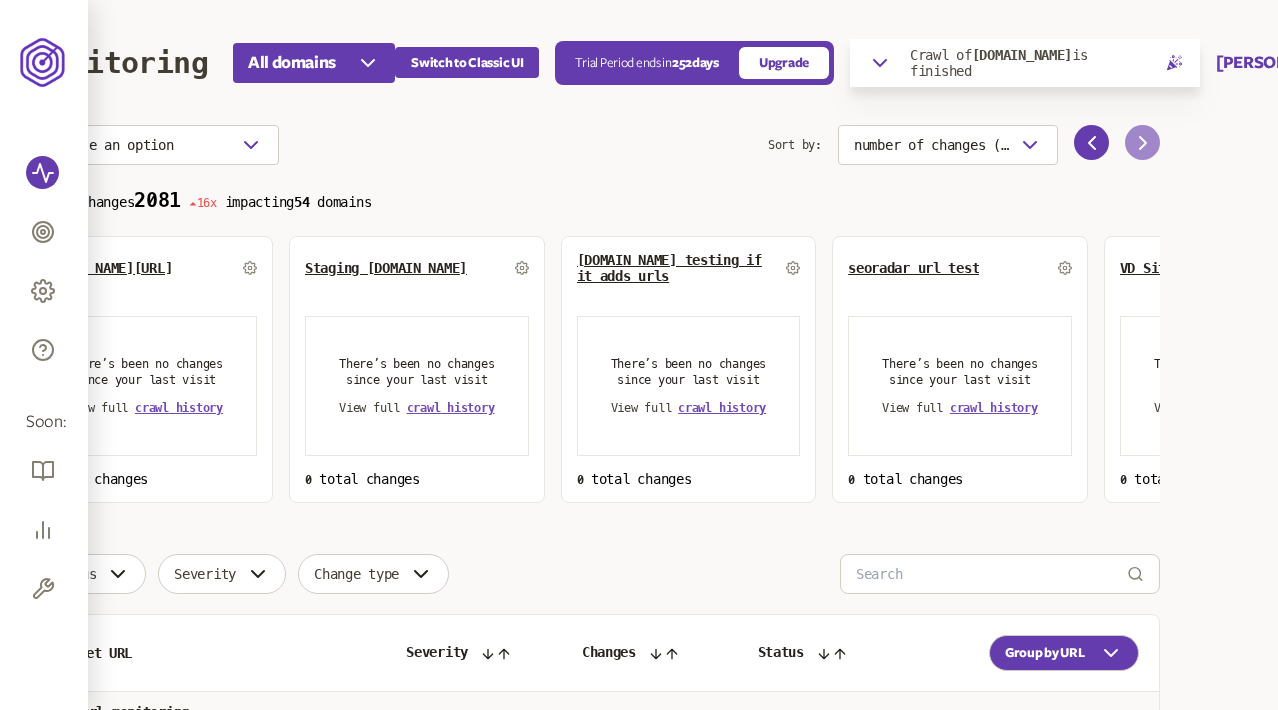 click 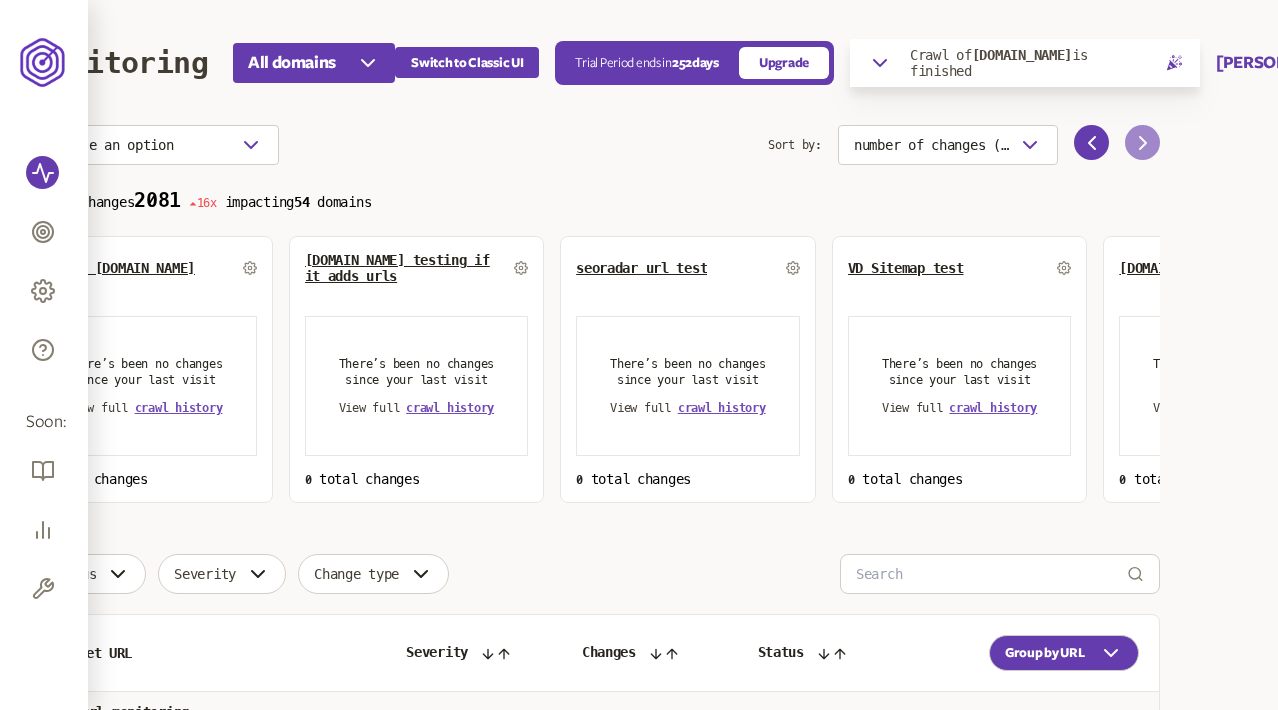 click 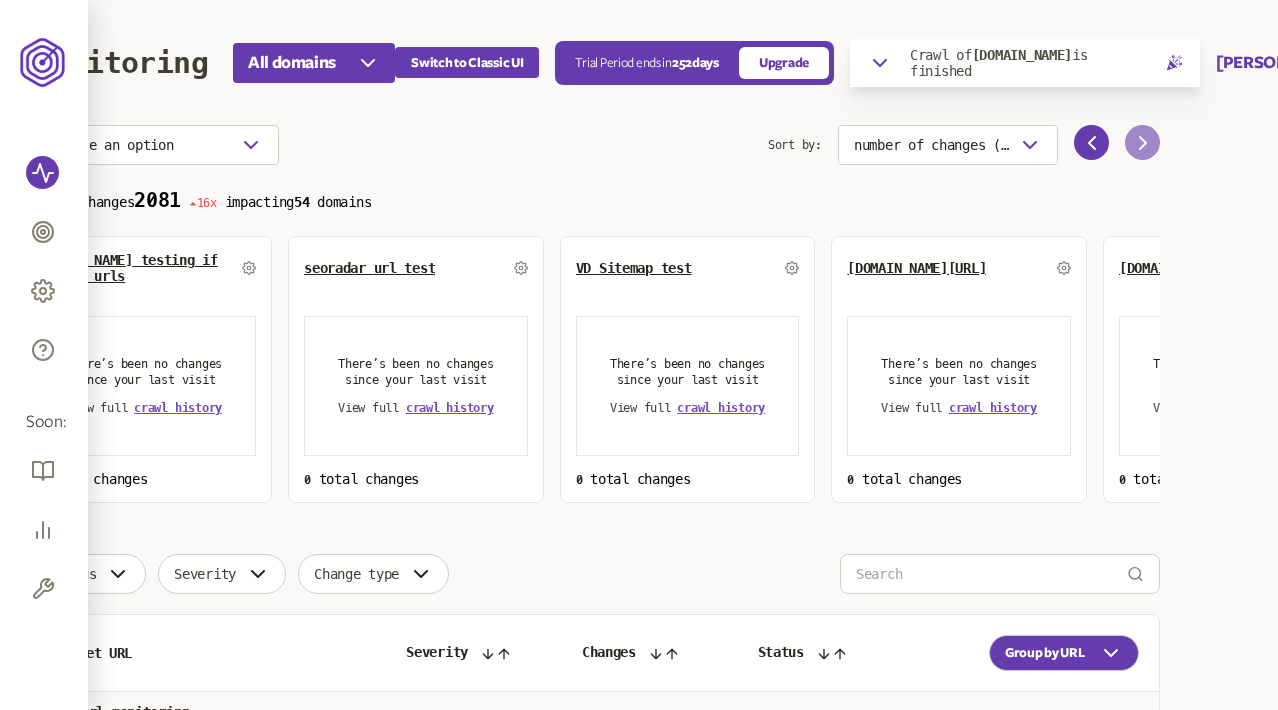 click 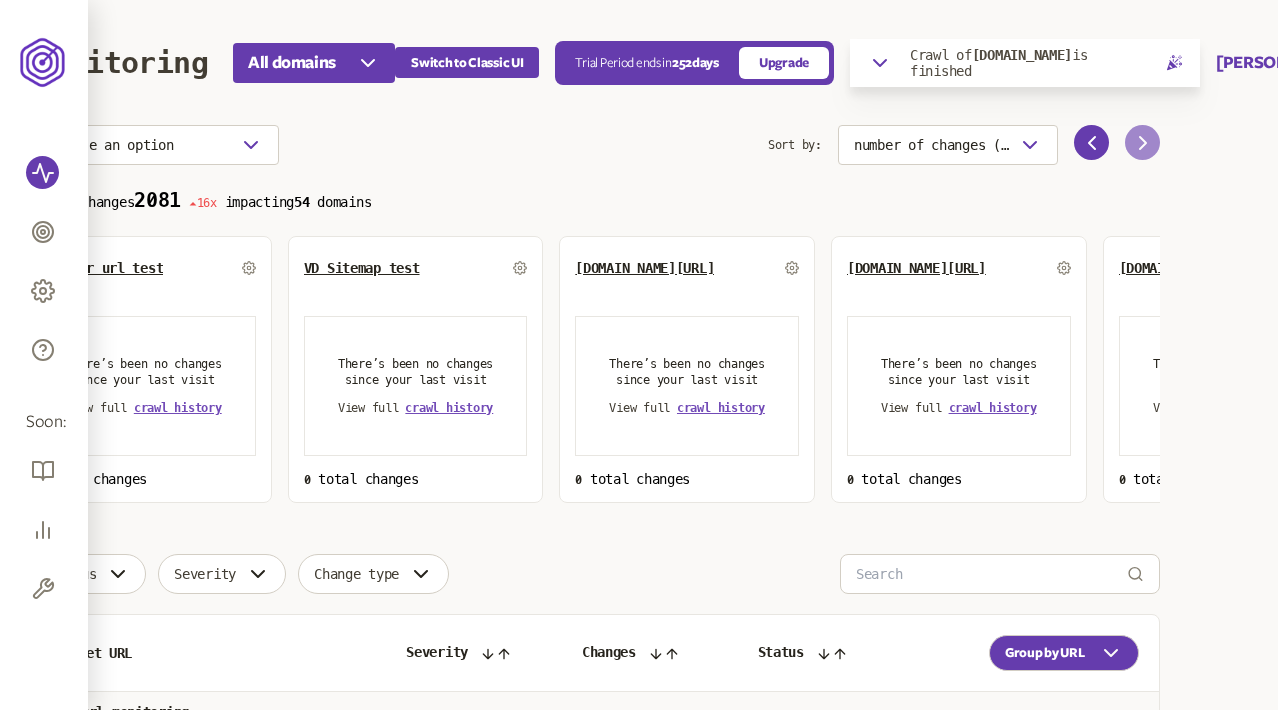 click 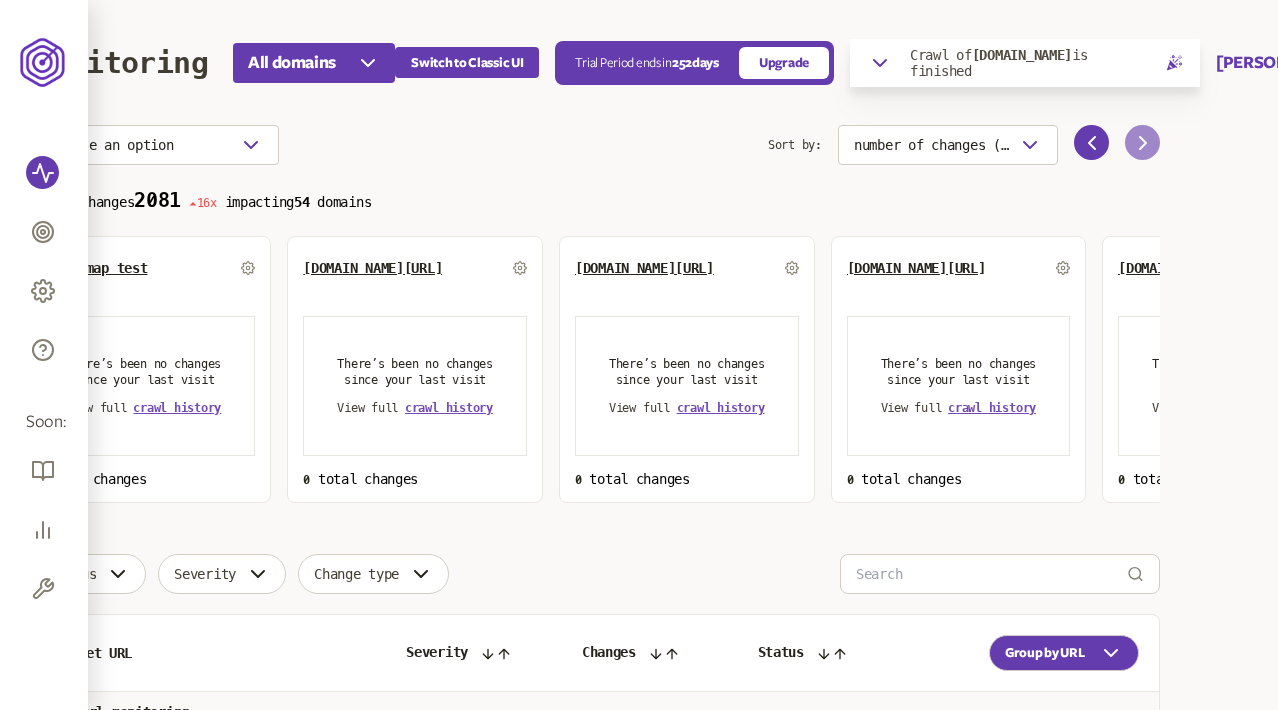 click 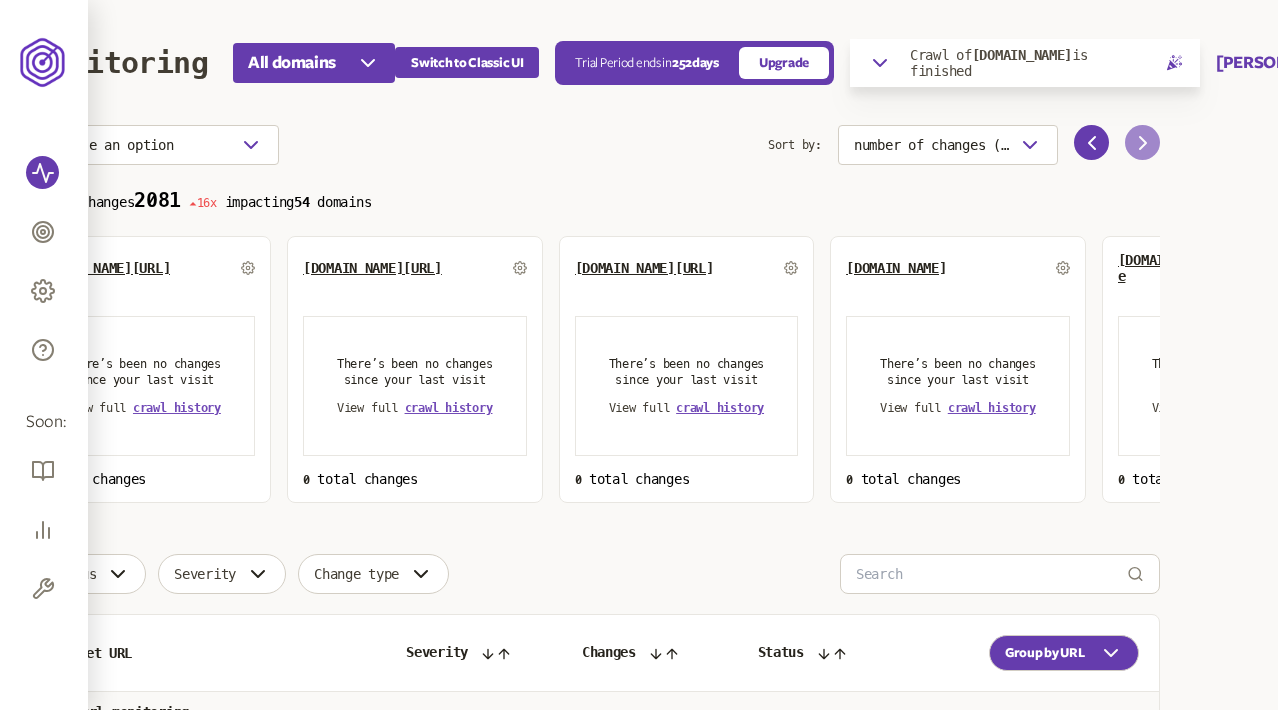 click 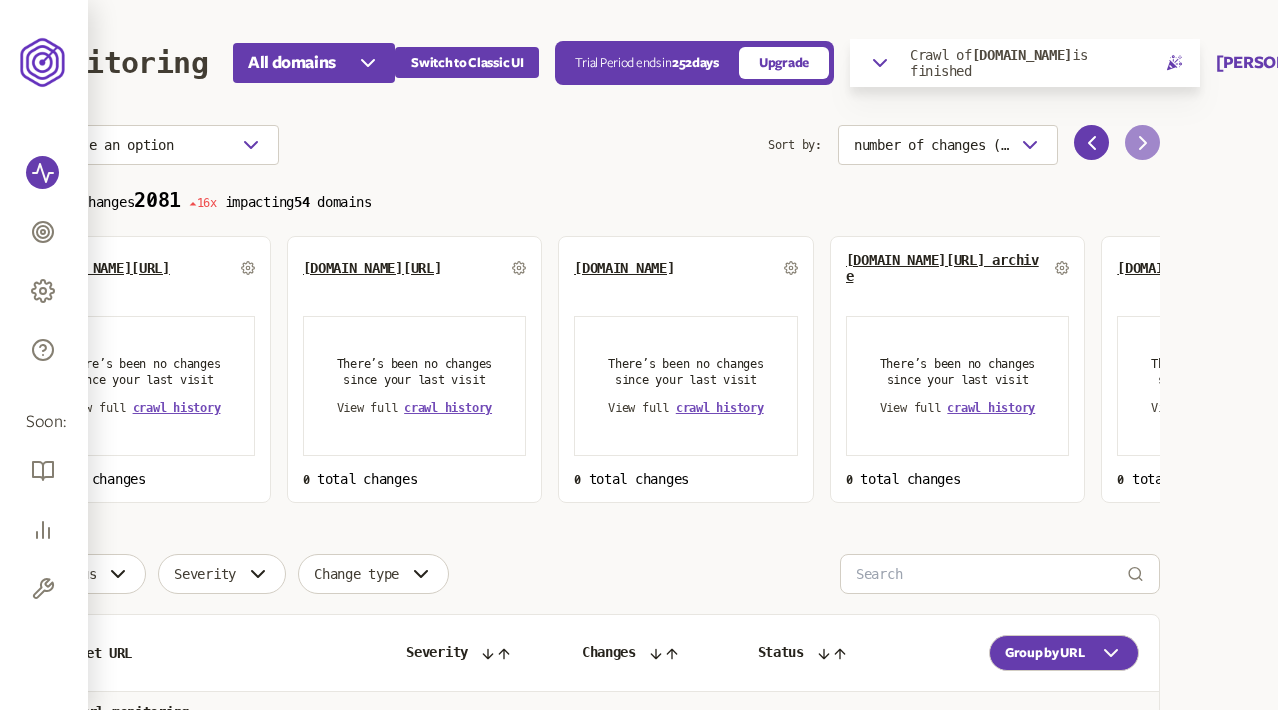 click 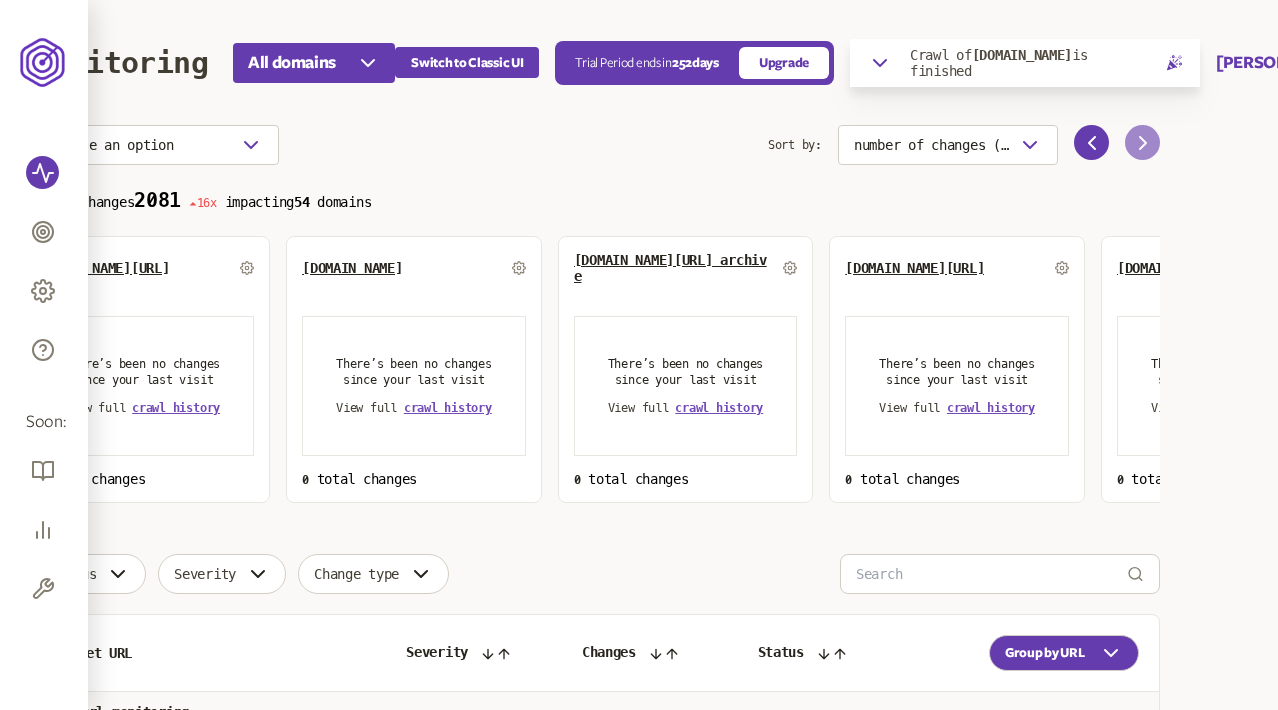 click 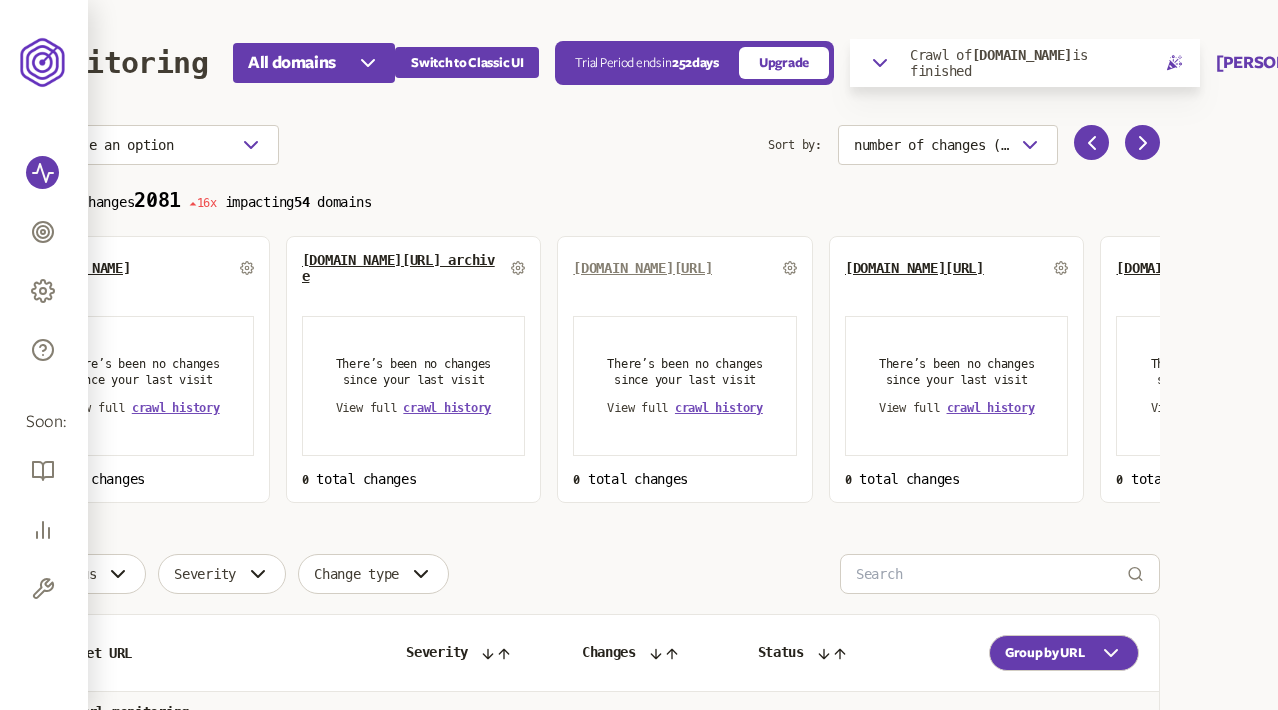click on "[DOMAIN_NAME][URL]" at bounding box center [642, 268] 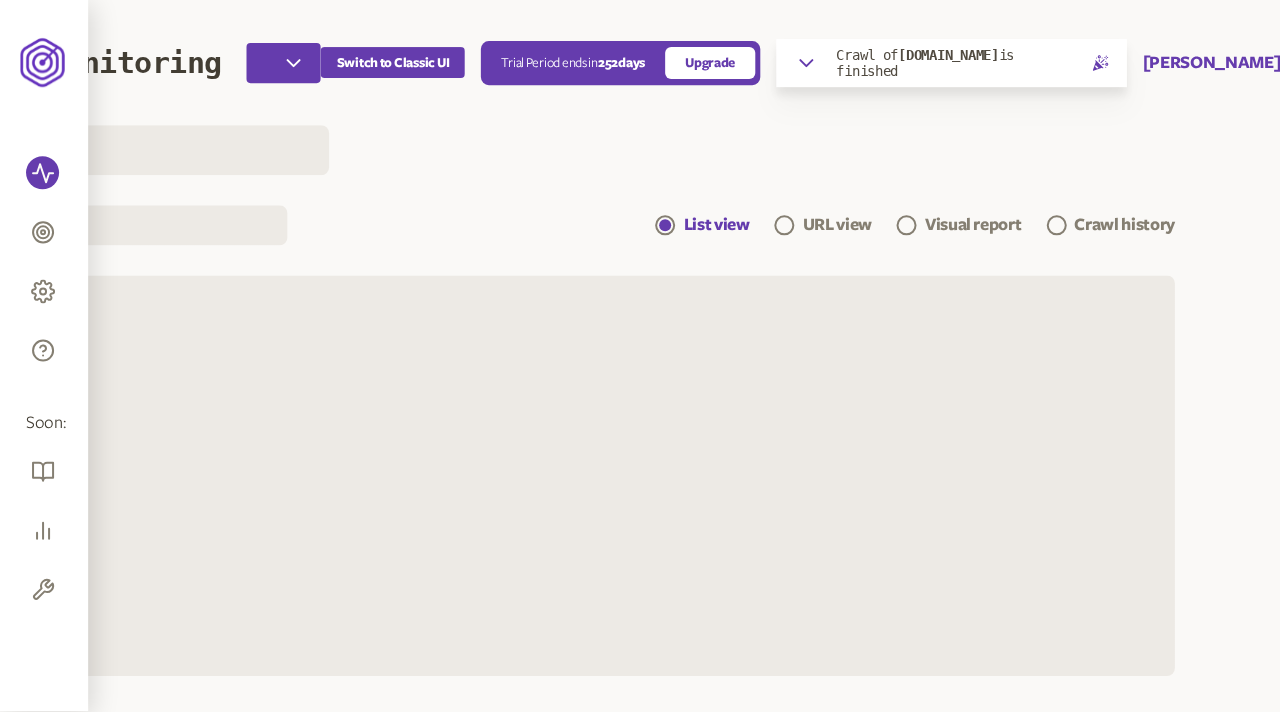 scroll, scrollTop: 0, scrollLeft: 0, axis: both 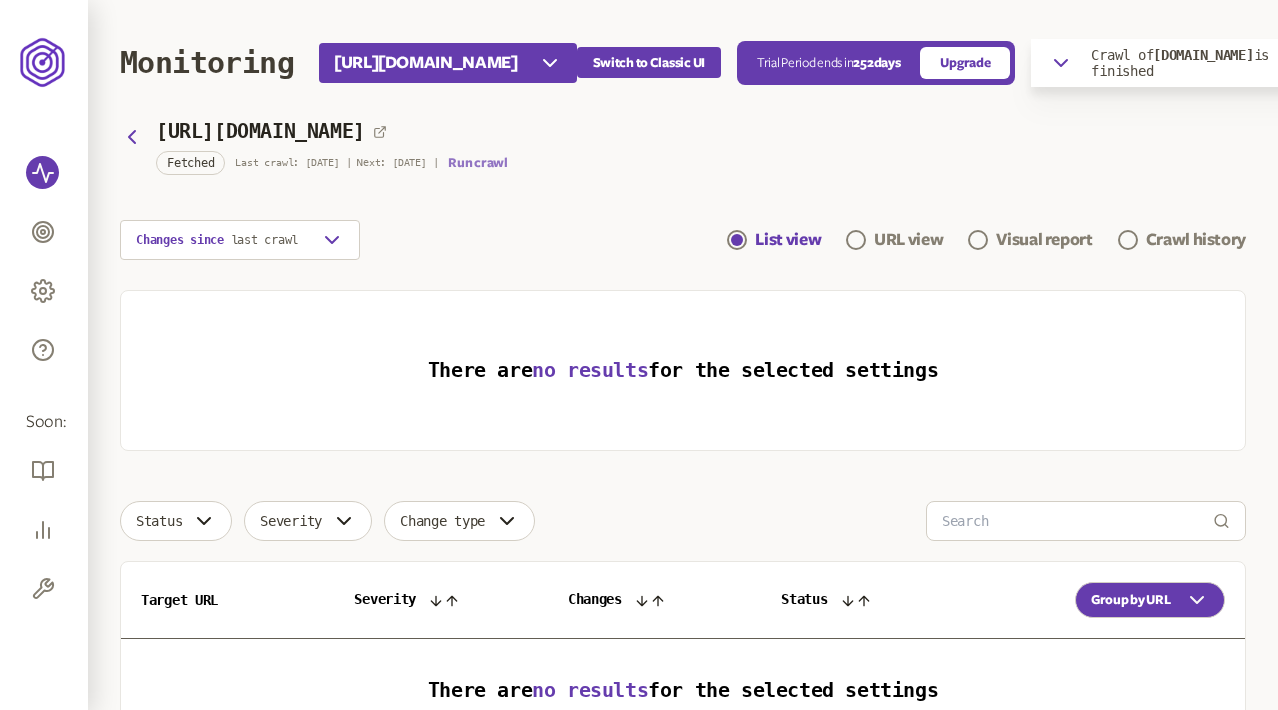 click on "Run crawl" at bounding box center (477, 163) 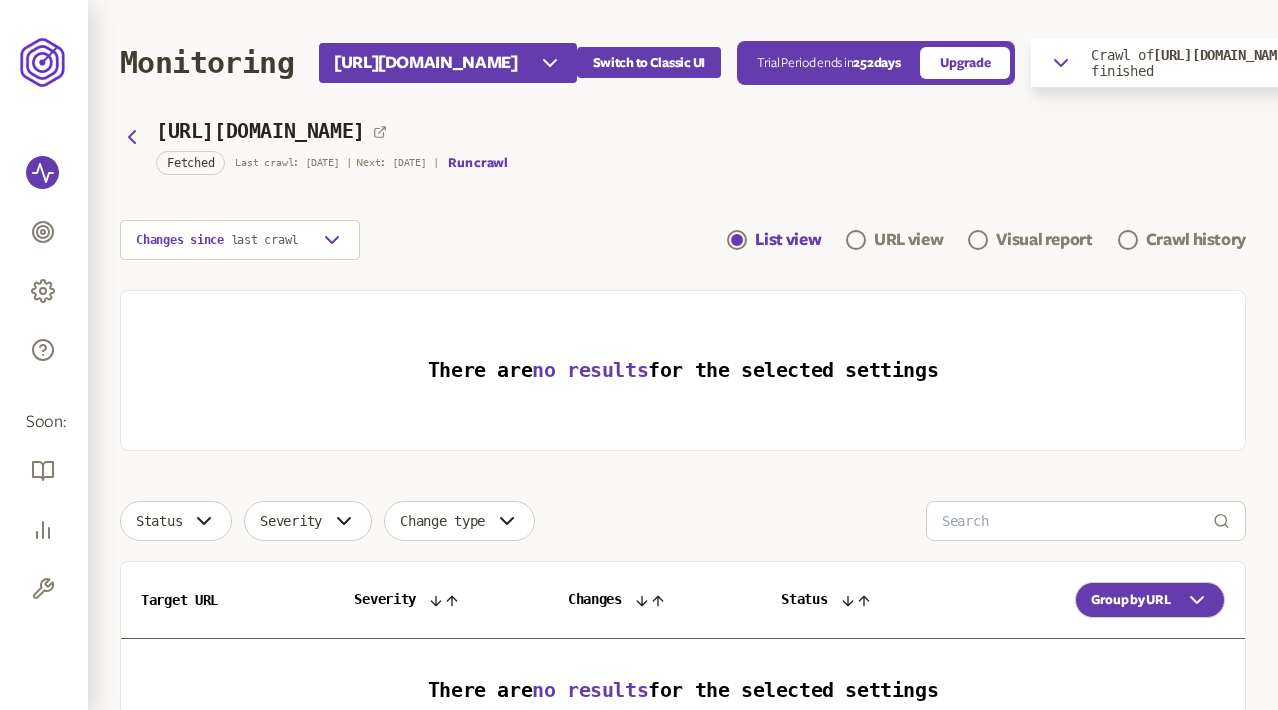 click 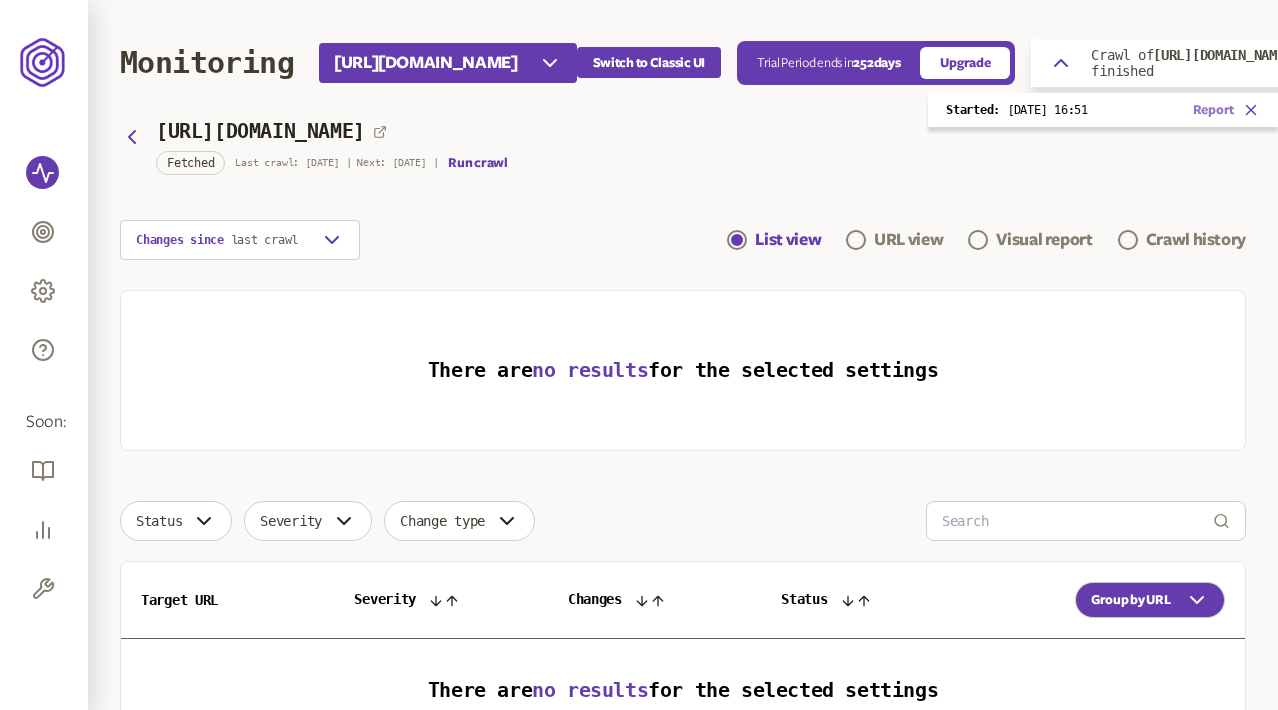 click on "Report" at bounding box center (1213, 110) 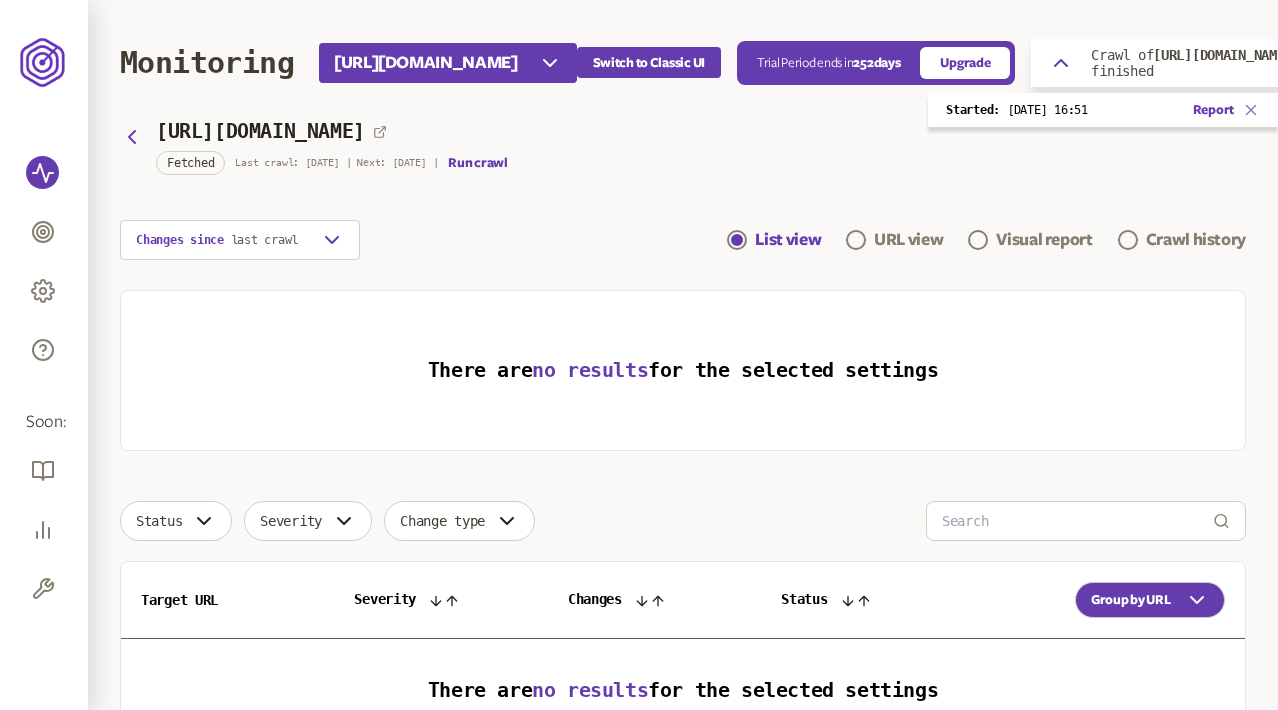 click 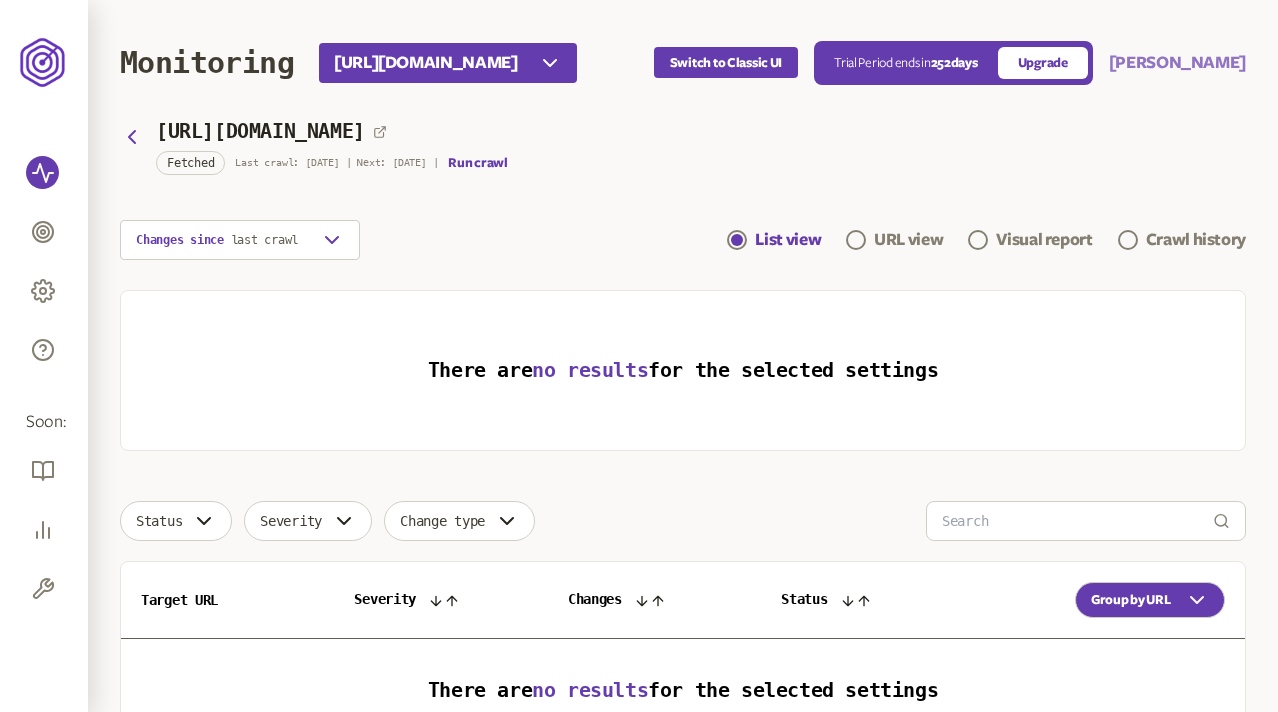click on "[PERSON_NAME]" at bounding box center (1177, 63) 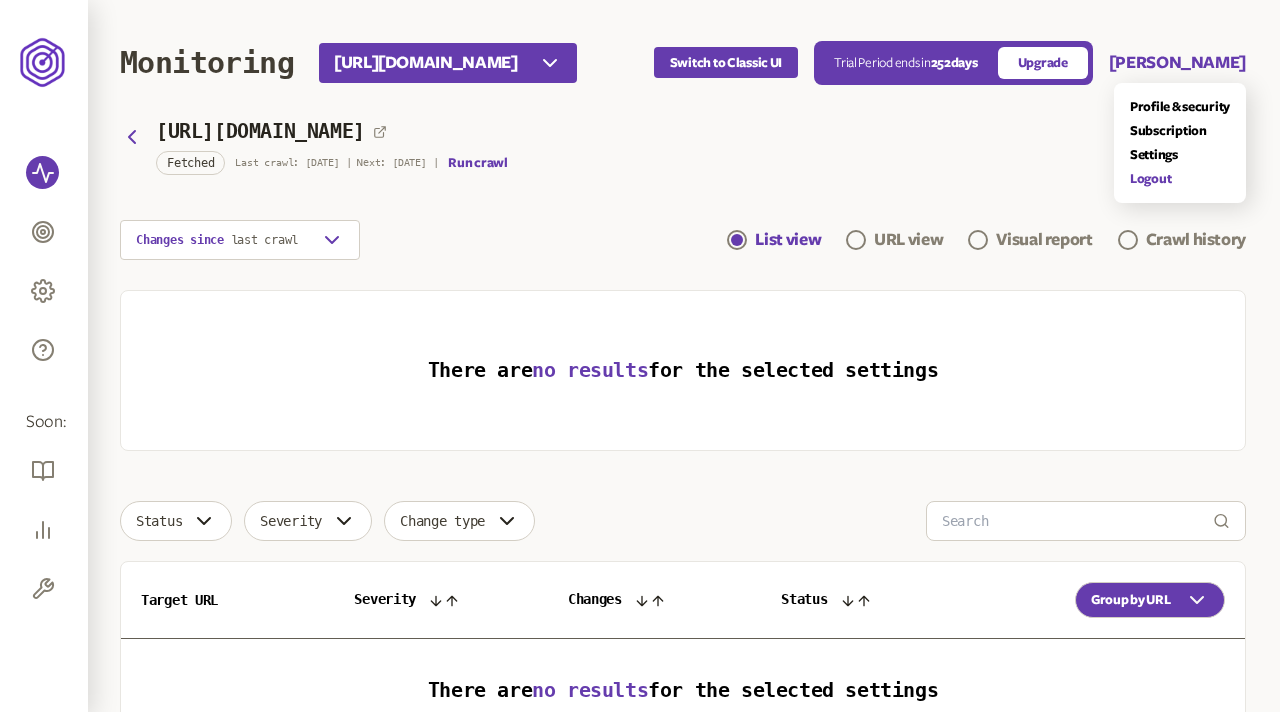 click on "Logout" at bounding box center [1180, 179] 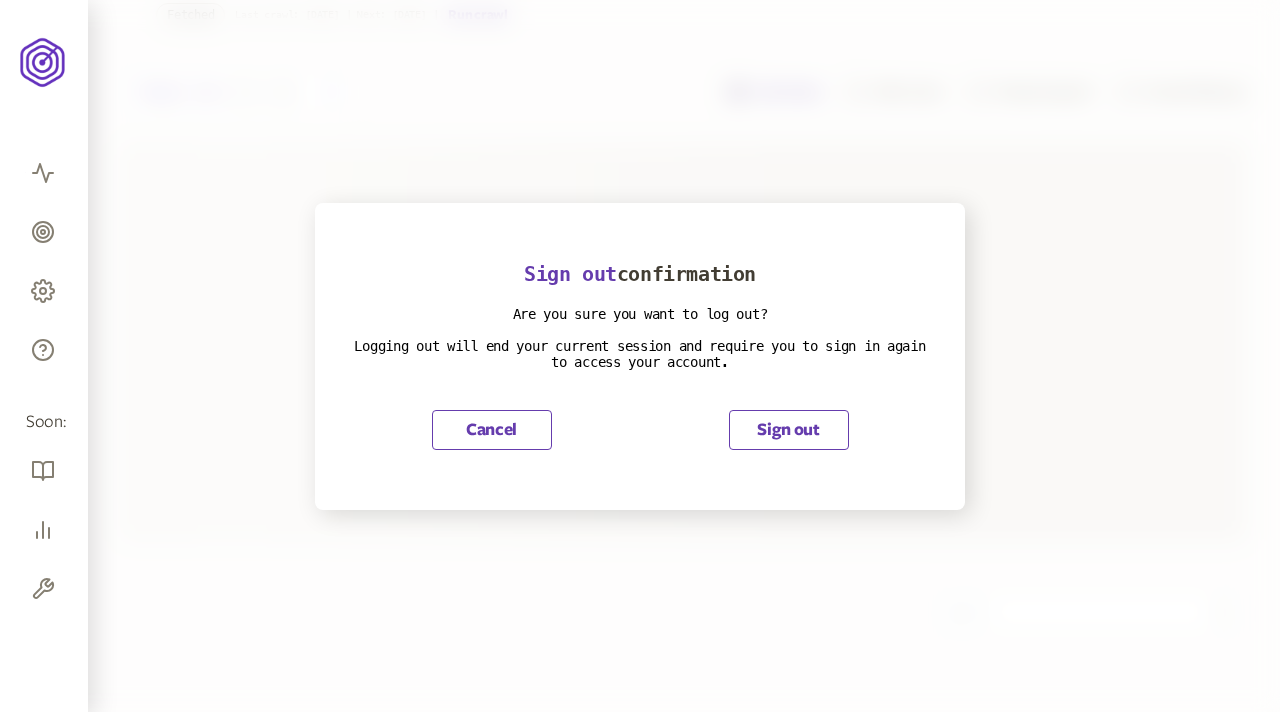 click on "Sign out" at bounding box center (789, 430) 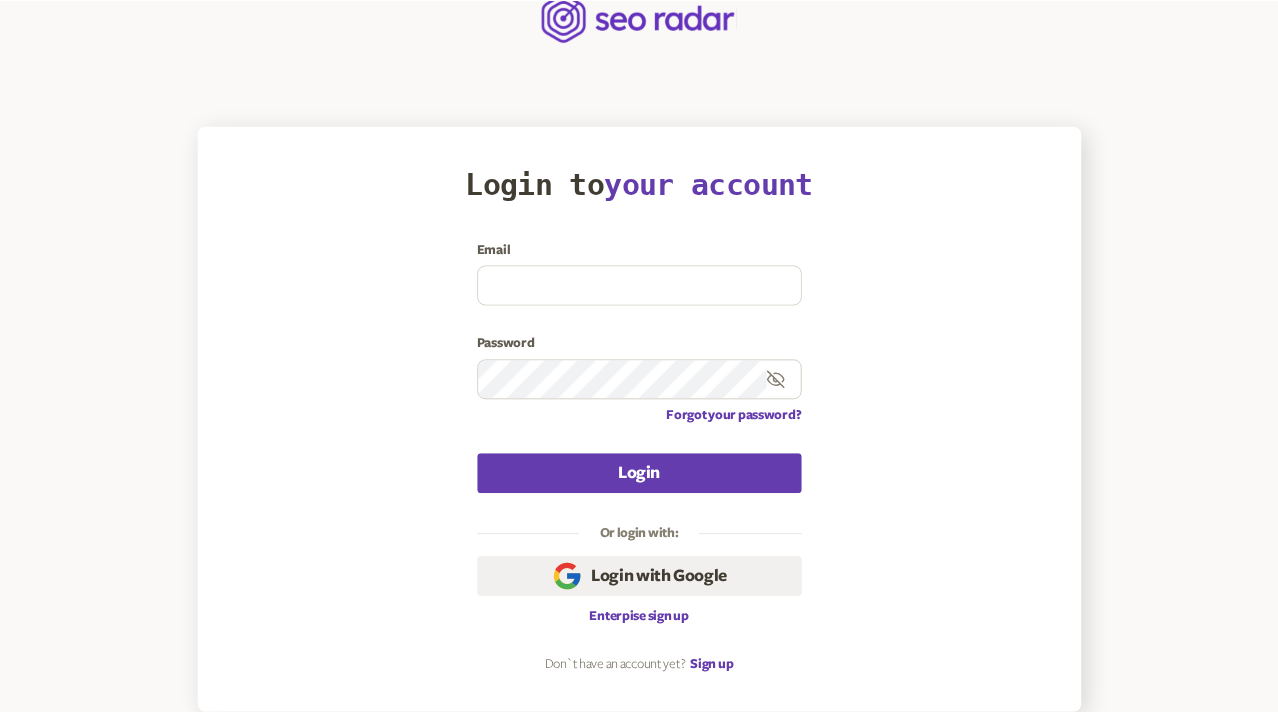 scroll, scrollTop: 43, scrollLeft: 0, axis: vertical 